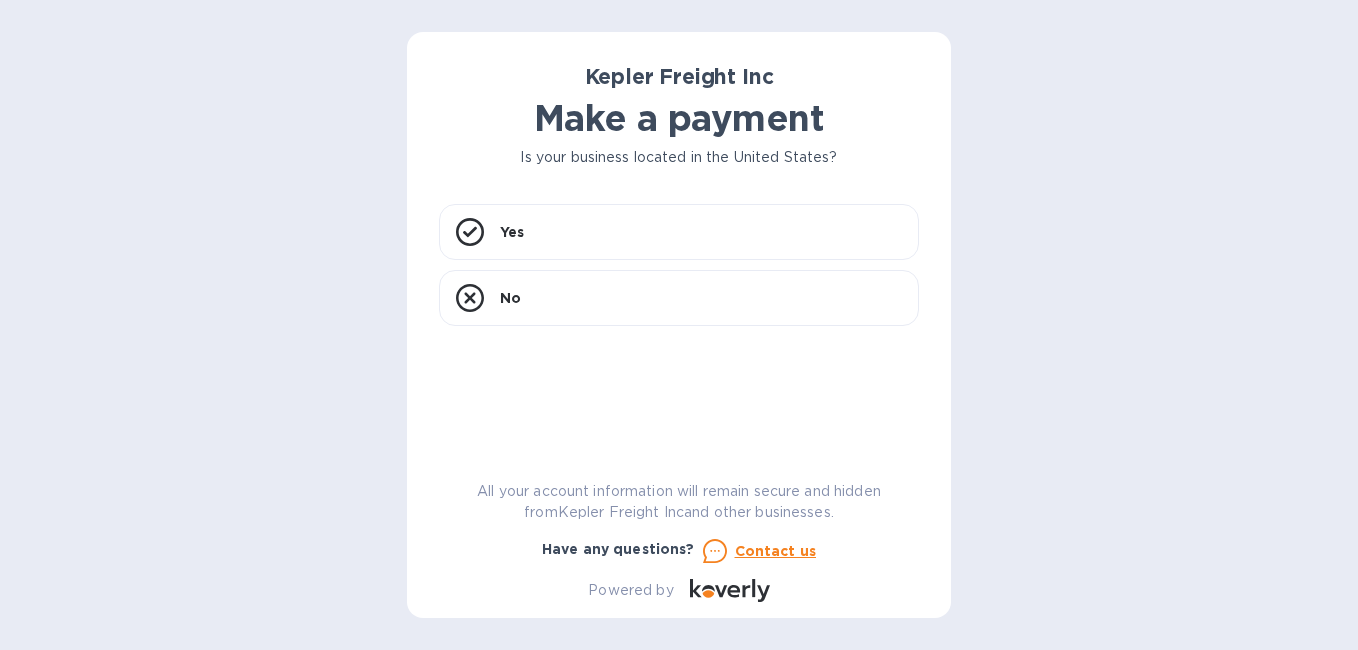 scroll, scrollTop: 0, scrollLeft: 0, axis: both 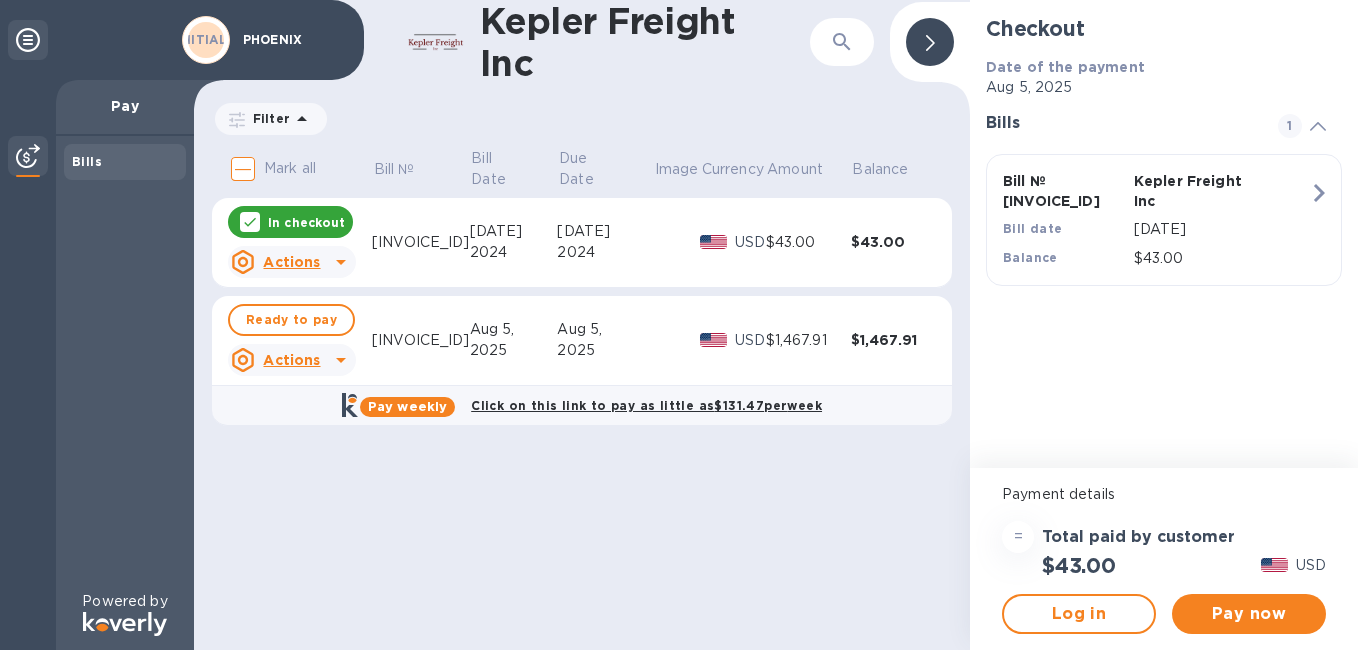 click on "Kepler Freight Inc Filter Amount Mark all Bill № Bill Date Due Date Image Currency Amount Balance In checkout Actions IN-KPL03294 Jun 28, 2024 Jun 28, 2024 USD $43.00 $43.00 Ready to pay Actions IN-KPL05164 Aug 5, 2025 Aug 5, 2025 USD $1,467.91 $1,467.91 Pay weekly Click on this link to pay as little as $131.47 per week" at bounding box center [582, 325] 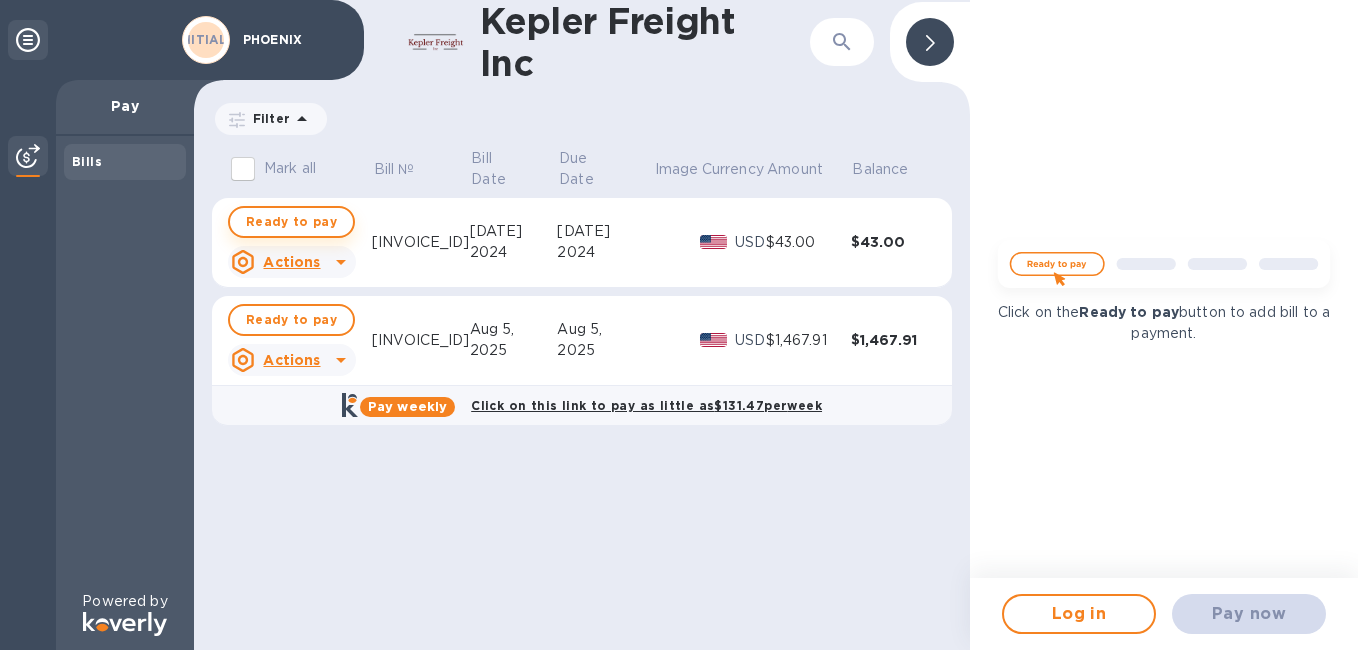 click on "Ready to pay" at bounding box center [291, 222] 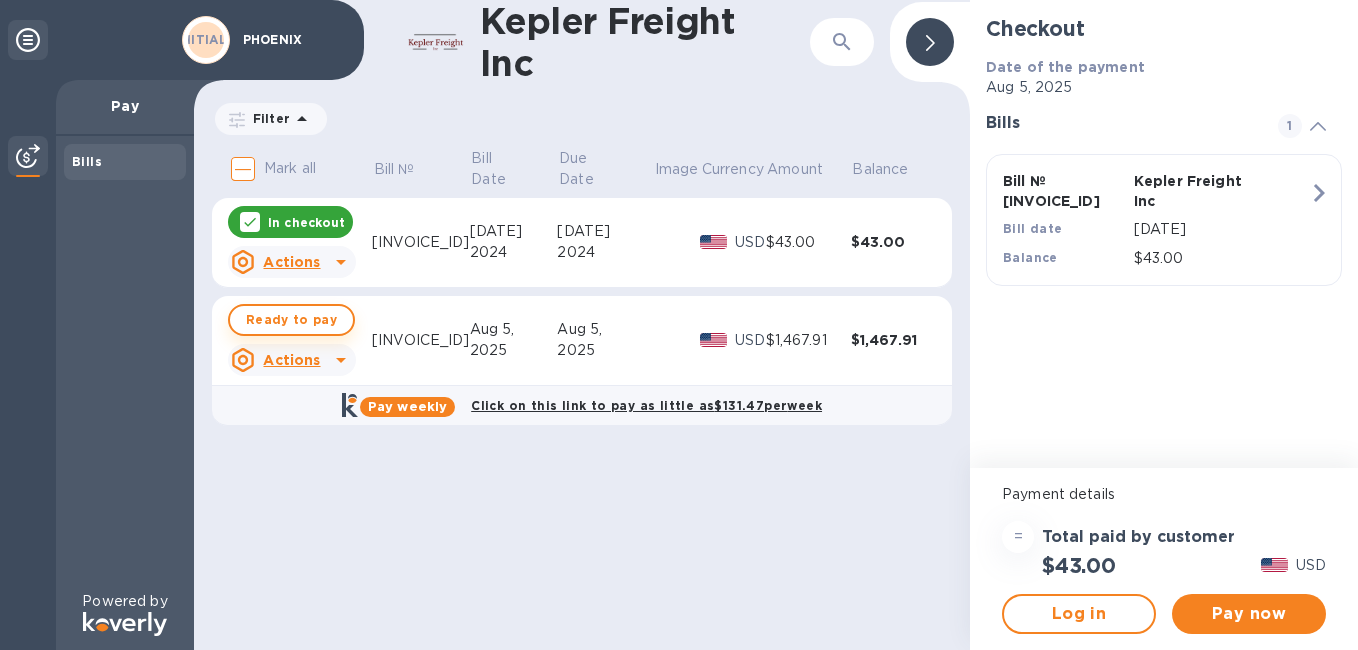 click on "Ready to pay" at bounding box center (291, 320) 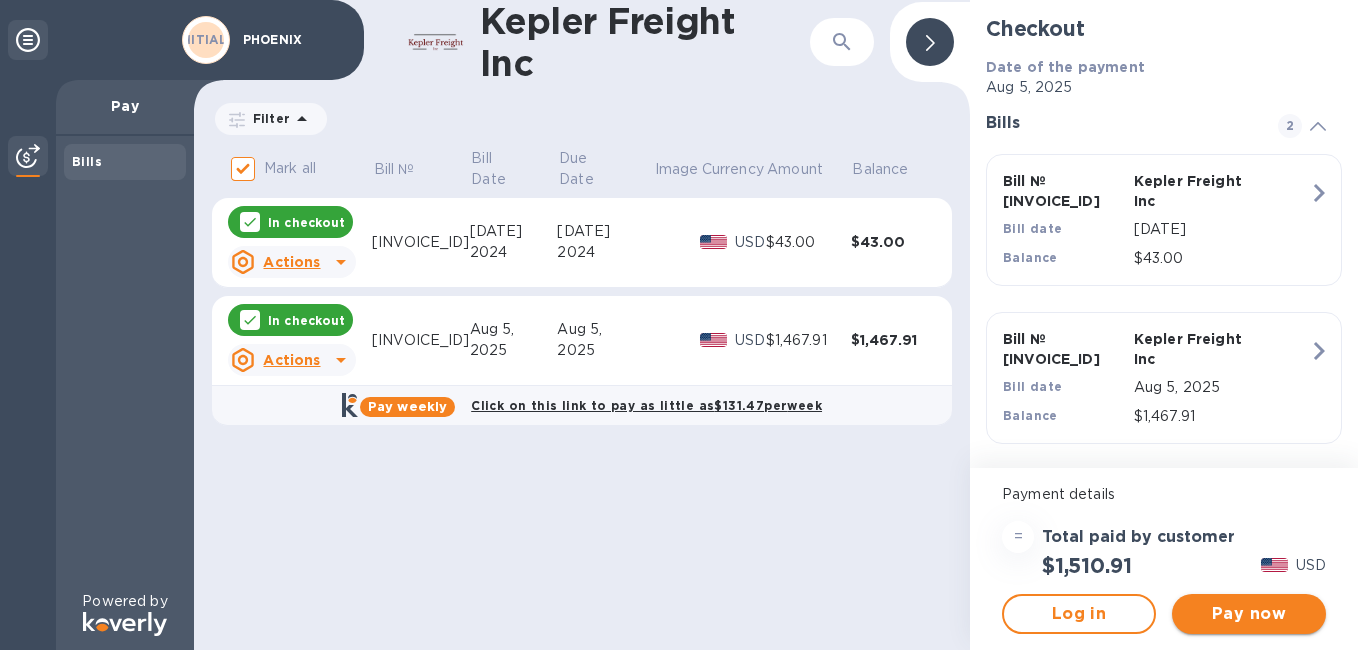click on "Pay now" at bounding box center [1249, 614] 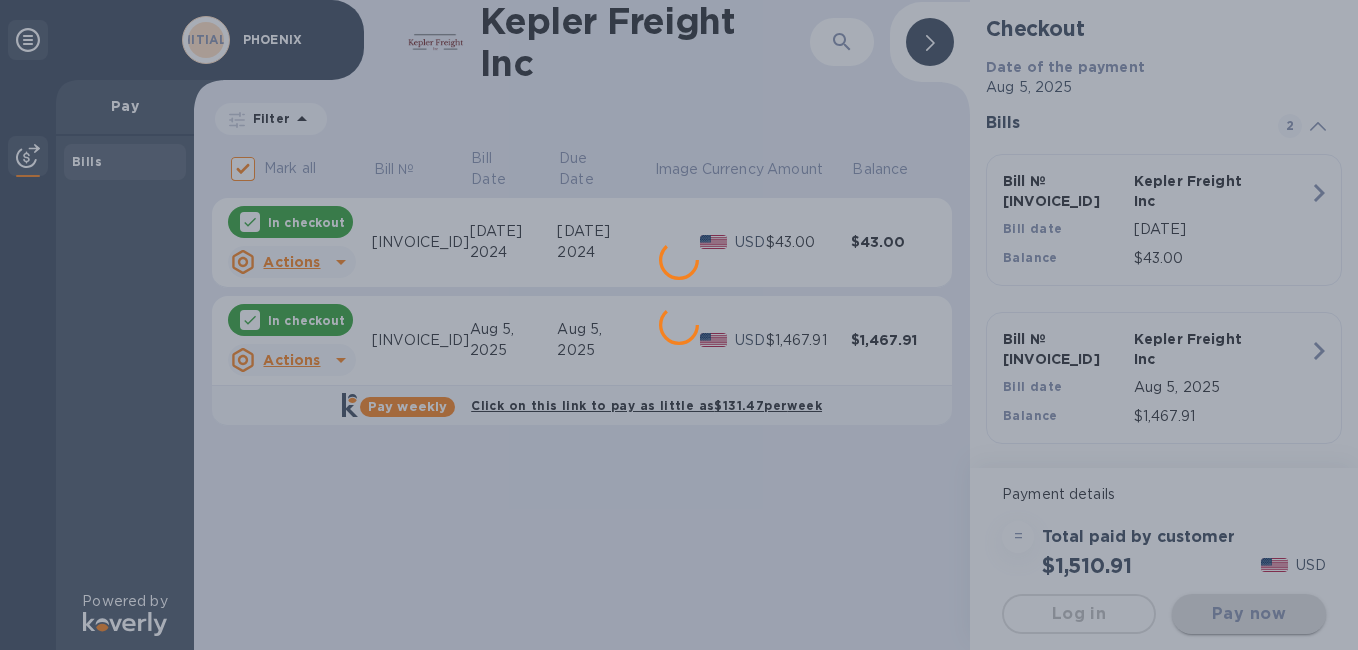 scroll, scrollTop: 0, scrollLeft: 0, axis: both 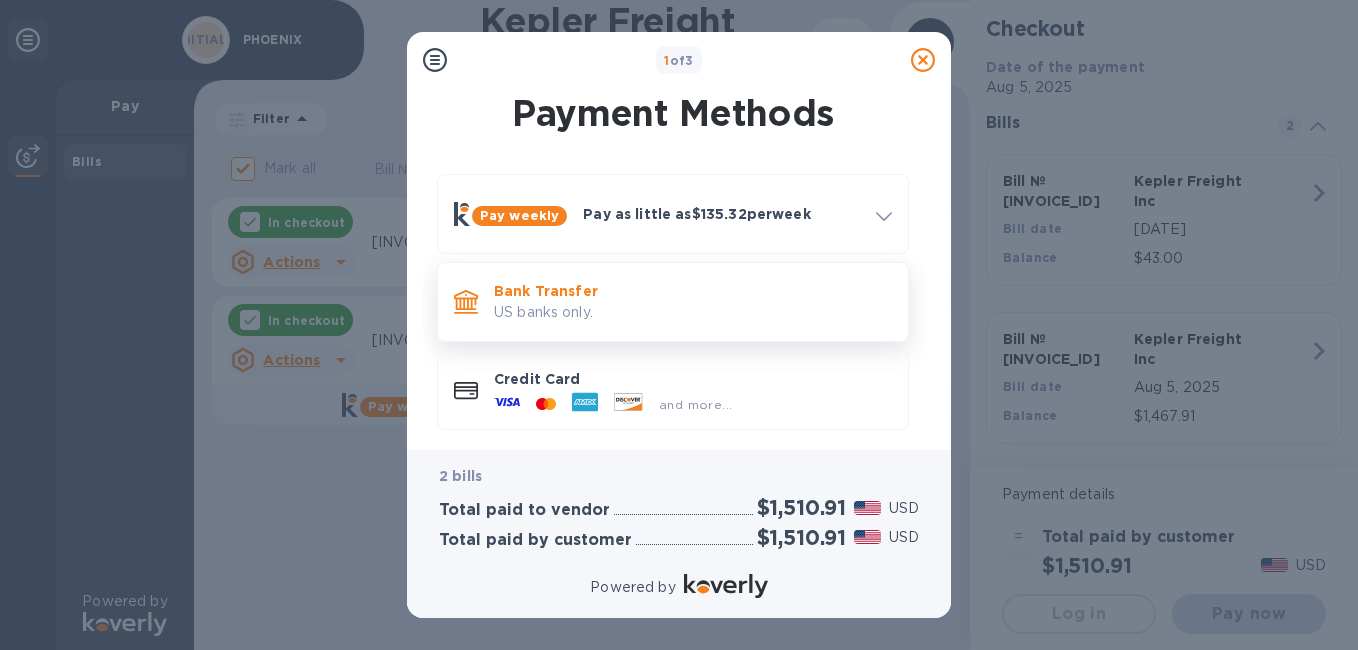 click on "US banks only." at bounding box center [693, 312] 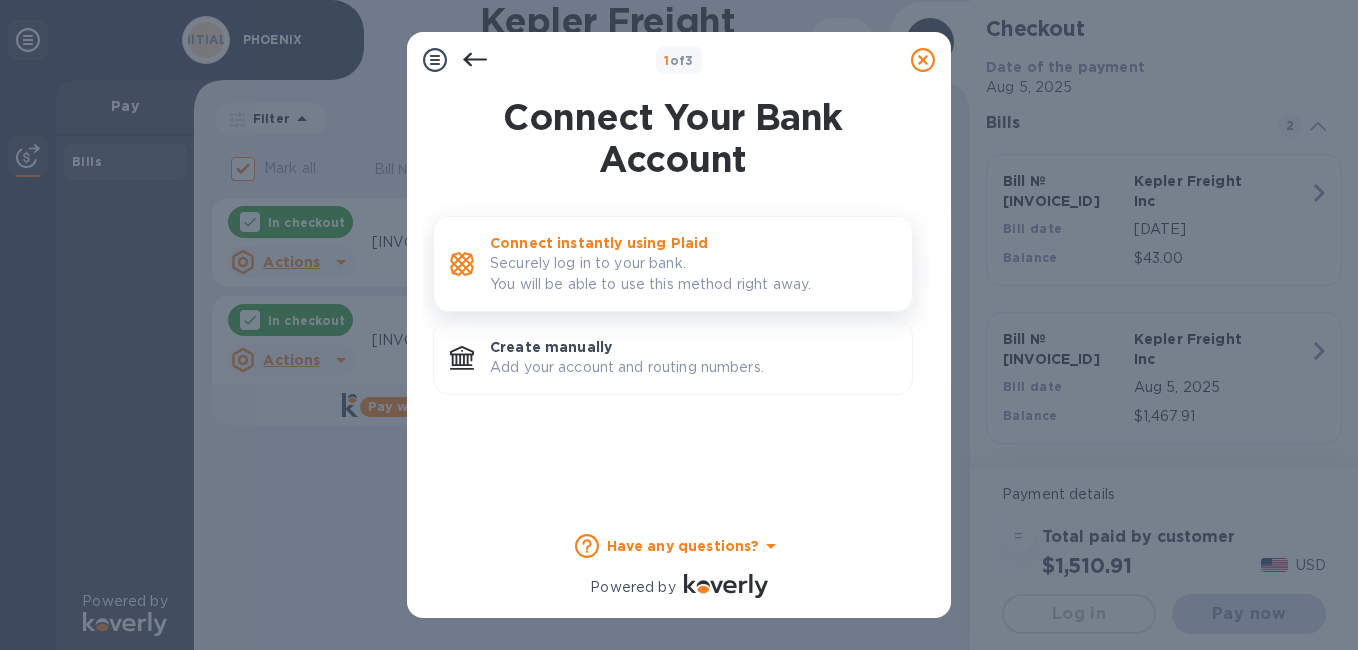 click on "Securely log in to your bank.   You will be able to use this method right away." at bounding box center (693, 274) 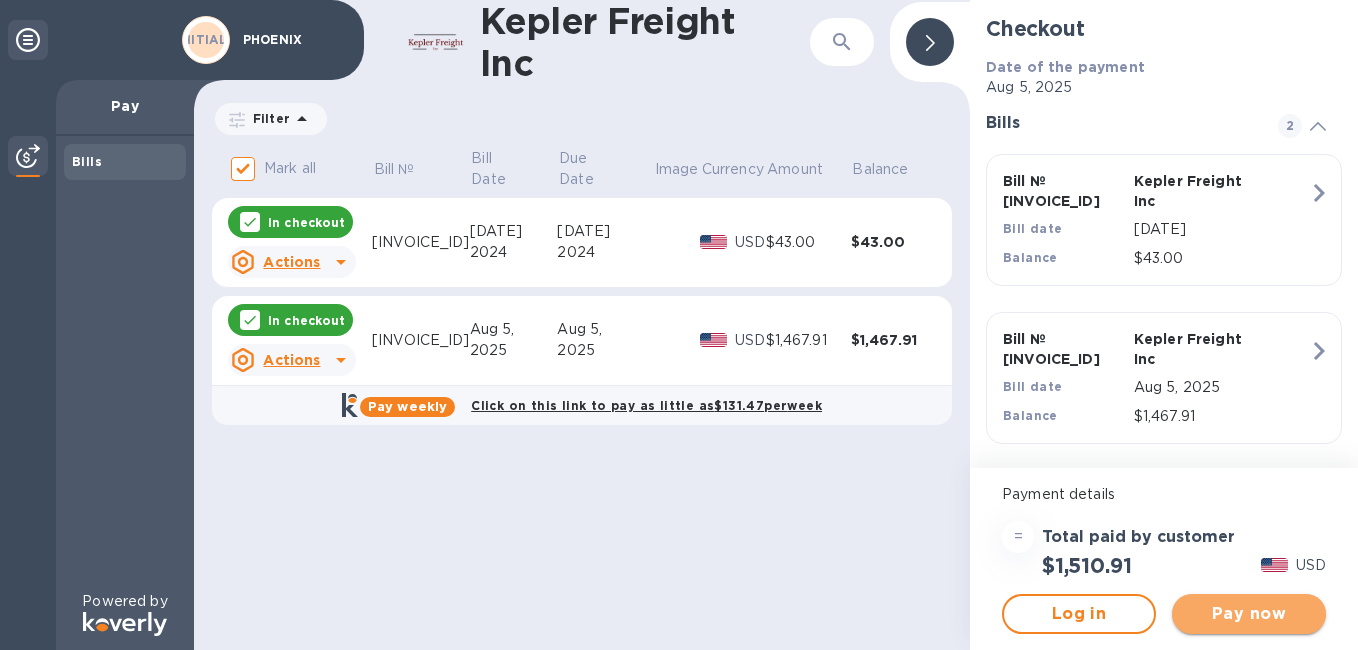 click on "Pay now" at bounding box center (1249, 614) 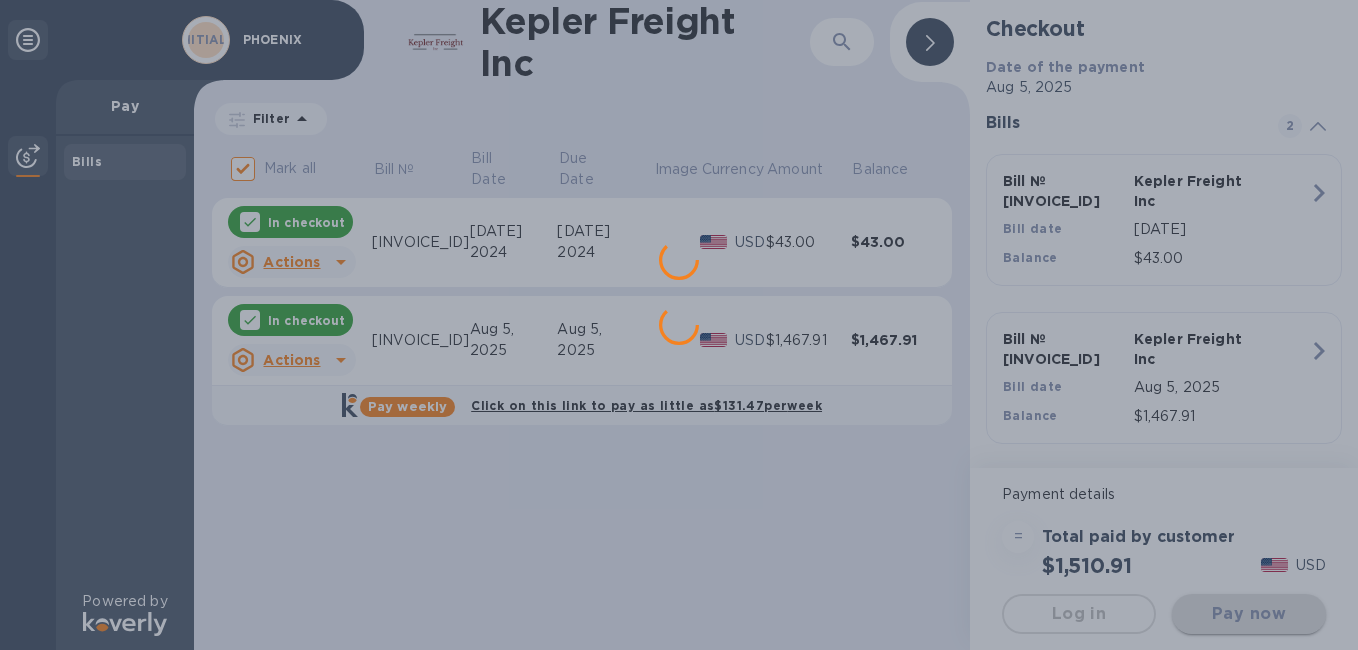 scroll, scrollTop: 0, scrollLeft: 0, axis: both 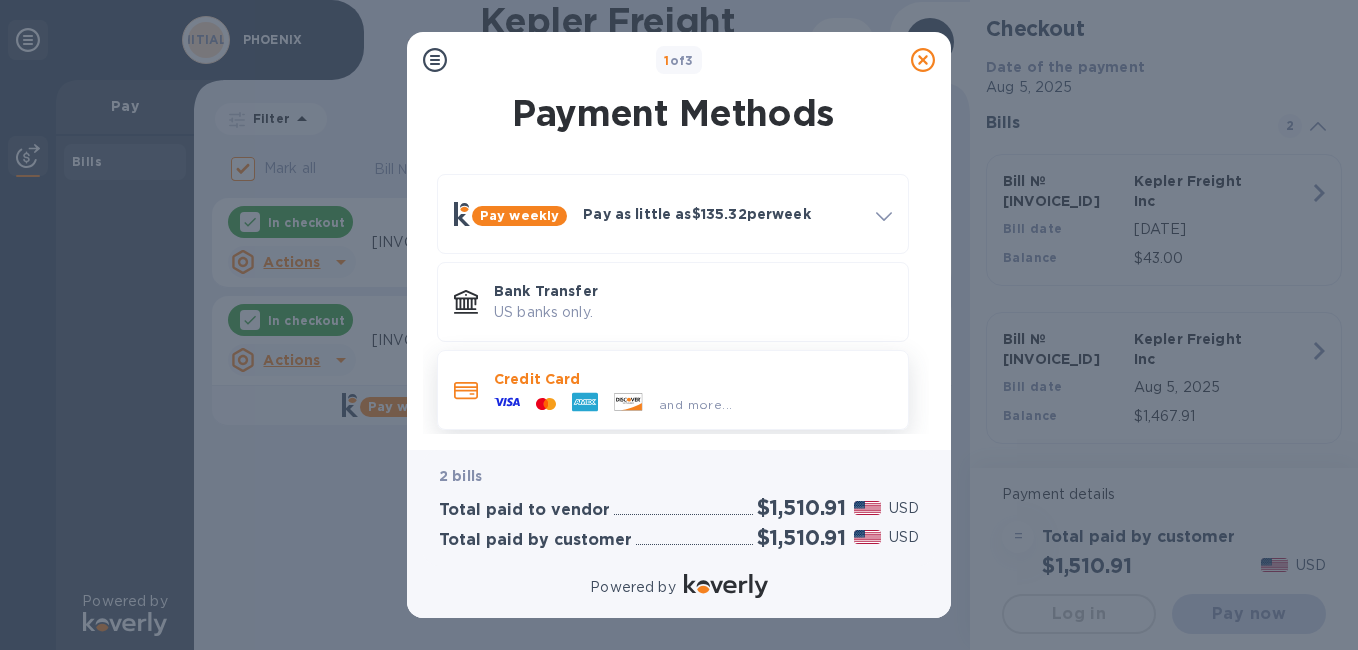 click on "and more..." at bounding box center (613, 404) 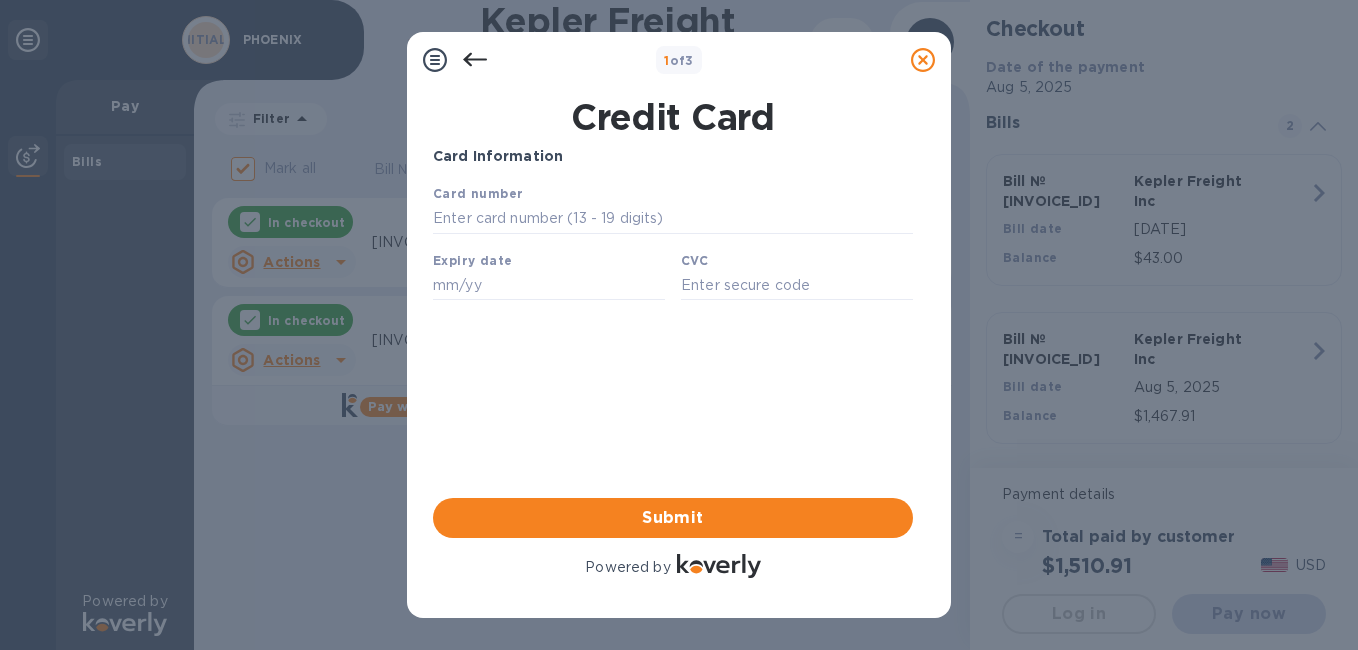 scroll, scrollTop: 0, scrollLeft: 0, axis: both 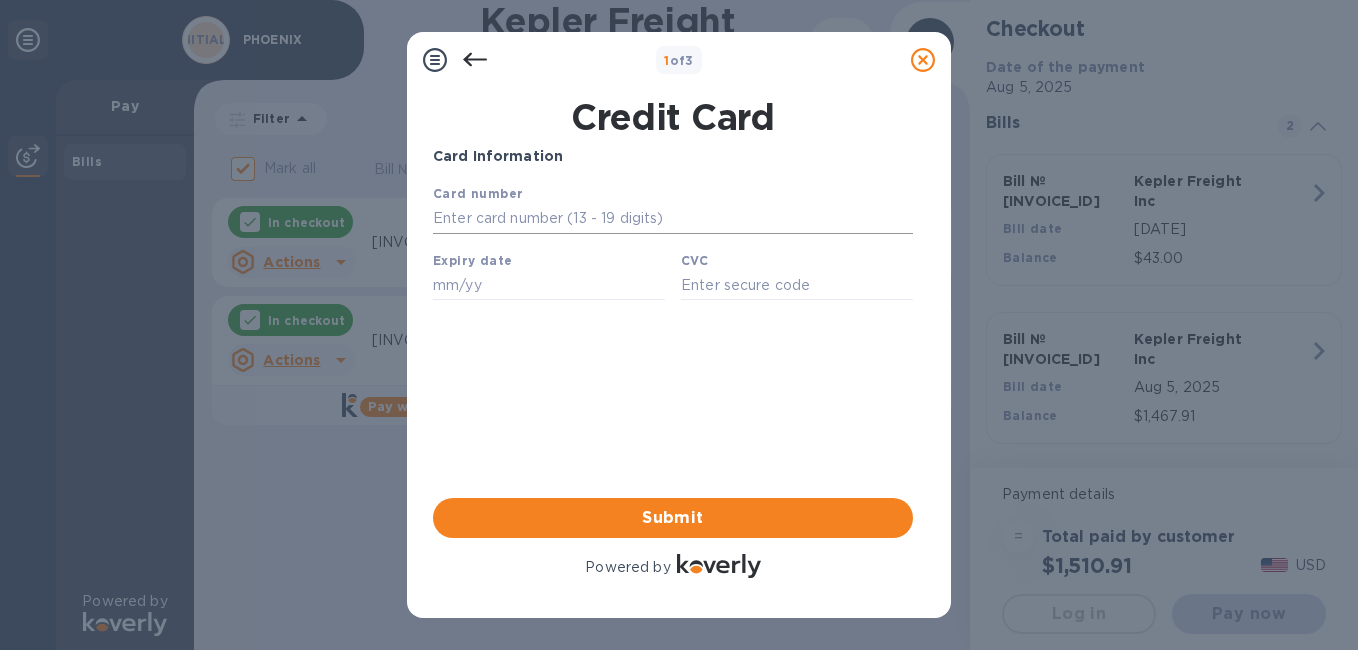 click at bounding box center (673, 219) 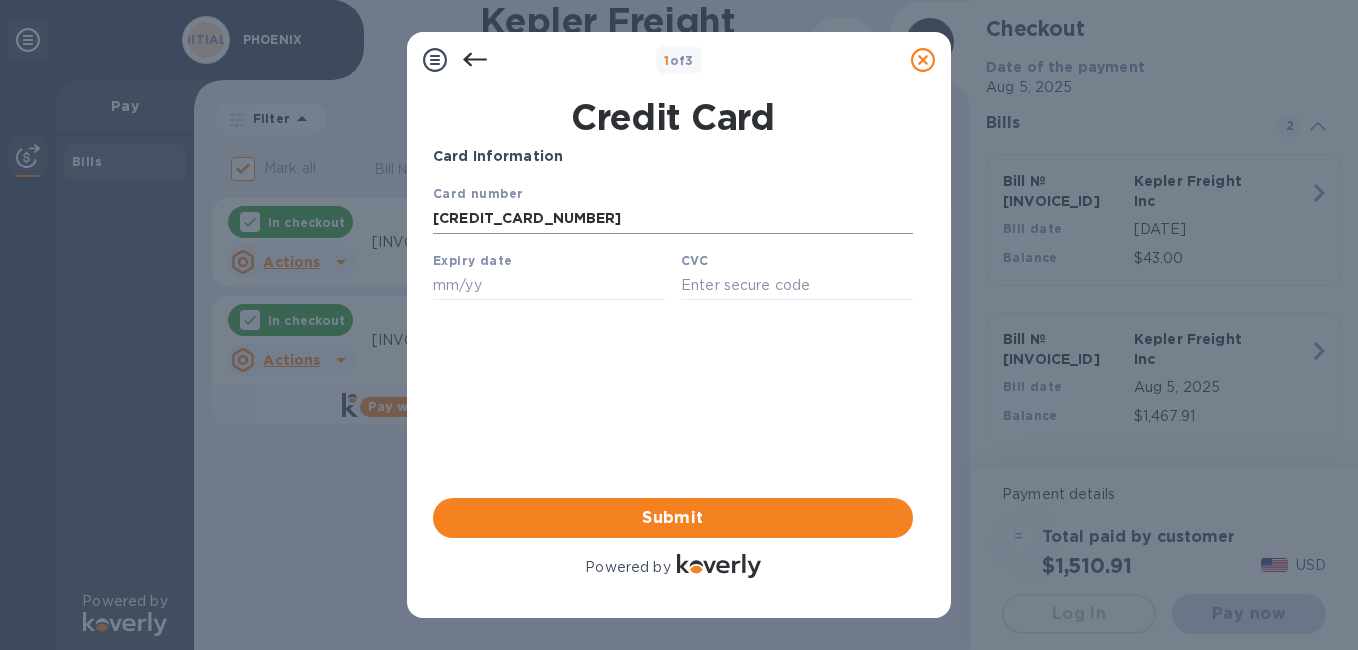 type on "12/26" 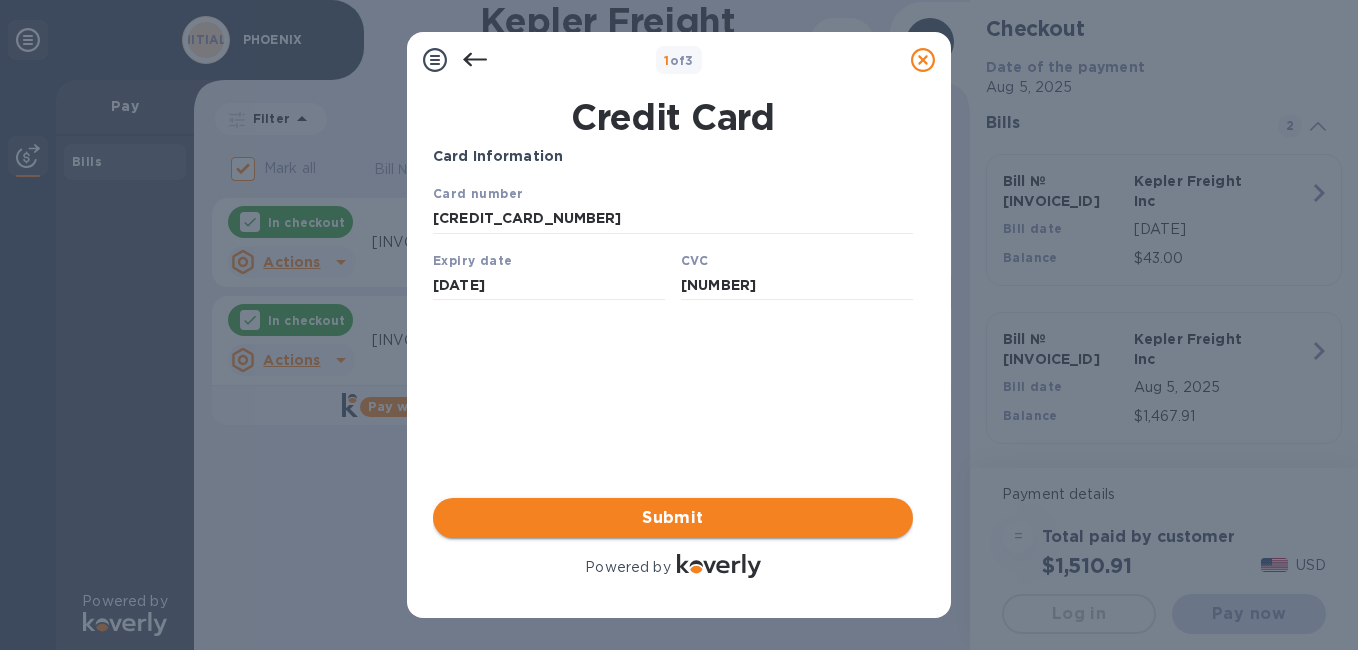 click on "Submit" at bounding box center [673, 518] 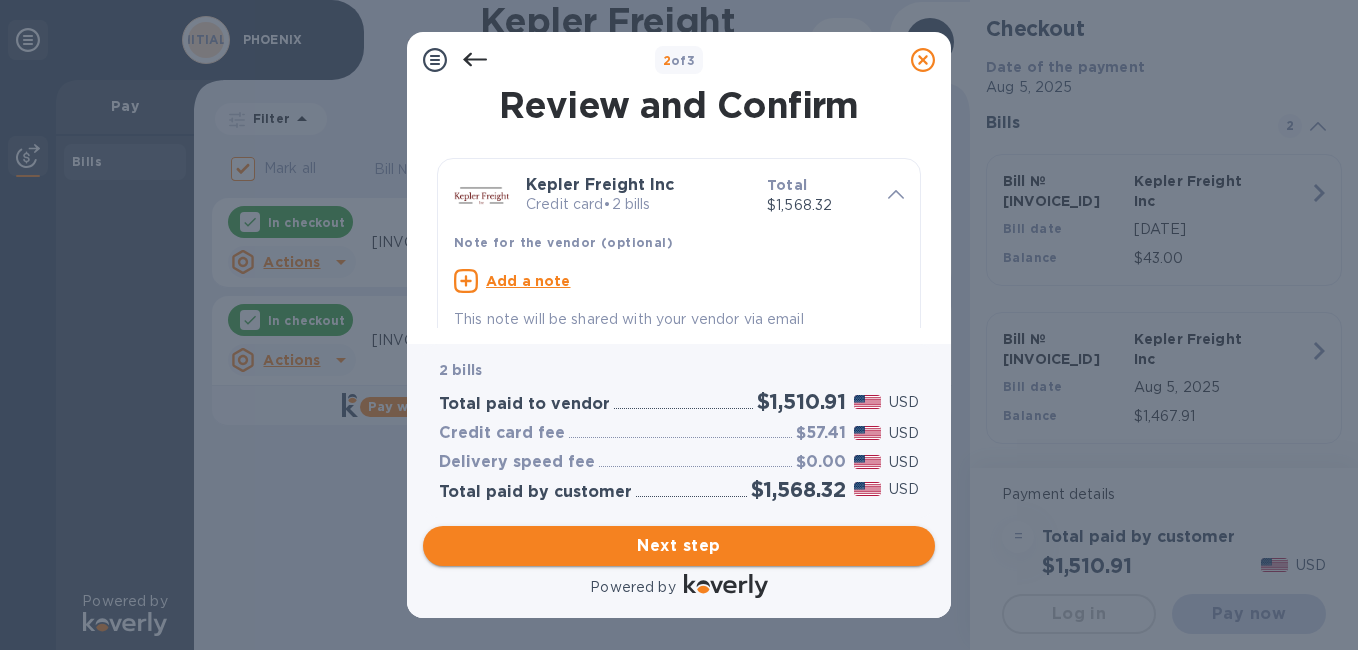 click on "Next step" at bounding box center (679, 546) 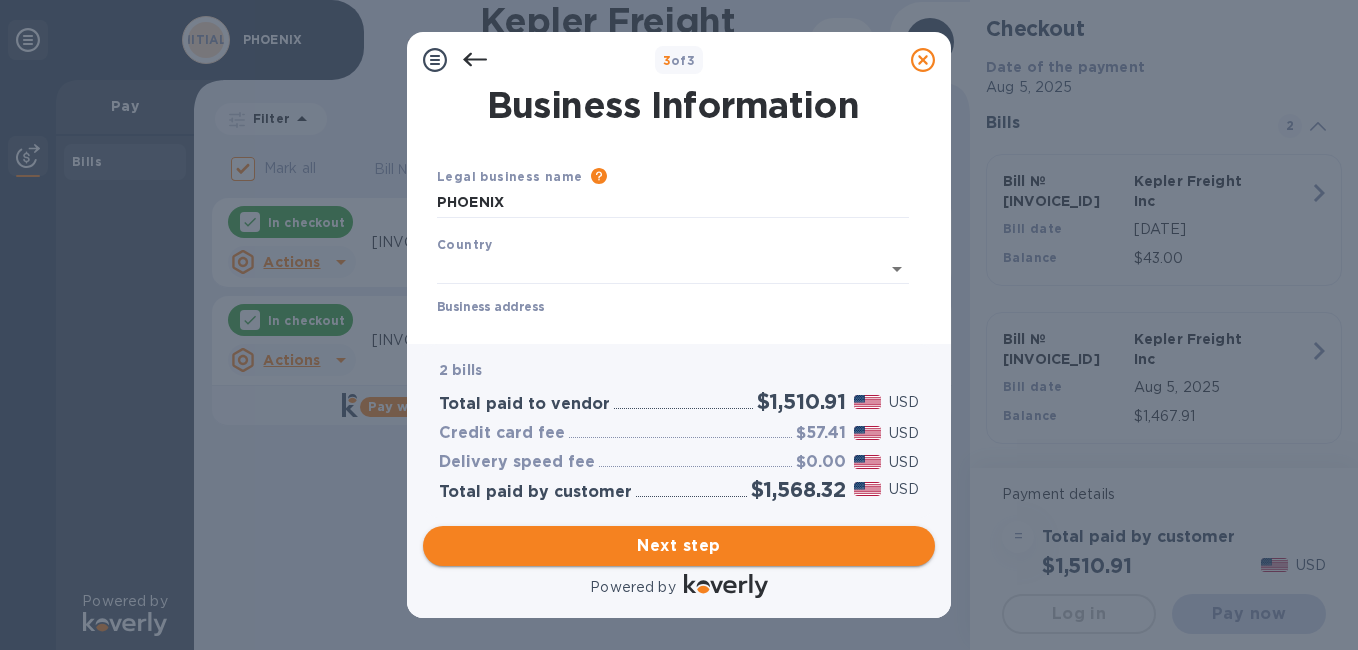 type on "United States" 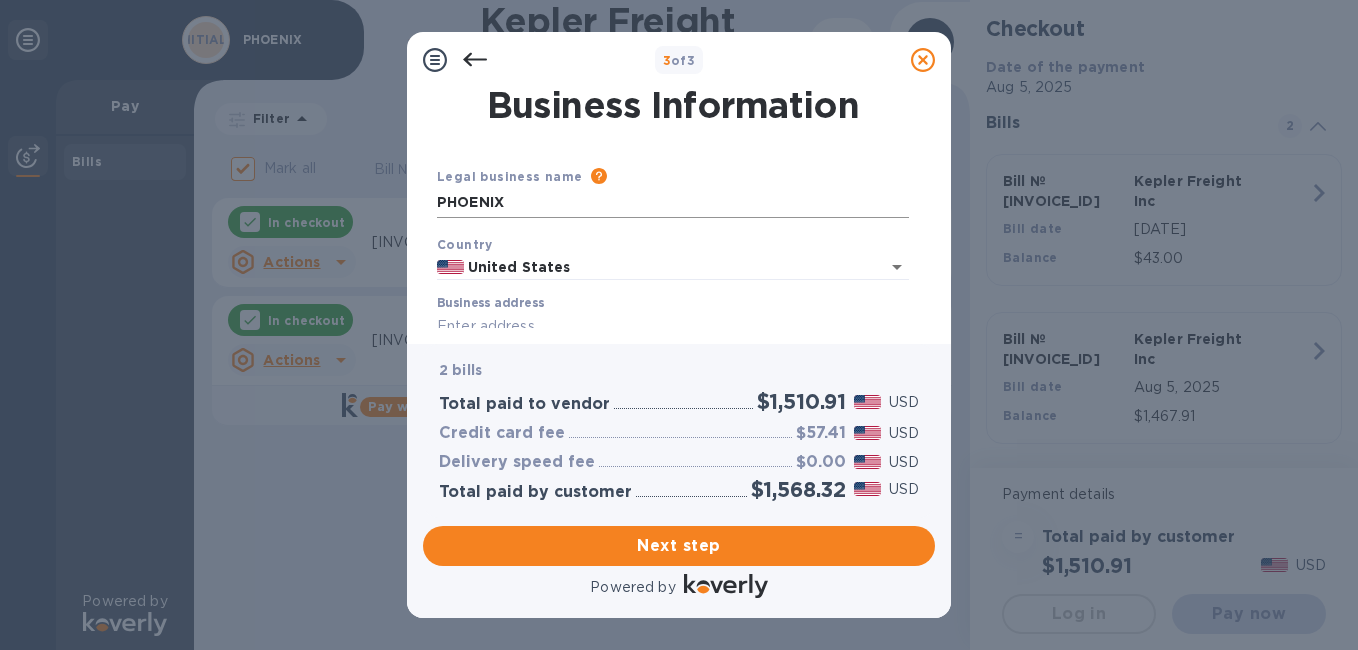 click on "PHOENIX" at bounding box center (673, 203) 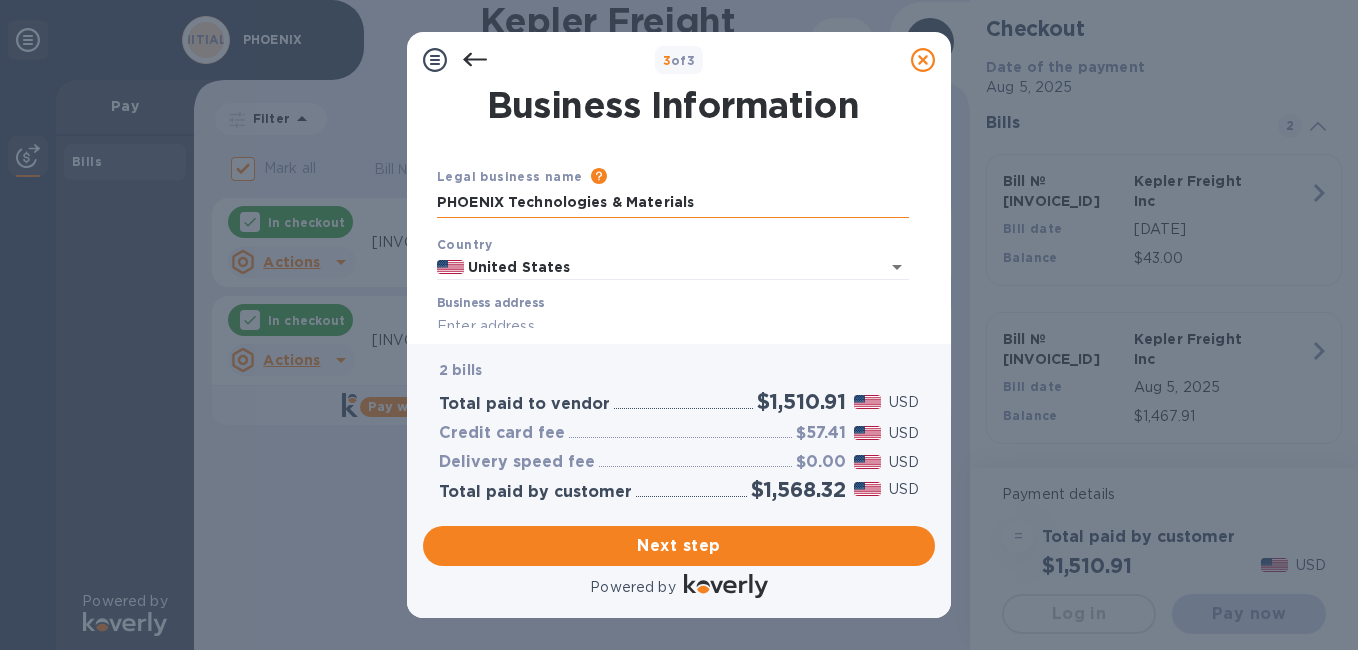 click on "PHOENIX Technologies & Materials" at bounding box center [673, 203] 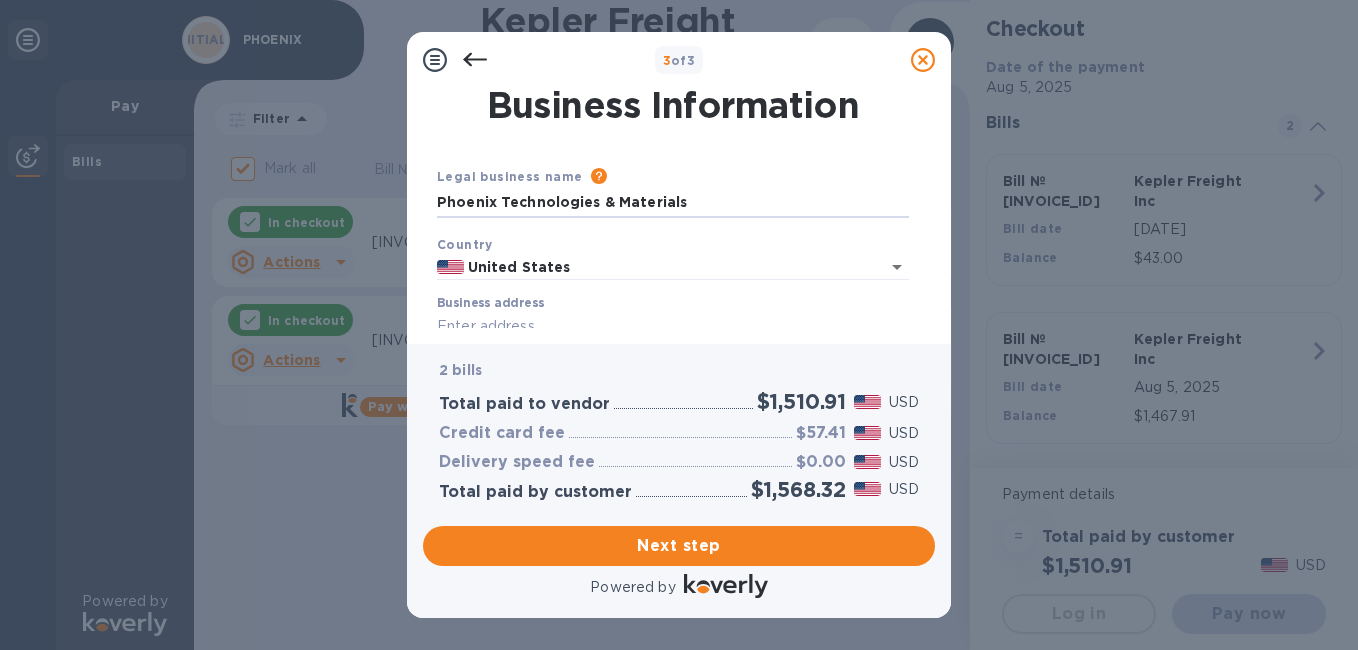 type on "[COMPANY]" 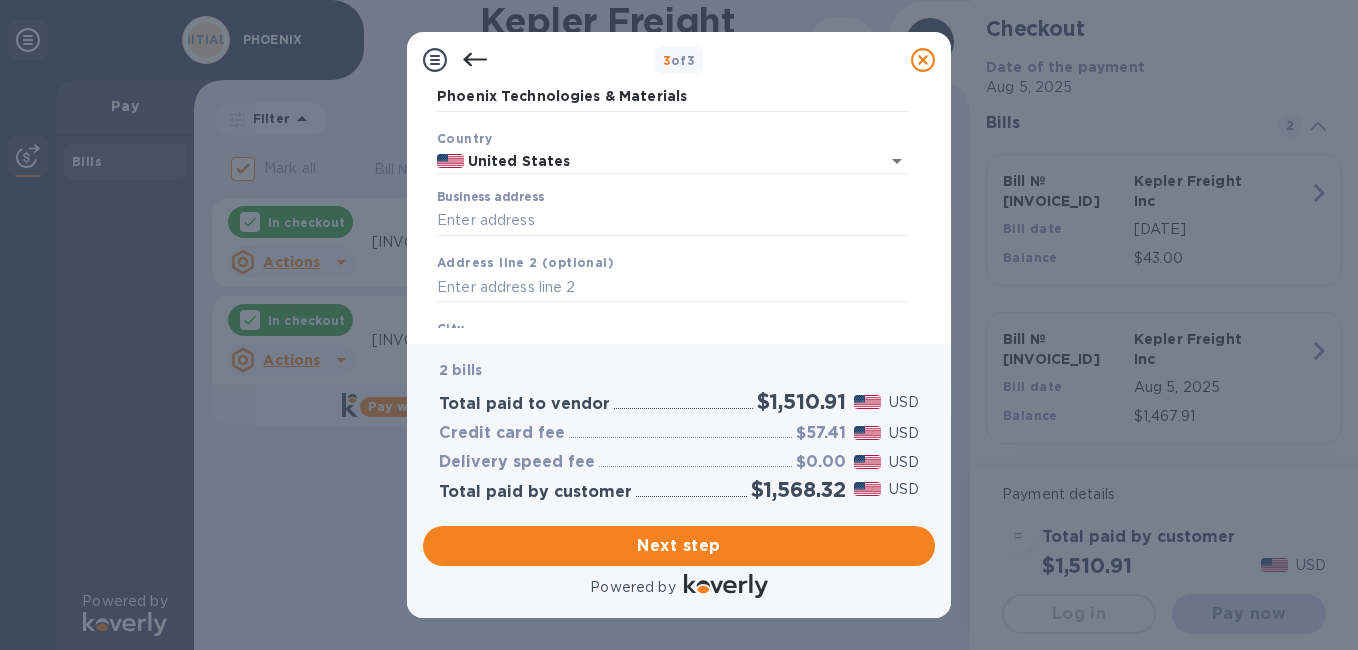 scroll, scrollTop: 127, scrollLeft: 0, axis: vertical 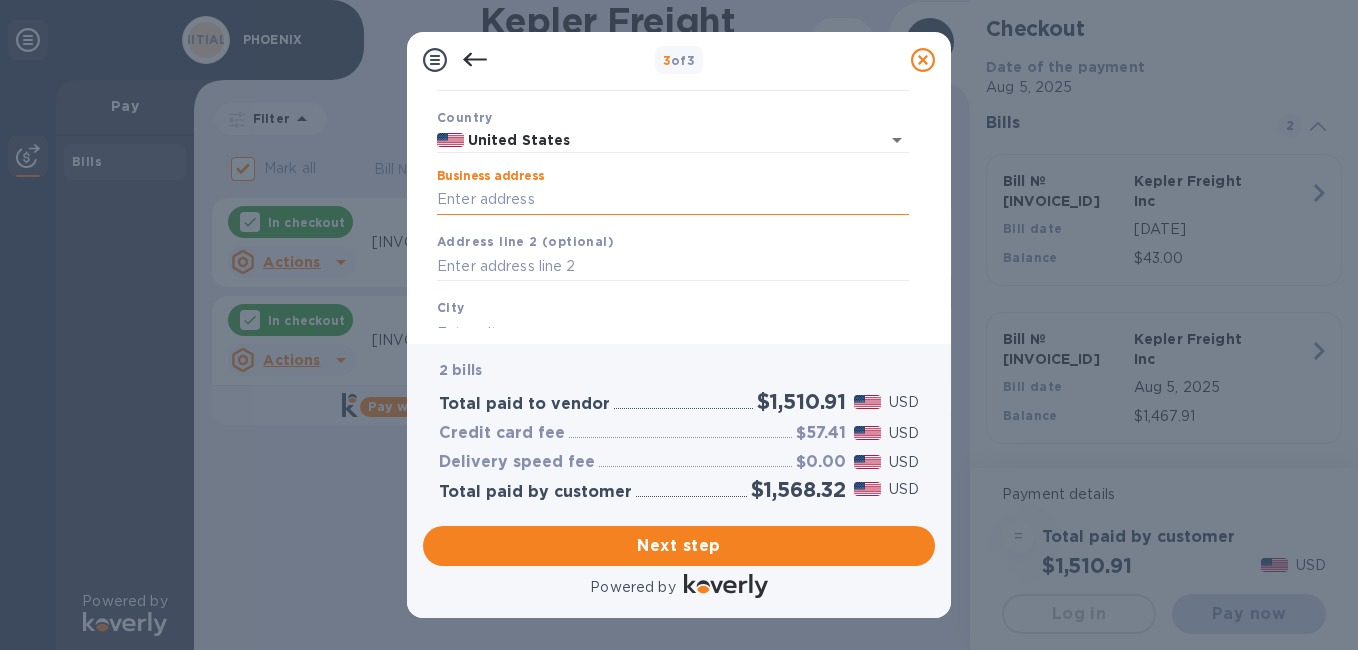 click on "Business address" at bounding box center (673, 200) 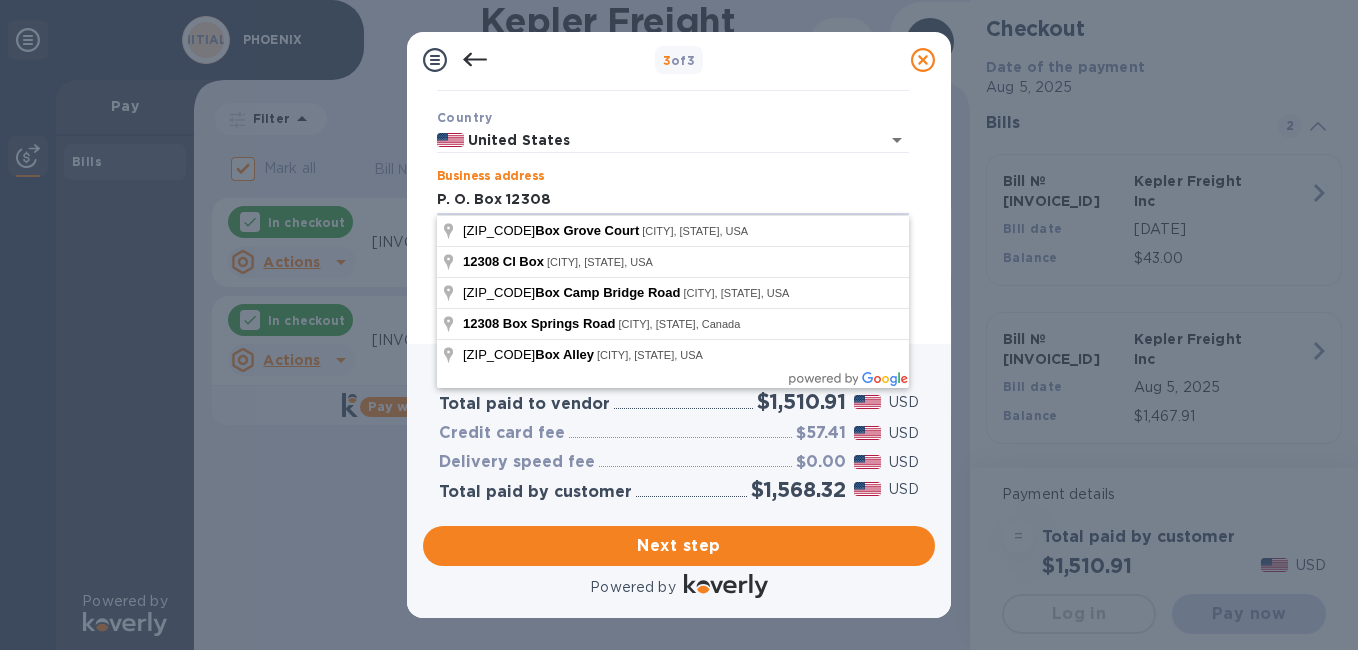 type on "[P.O.BOX]" 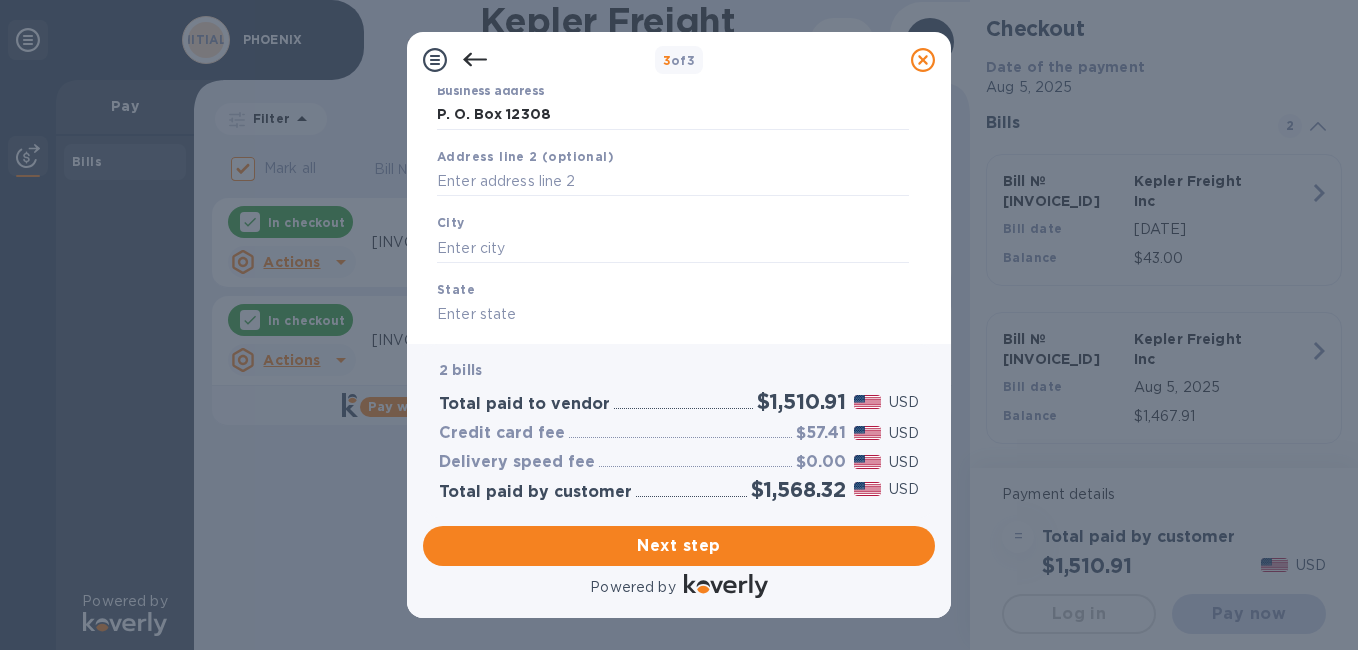 scroll, scrollTop: 227, scrollLeft: 0, axis: vertical 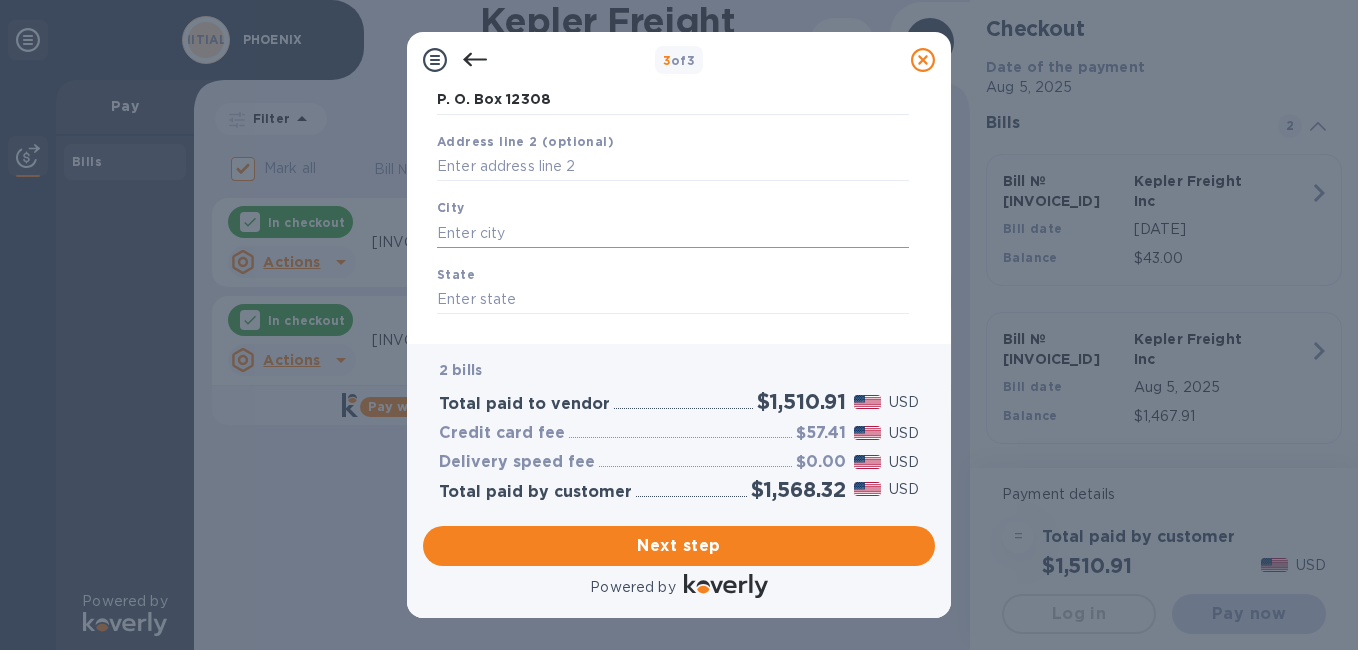 click at bounding box center [673, 233] 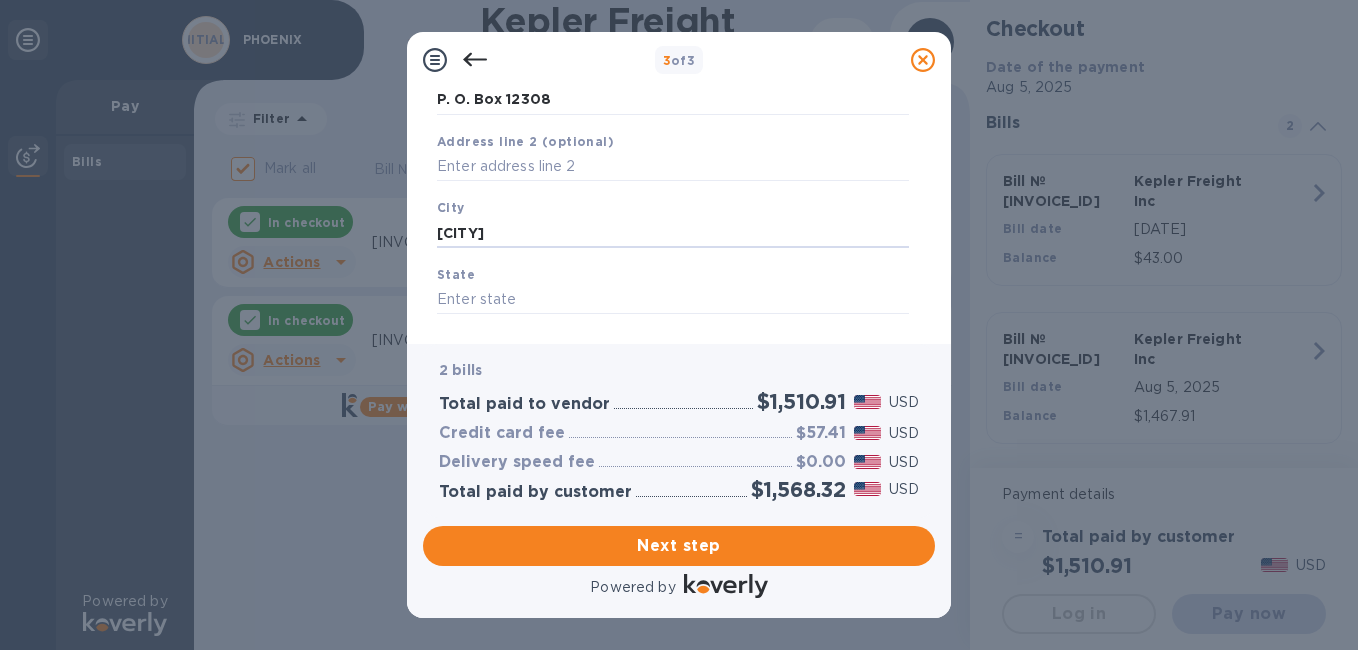 type on "[CITY]" 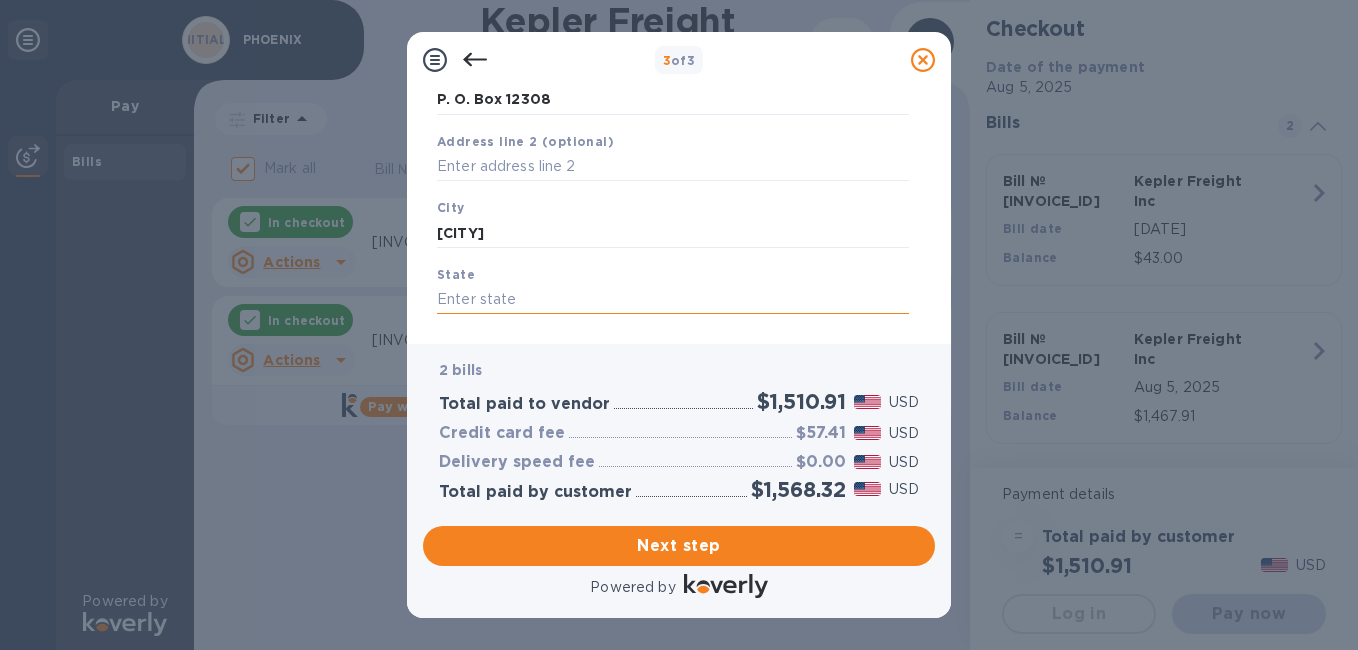 click at bounding box center [673, 300] 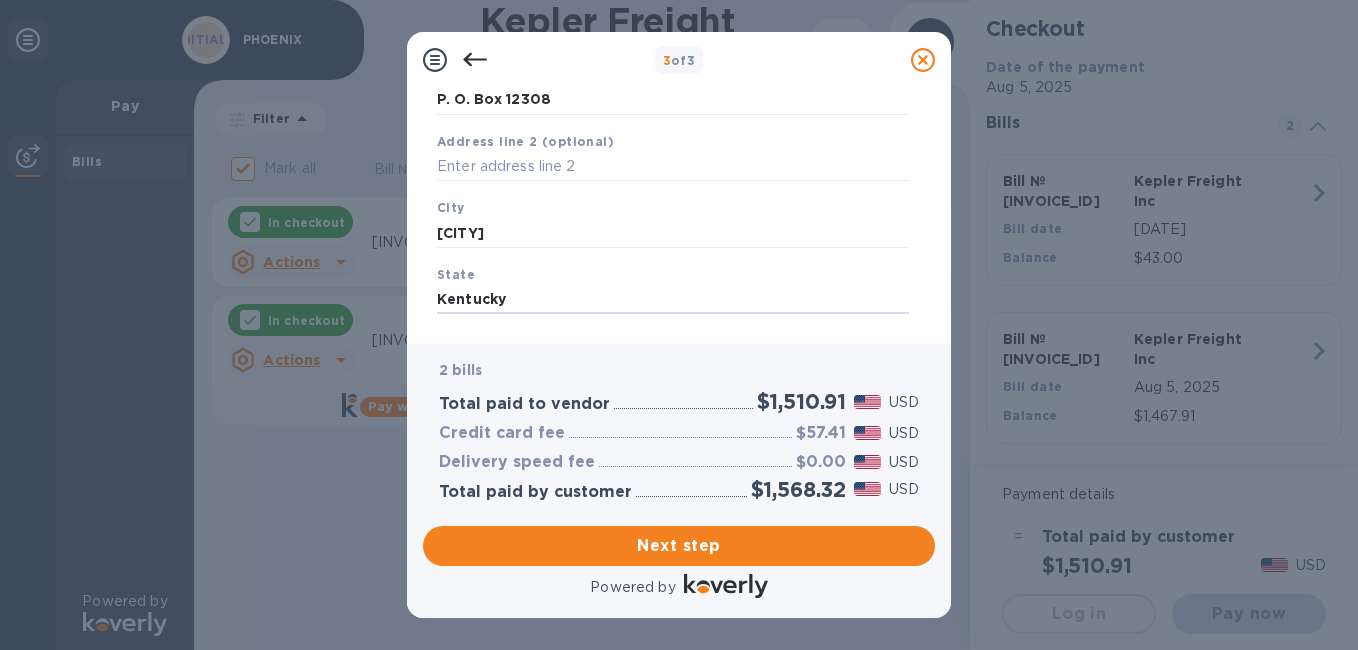 type on "Kentucky" 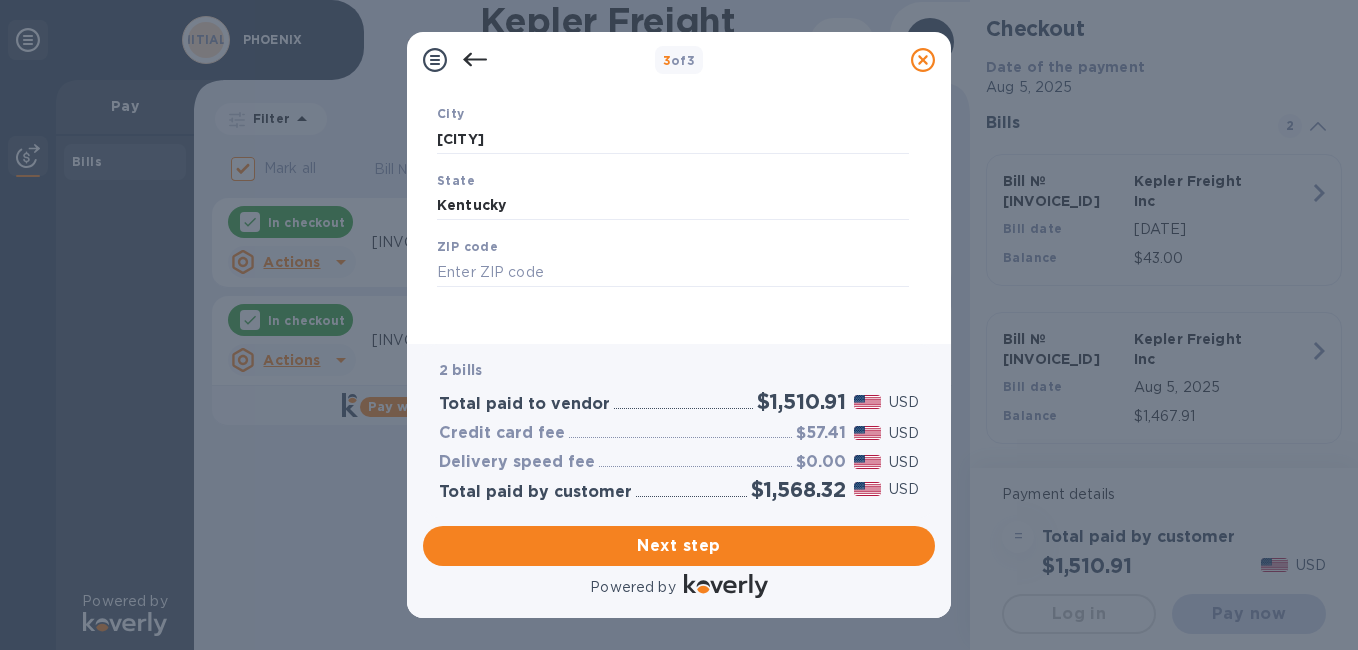 scroll, scrollTop: 328, scrollLeft: 0, axis: vertical 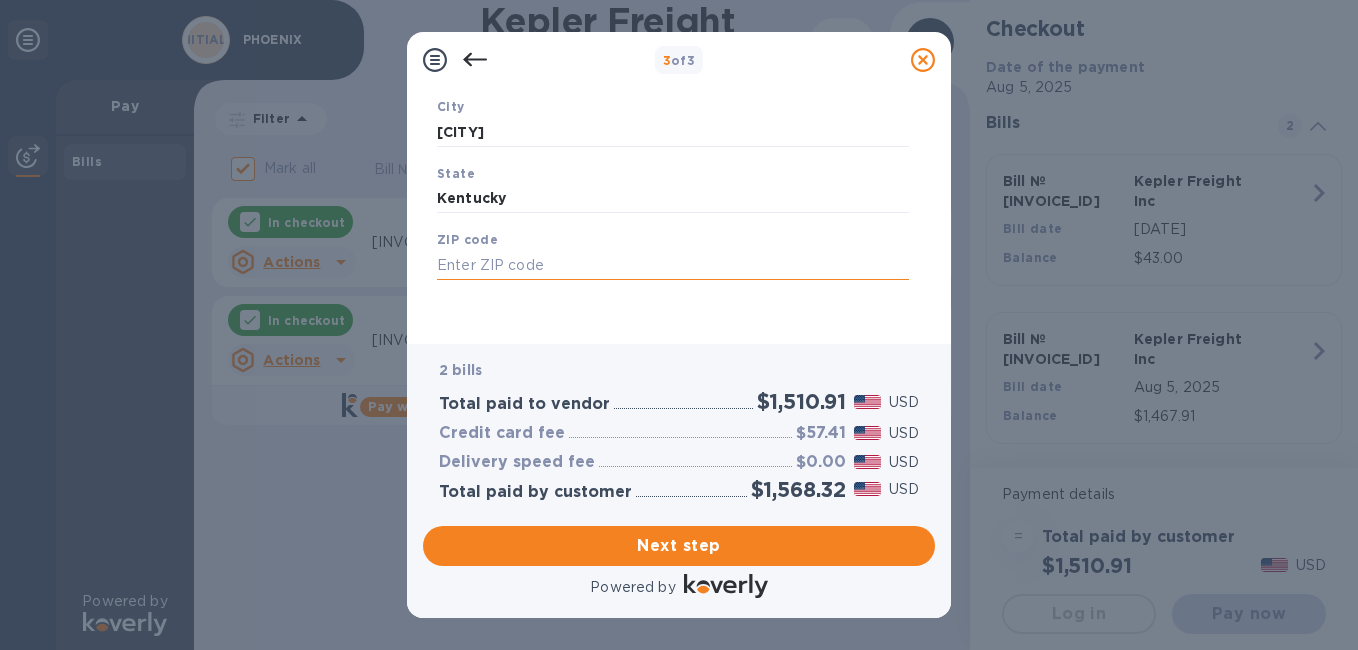 click at bounding box center (673, 265) 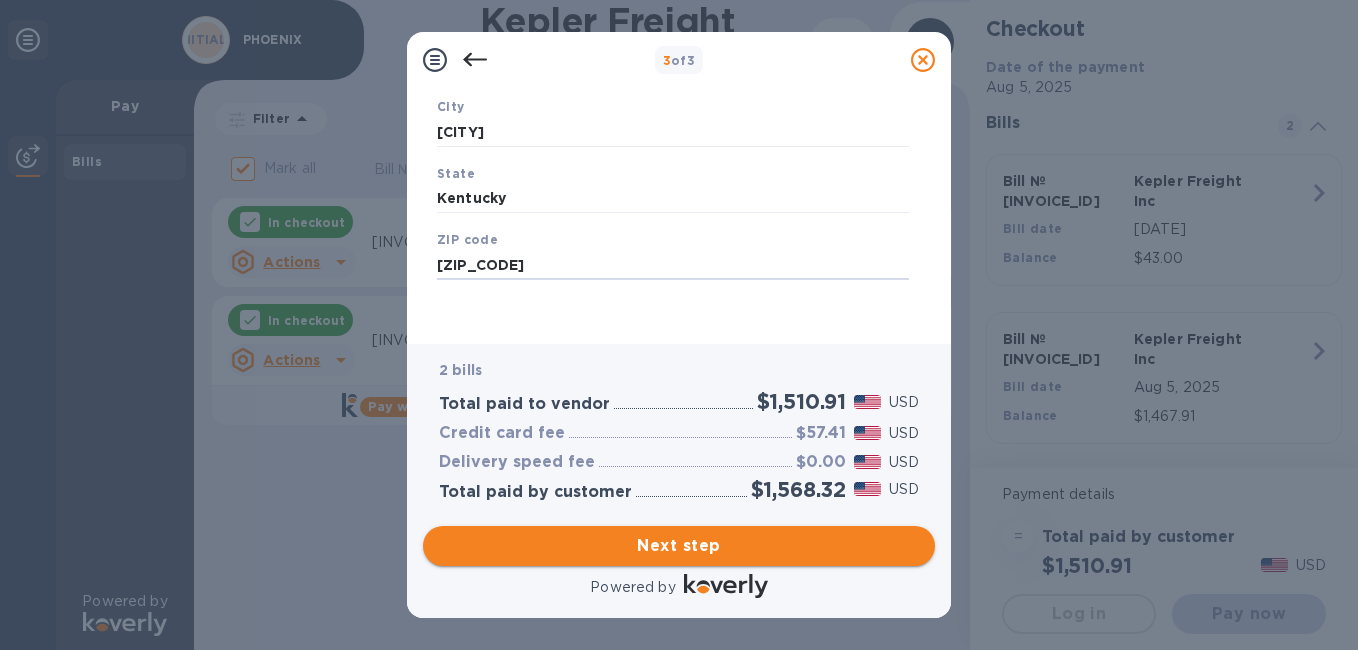 type on "[ZIP_CODE]" 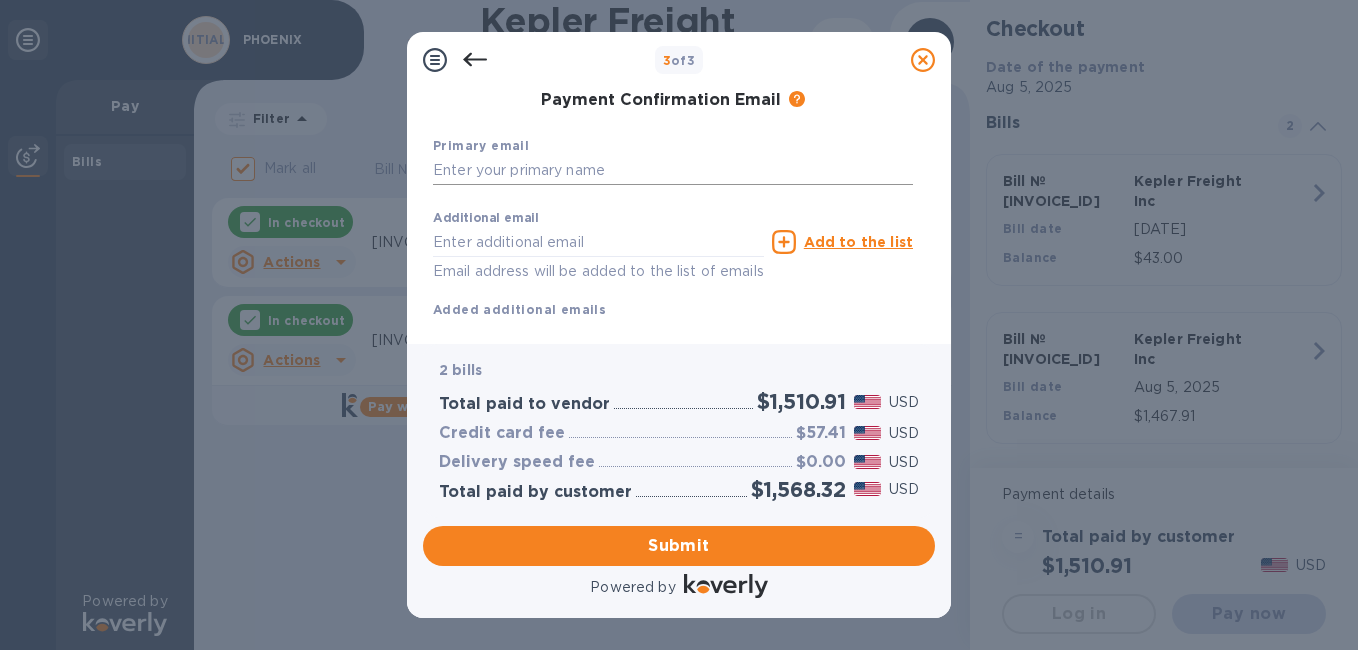 click at bounding box center (673, 171) 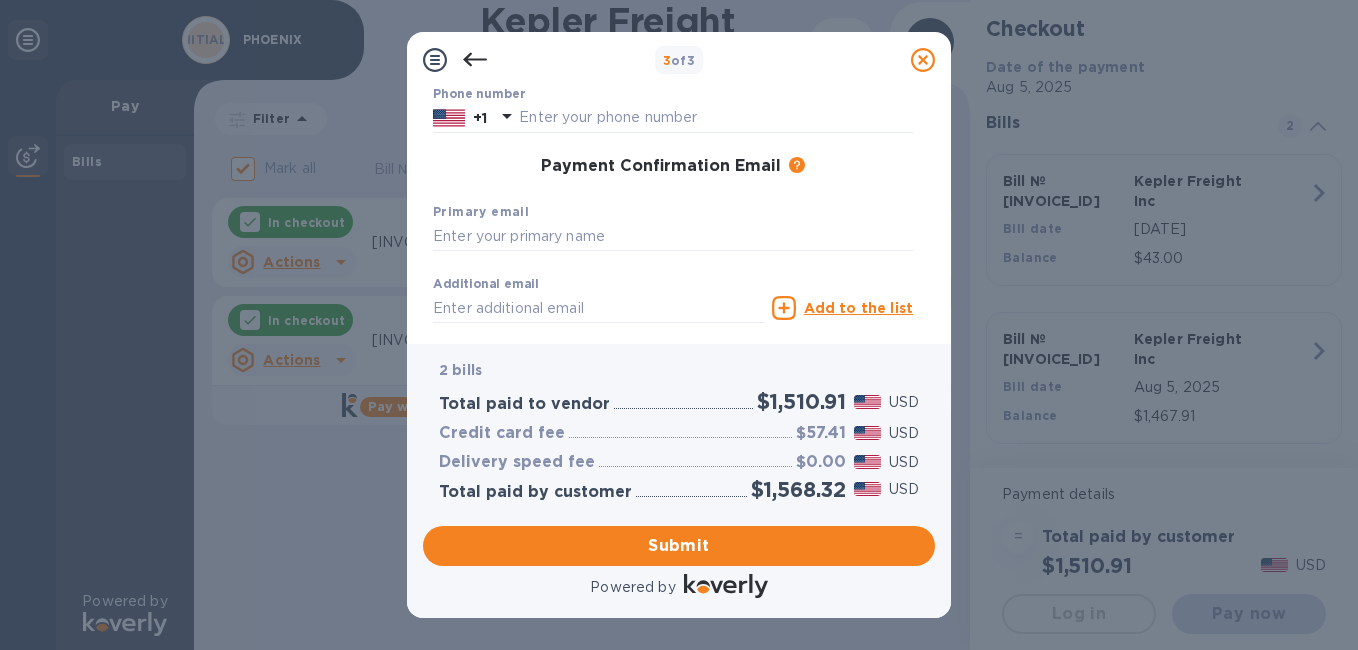scroll, scrollTop: 270, scrollLeft: 0, axis: vertical 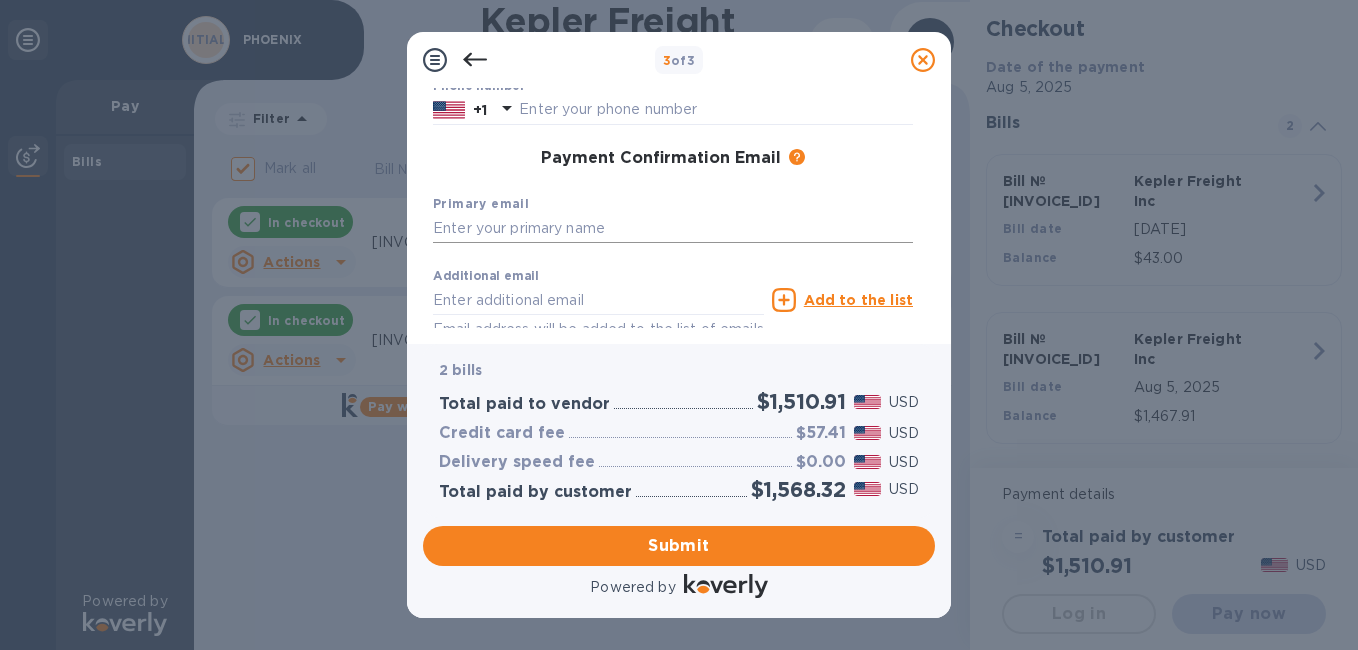 click at bounding box center [673, 229] 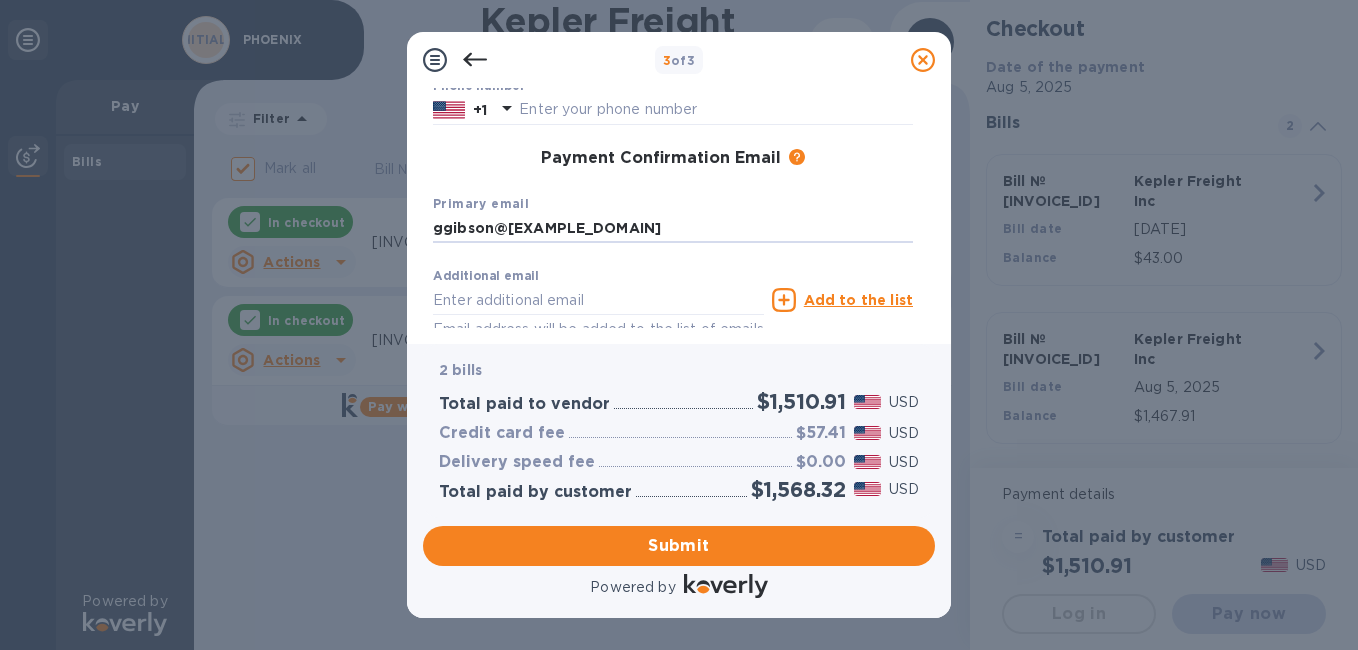 type on "[EMAIL]" 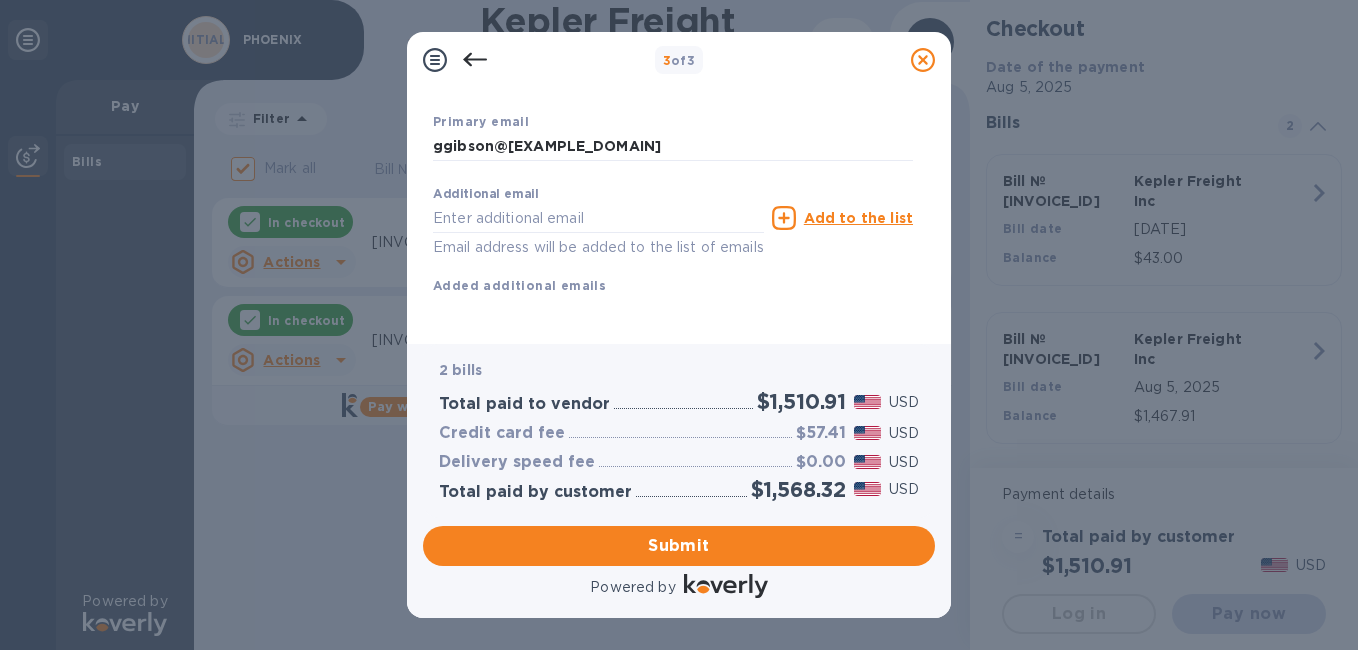scroll, scrollTop: 375, scrollLeft: 0, axis: vertical 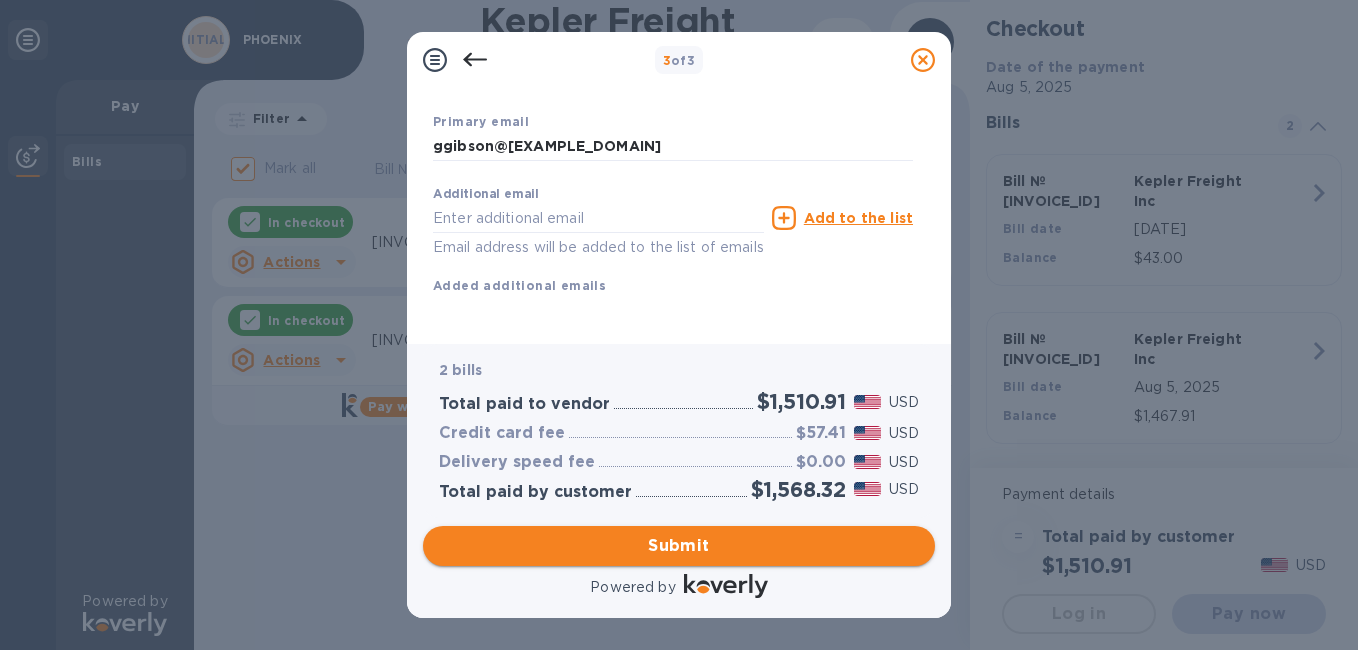 click on "Submit" at bounding box center [679, 546] 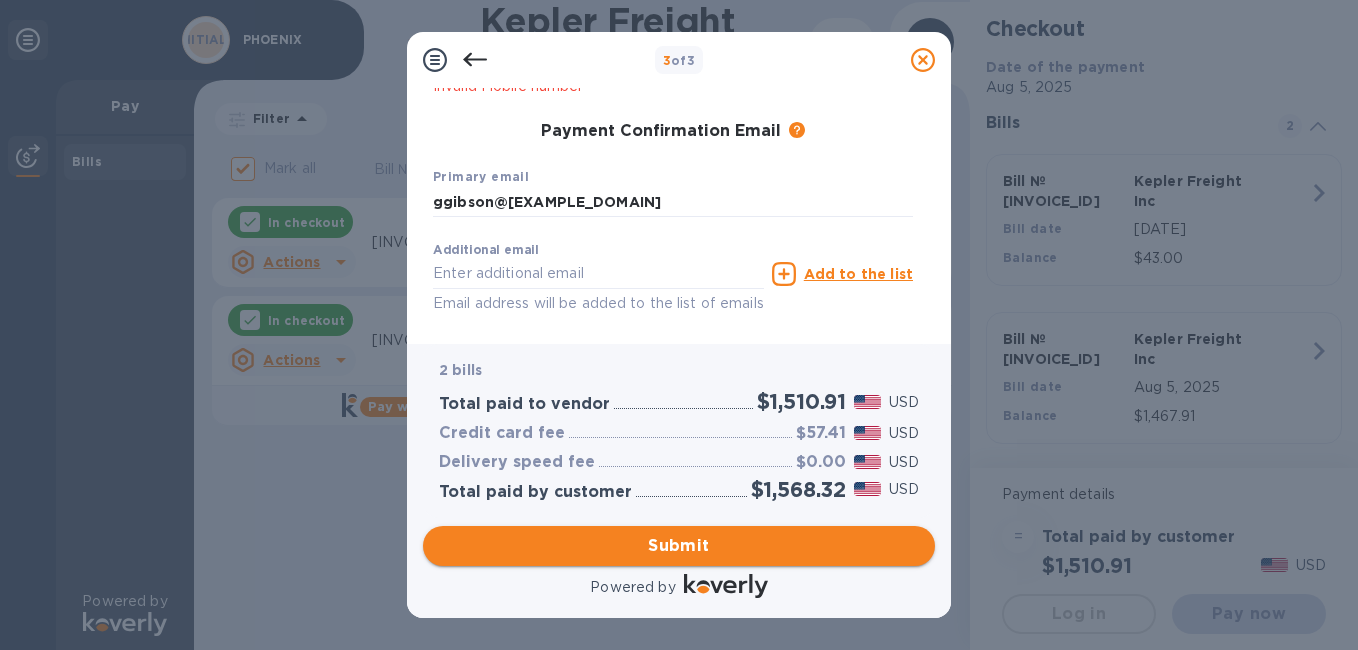 scroll, scrollTop: 453, scrollLeft: 0, axis: vertical 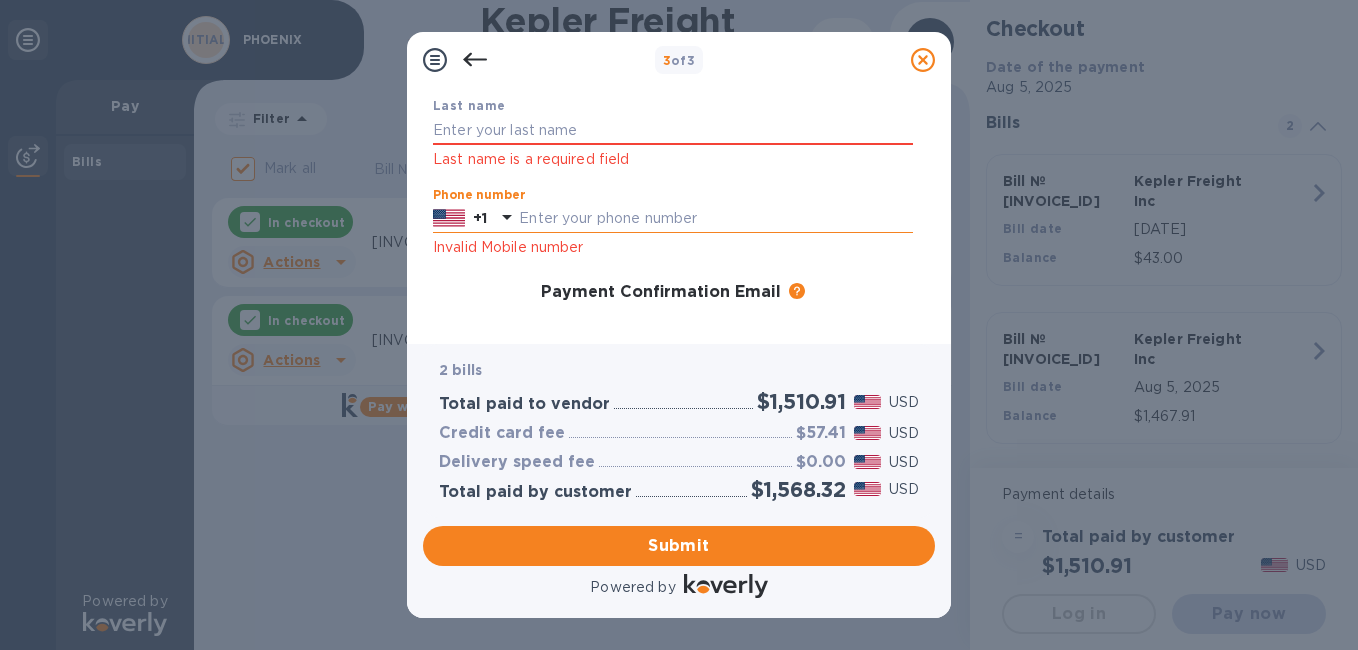 click at bounding box center (716, 219) 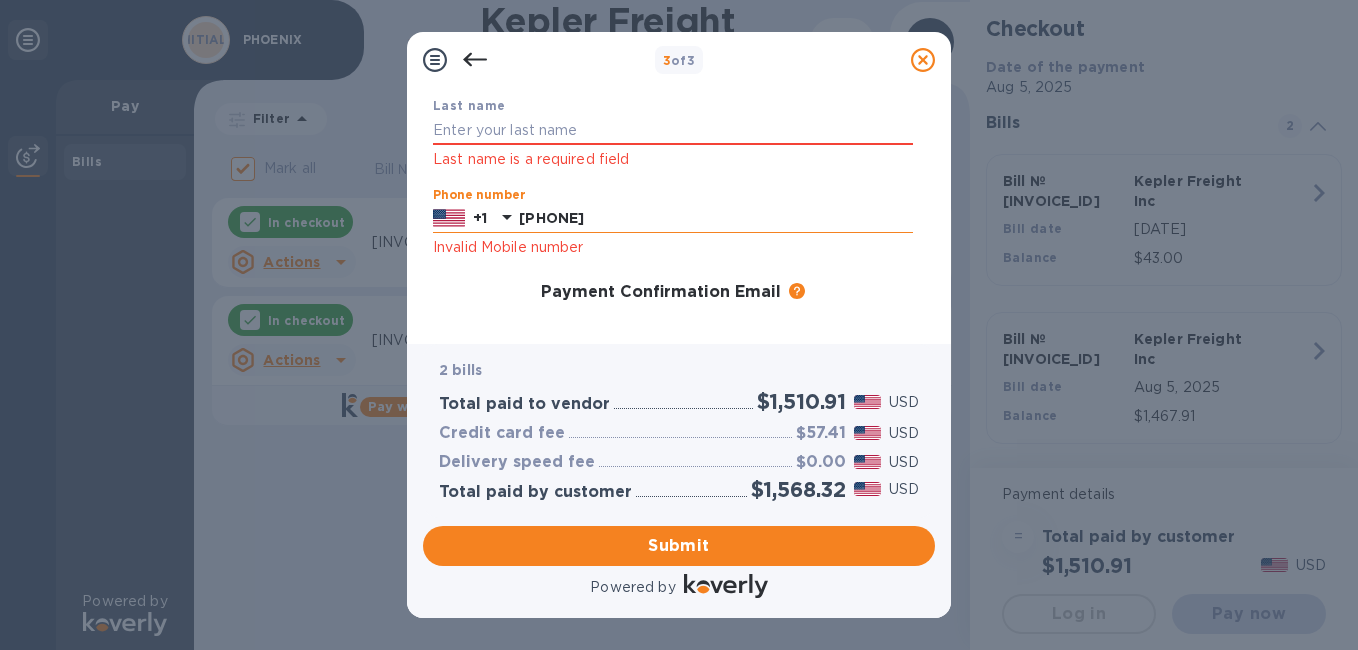 type on "[FIRST]" 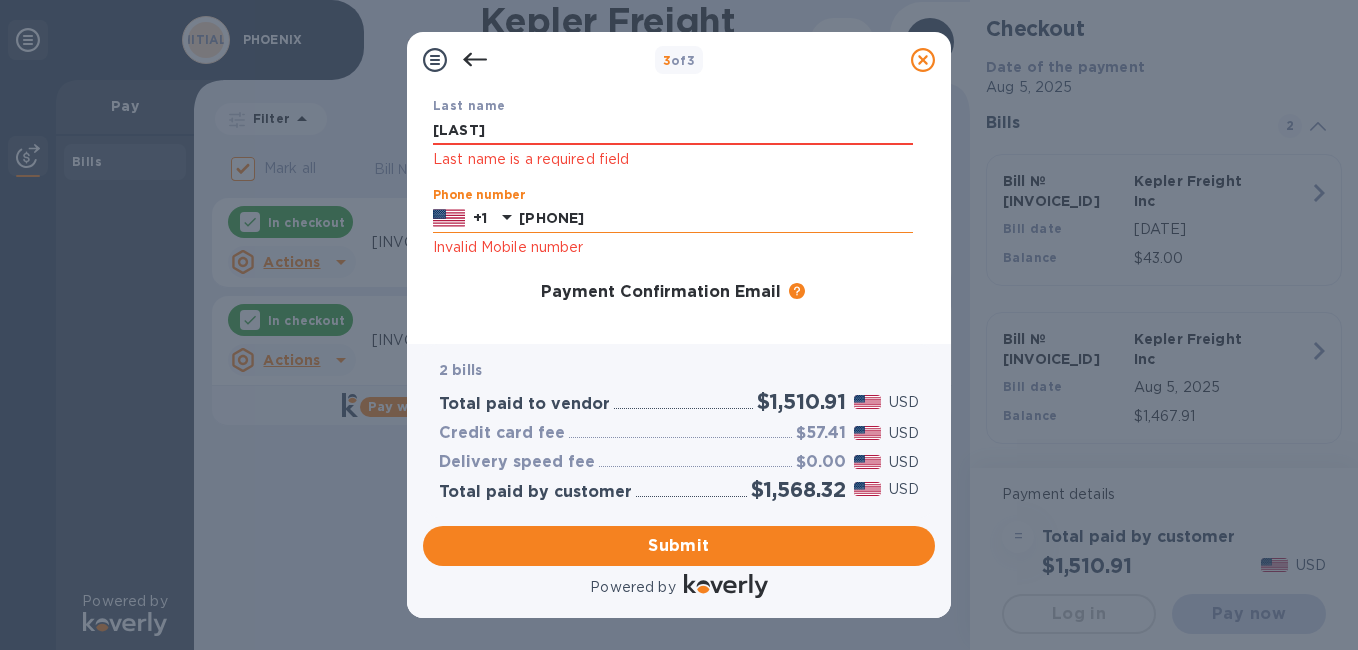 type on "[EMAIL]" 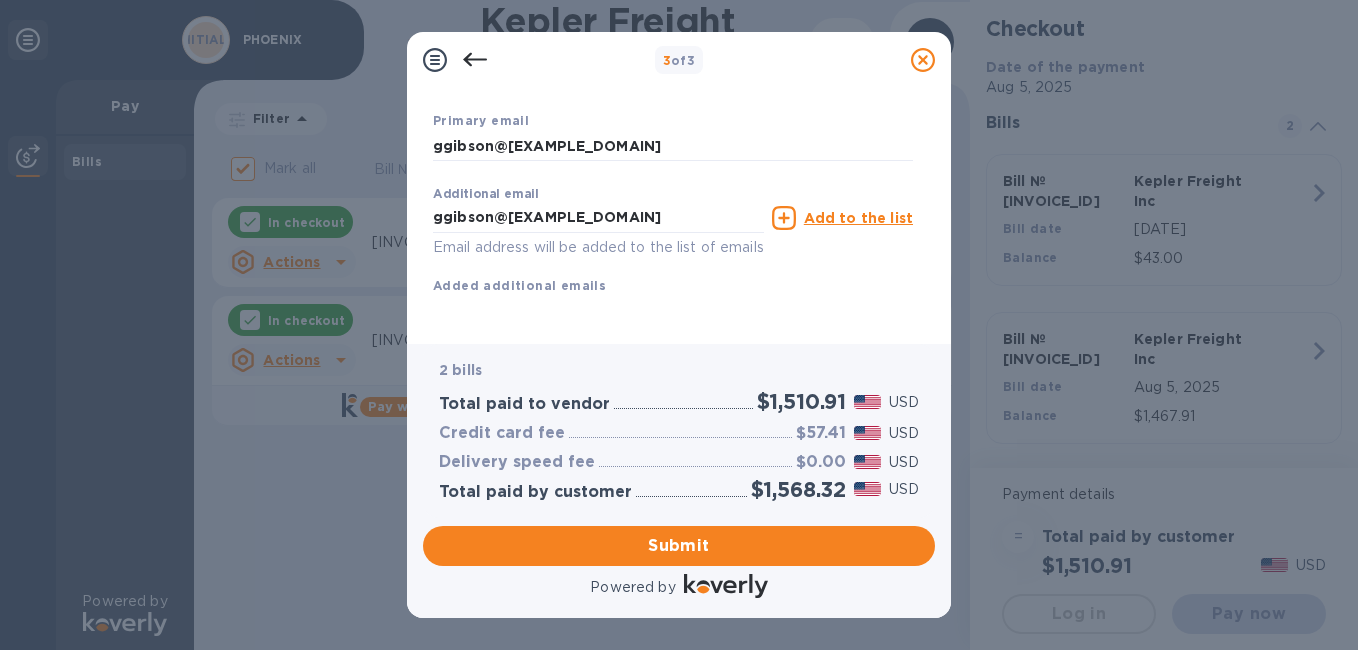 scroll, scrollTop: 454, scrollLeft: 0, axis: vertical 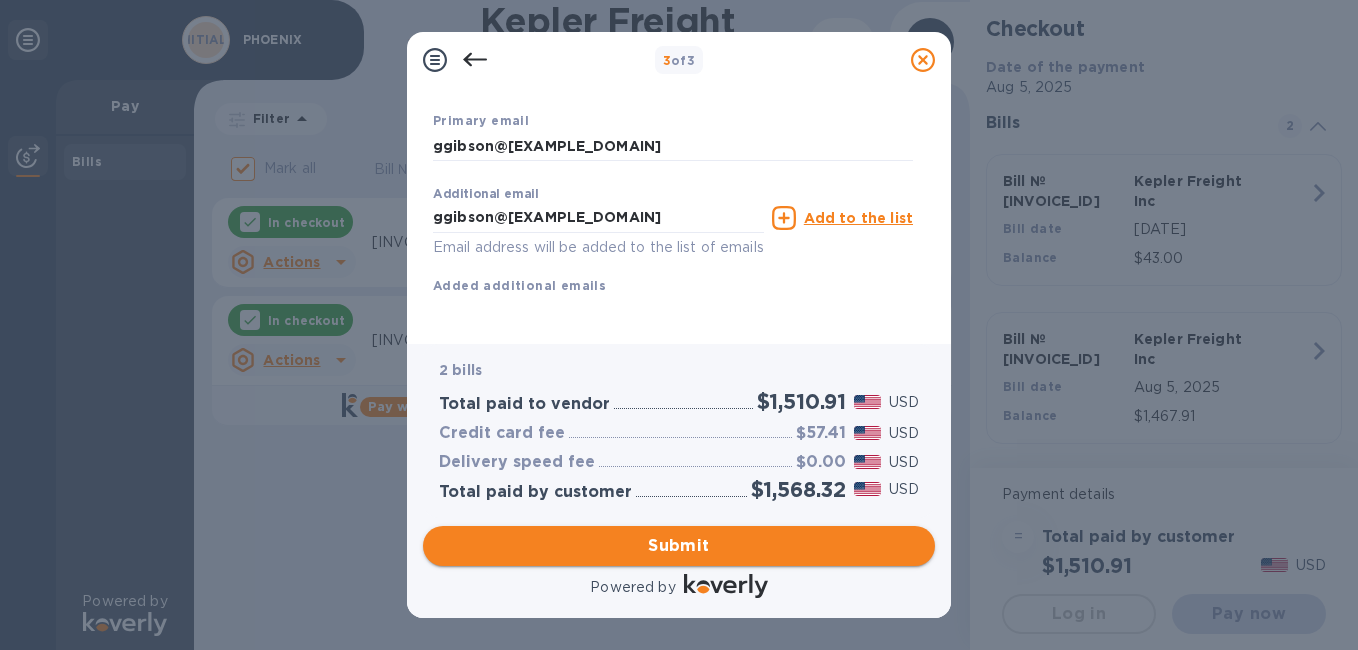 click on "Submit" at bounding box center [679, 546] 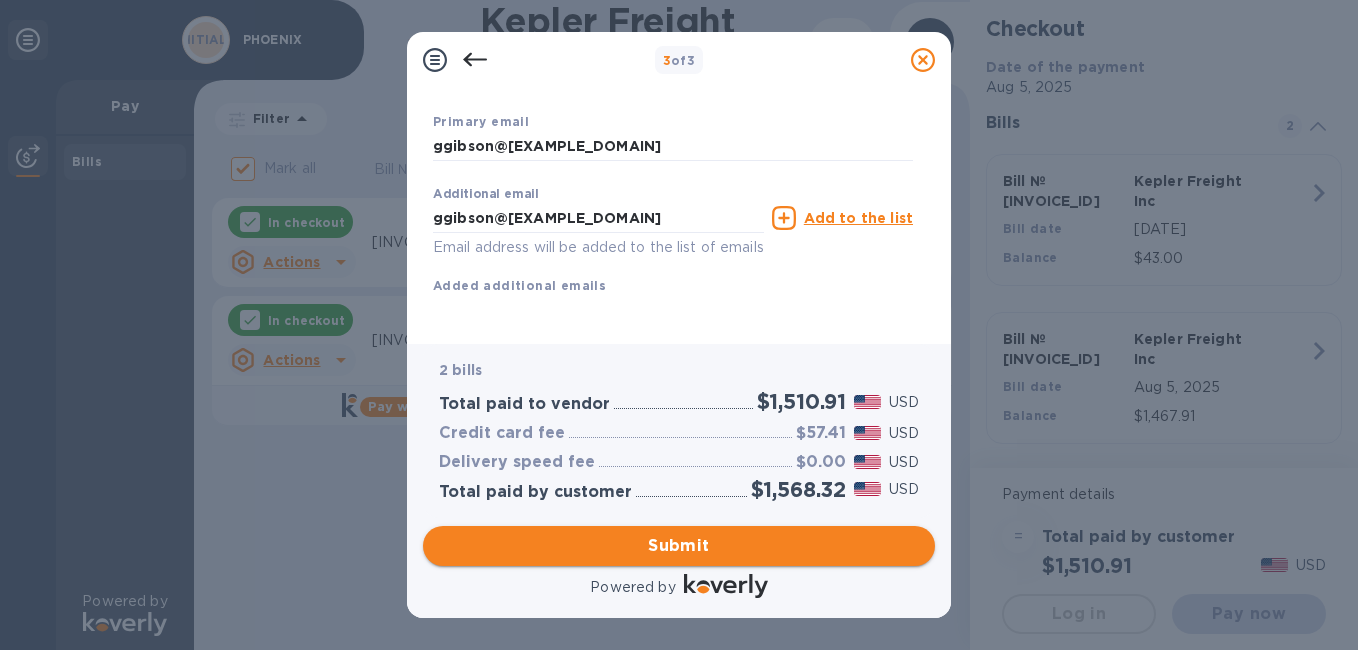 scroll, scrollTop: 401, scrollLeft: 0, axis: vertical 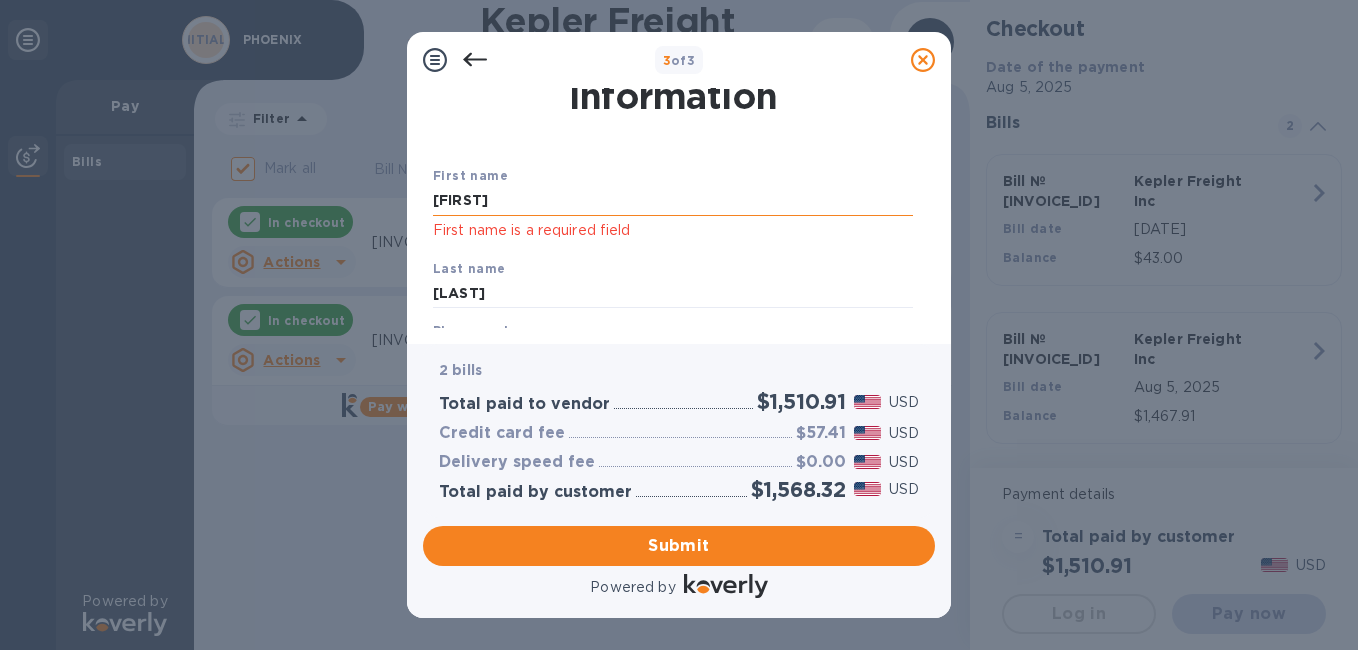 click on "[FIRST]" at bounding box center [673, 201] 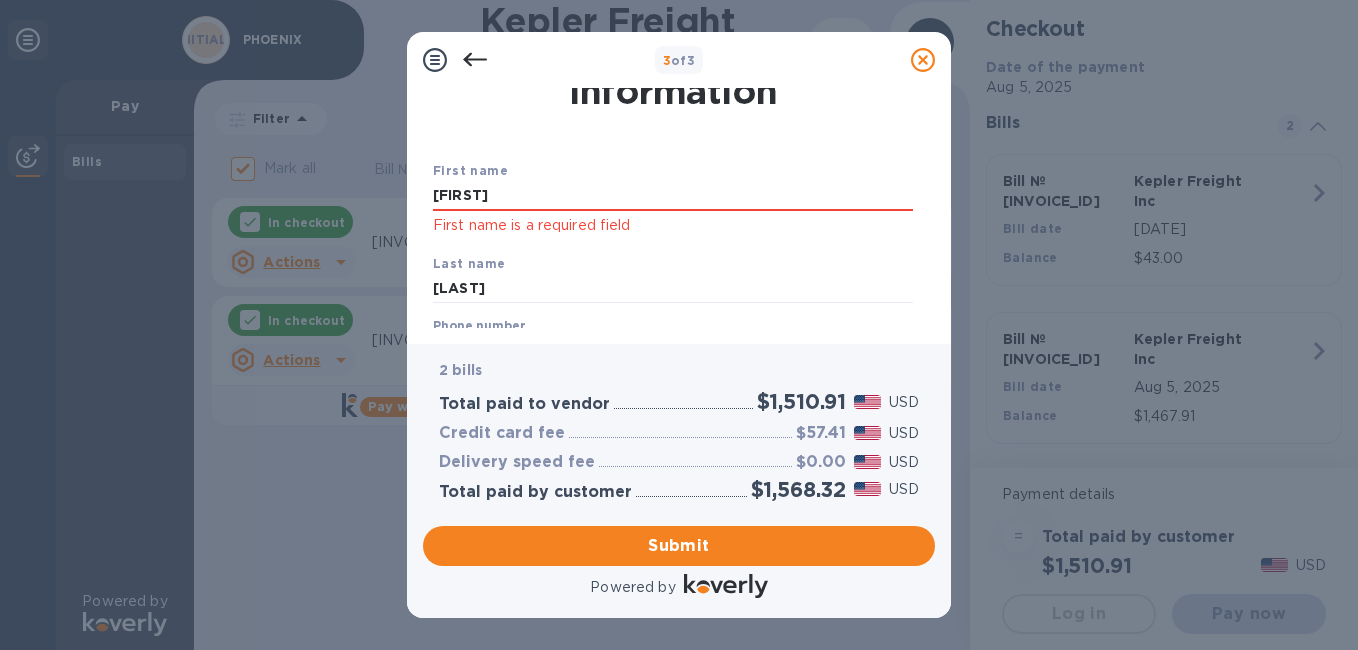 scroll, scrollTop: 101, scrollLeft: 0, axis: vertical 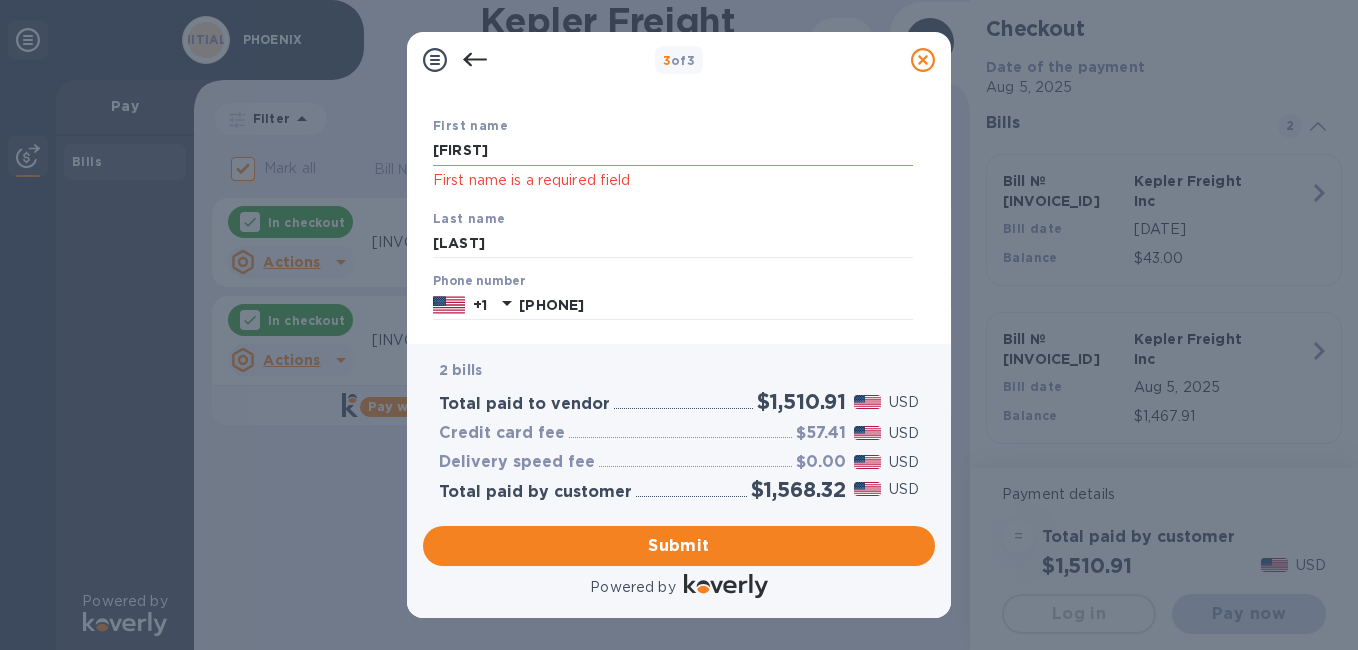 click on "Greggory" at bounding box center [673, 151] 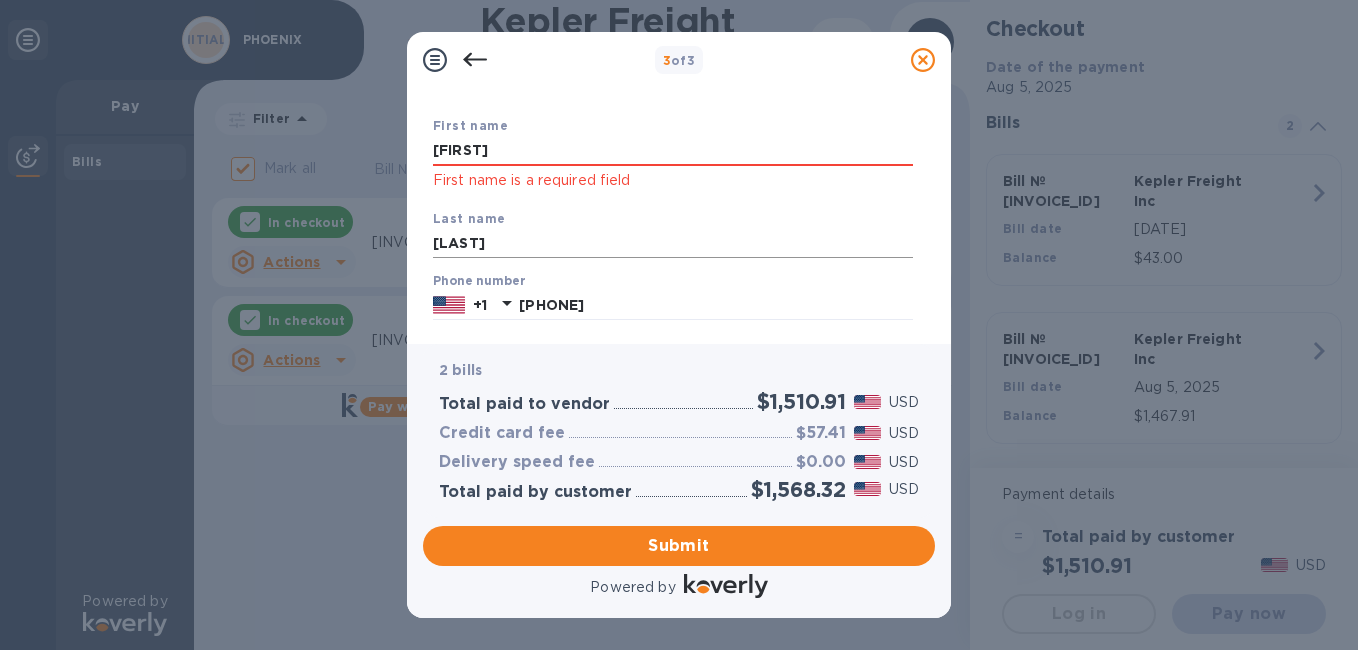 type on "[FIRST]" 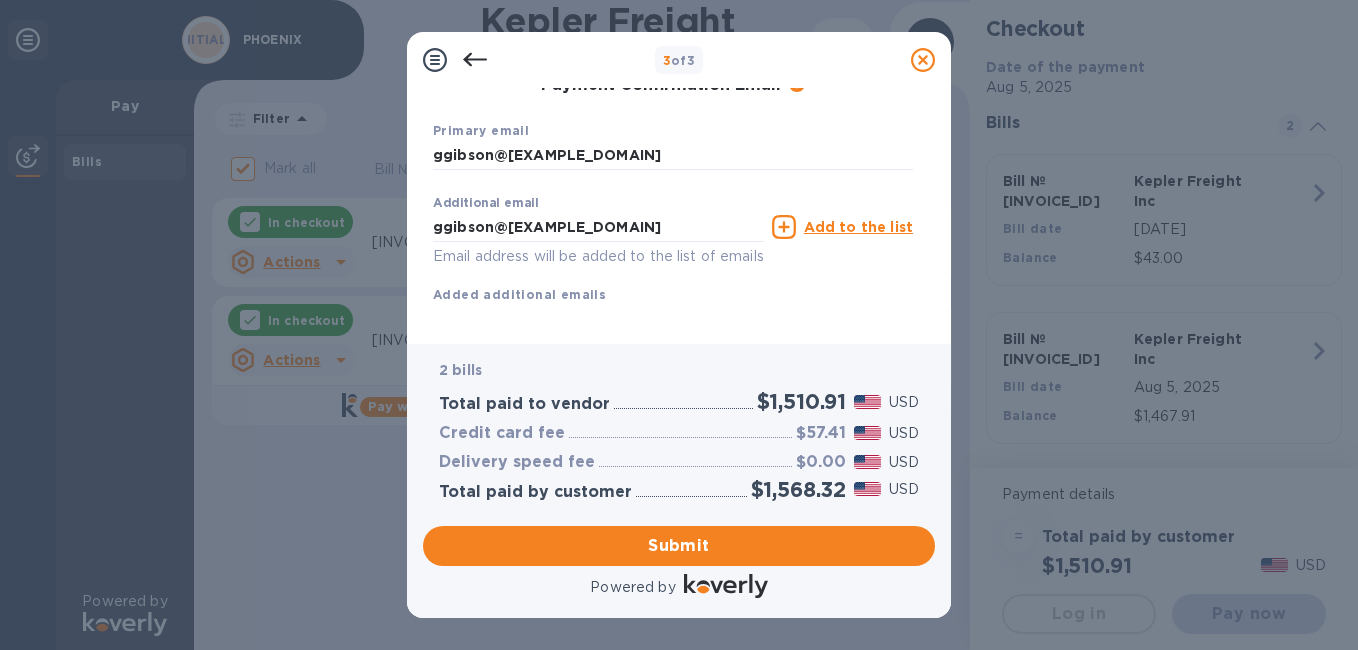 scroll, scrollTop: 401, scrollLeft: 0, axis: vertical 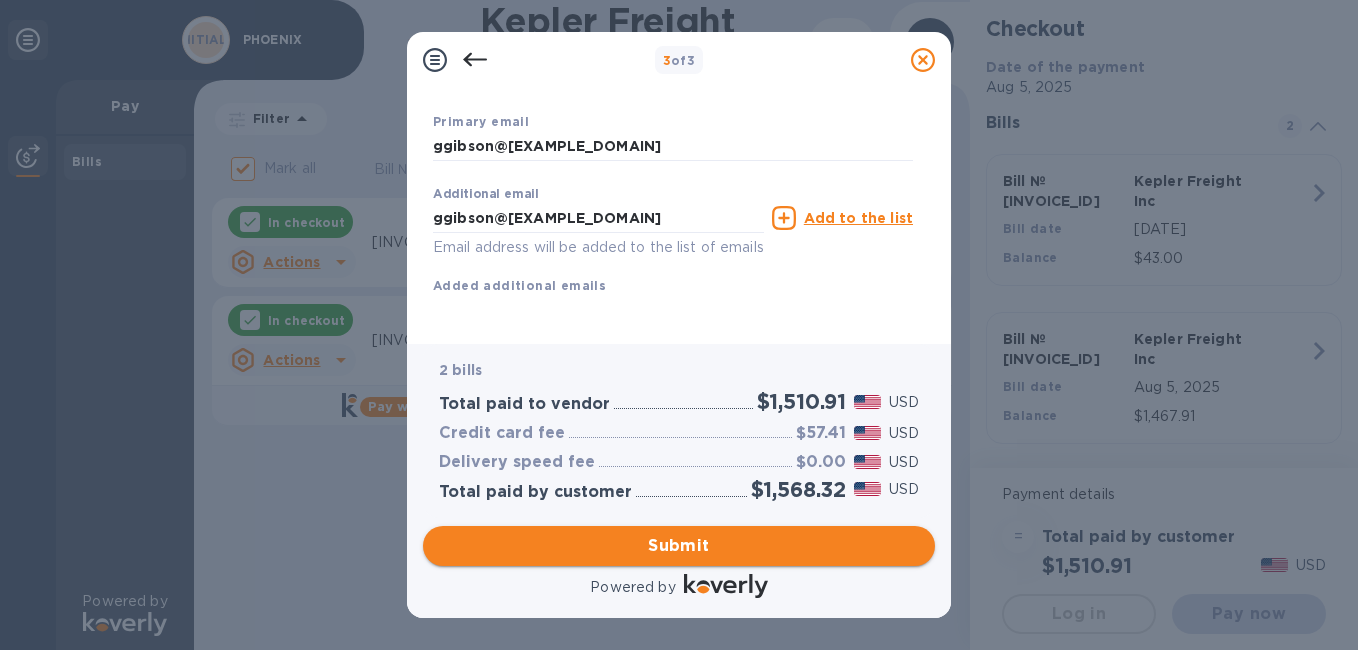 click on "Submit" at bounding box center [679, 546] 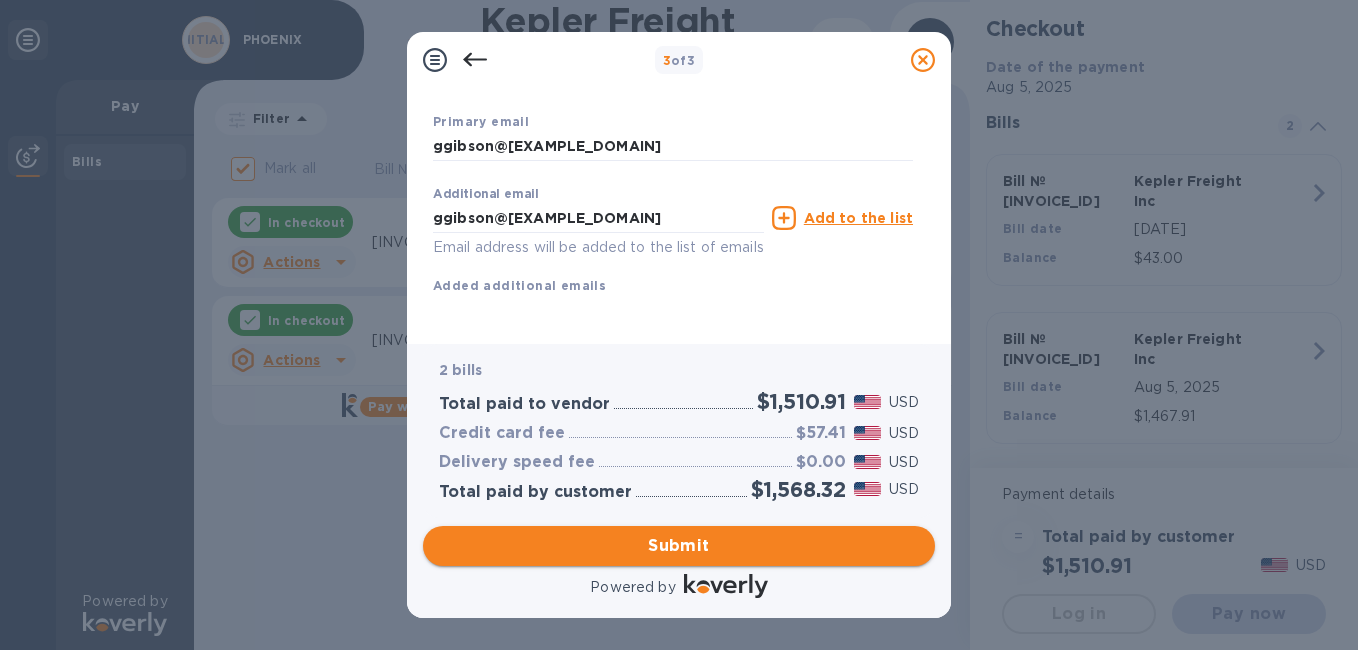 scroll, scrollTop: 375, scrollLeft: 0, axis: vertical 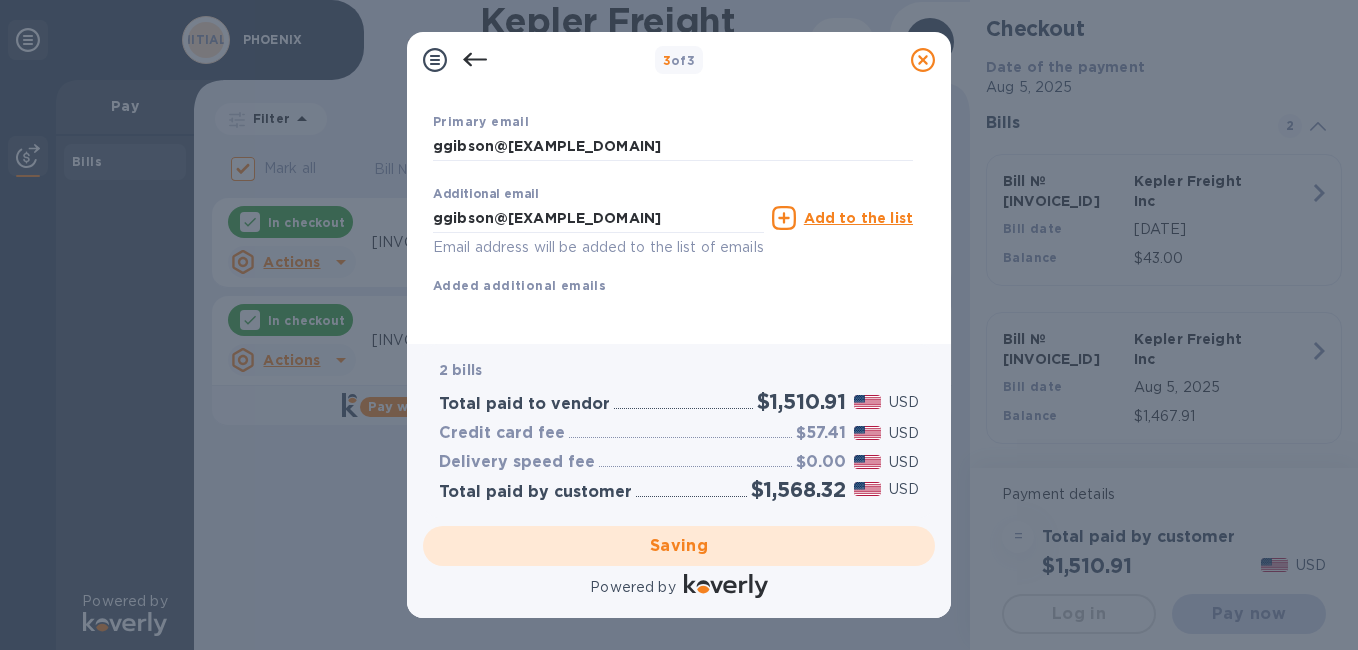 checkbox on "false" 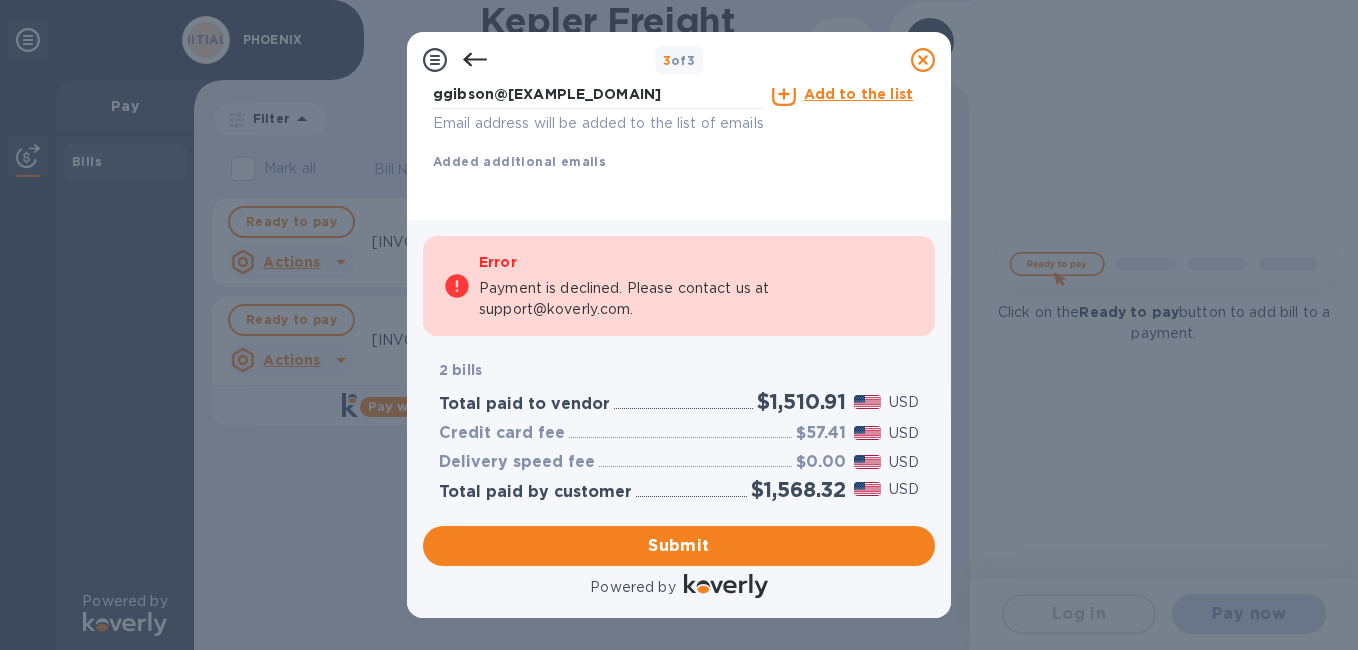 scroll, scrollTop: 499, scrollLeft: 0, axis: vertical 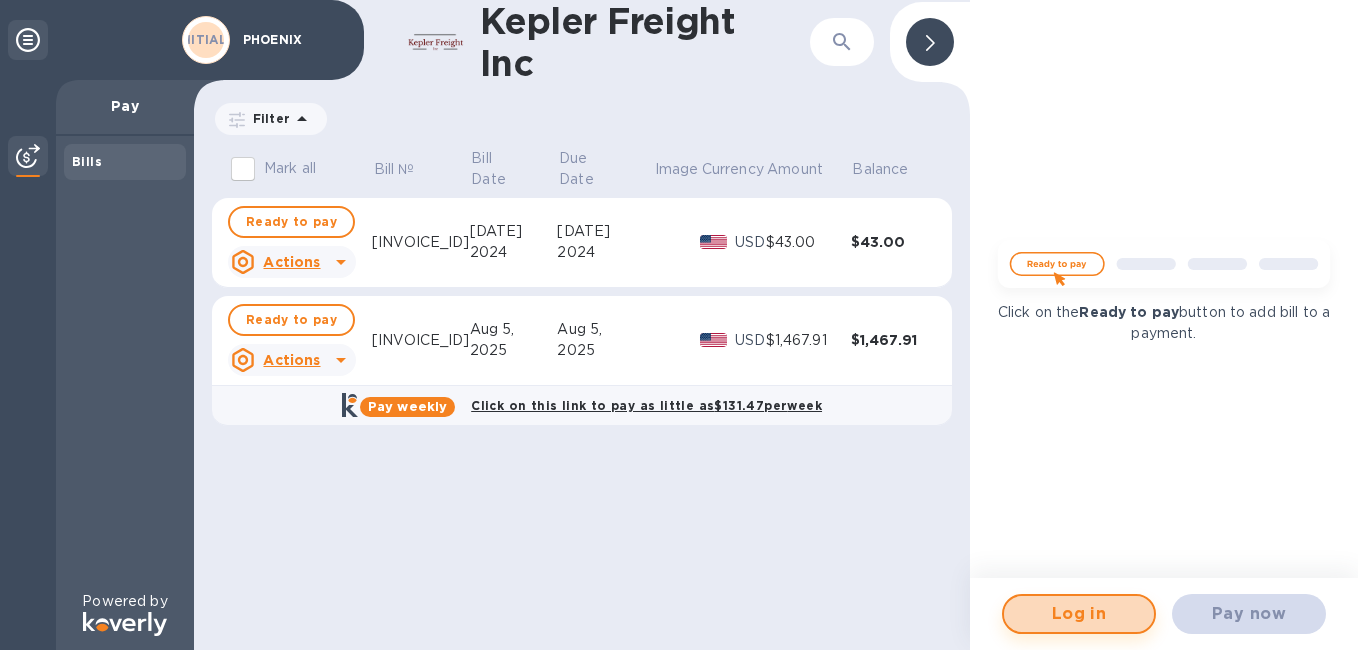 click on "Log in" at bounding box center [1079, 614] 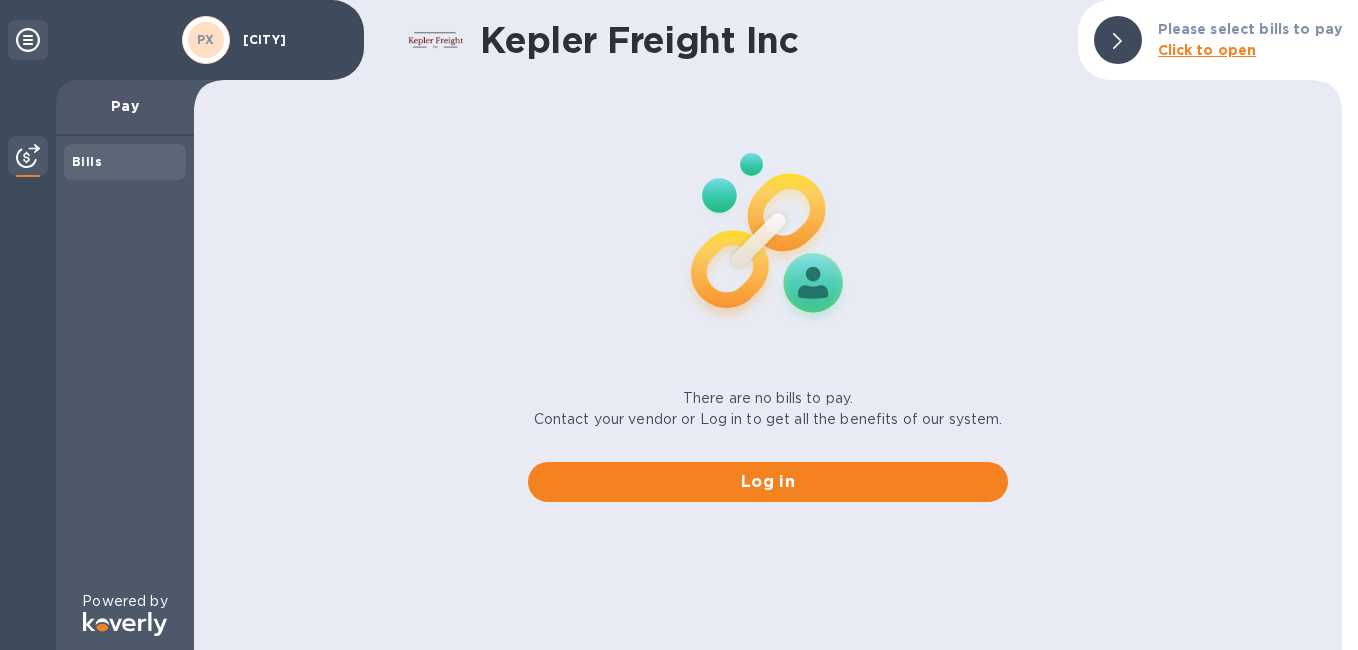 scroll, scrollTop: 0, scrollLeft: 0, axis: both 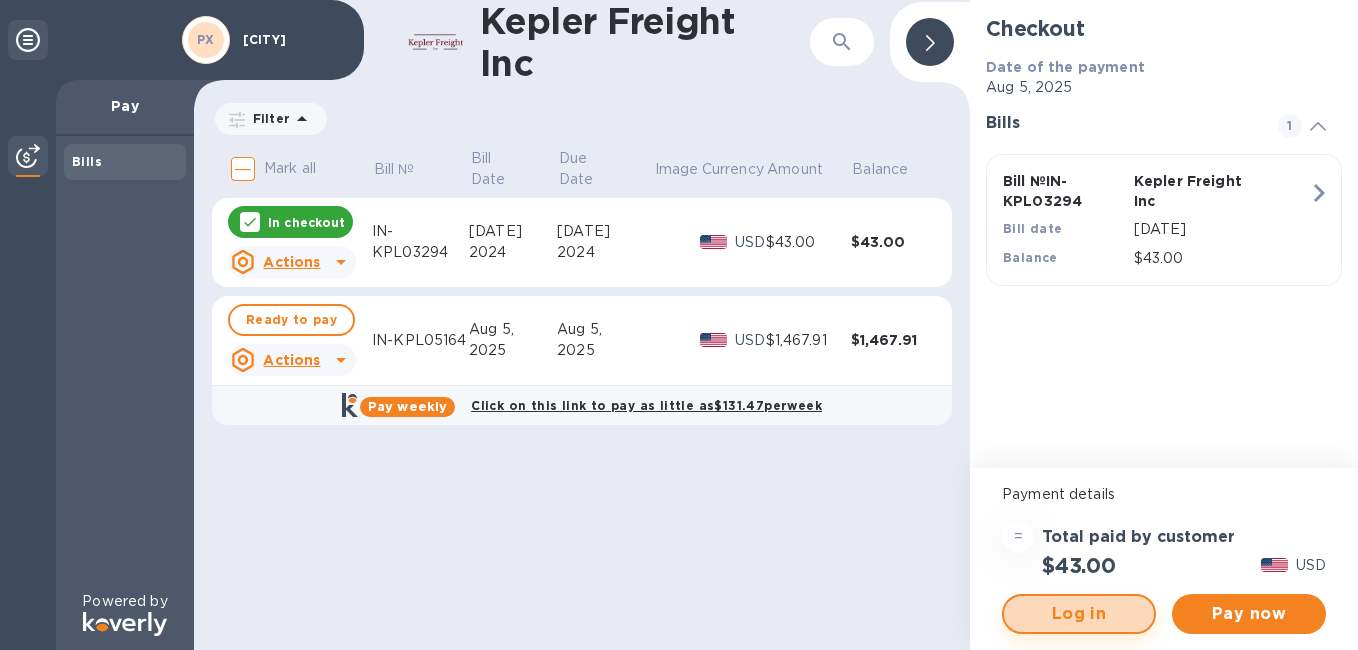 click on "Log in" at bounding box center (1079, 614) 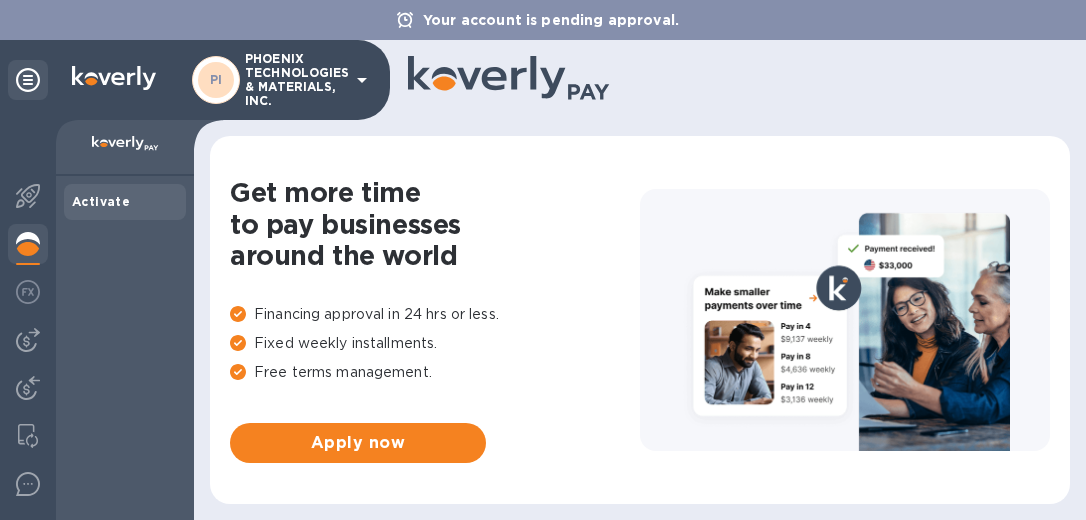 scroll, scrollTop: 0, scrollLeft: 0, axis: both 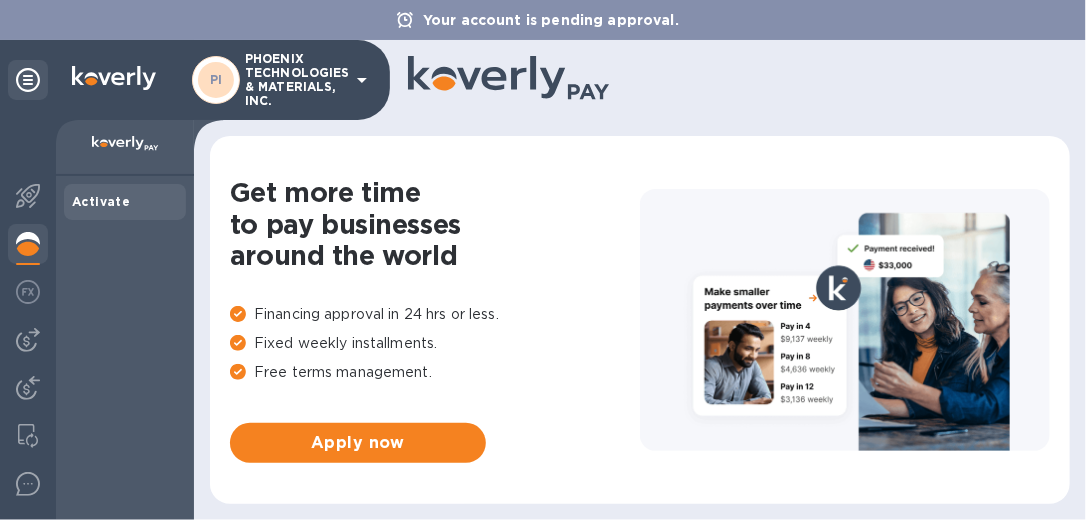 click on "Activate" at bounding box center (101, 201) 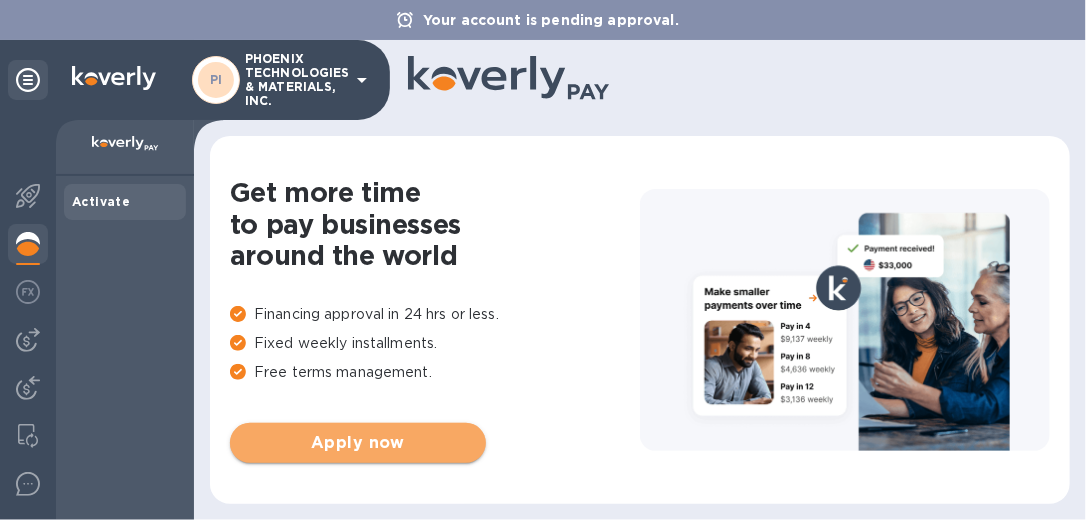 click on "Apply now" at bounding box center (358, 443) 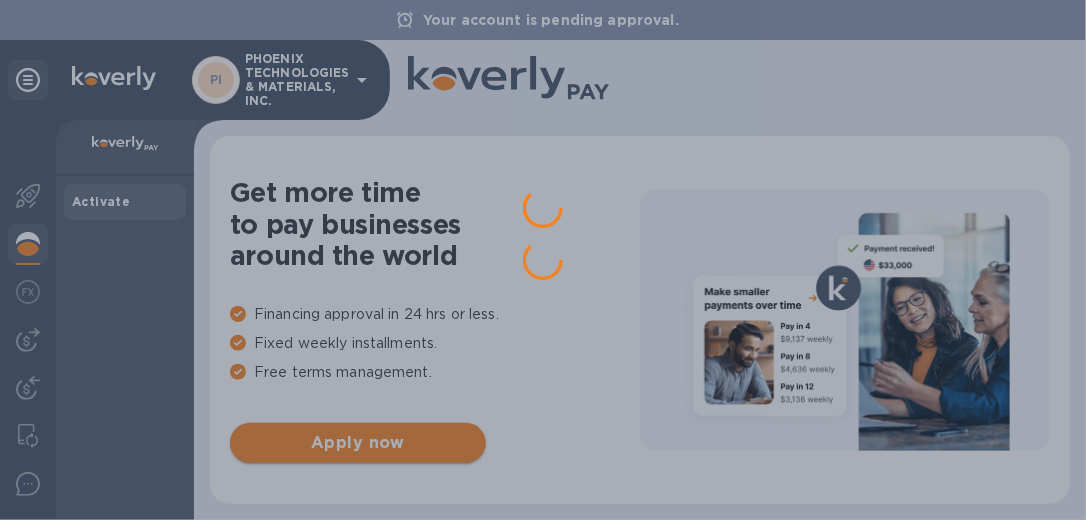 scroll, scrollTop: 0, scrollLeft: 0, axis: both 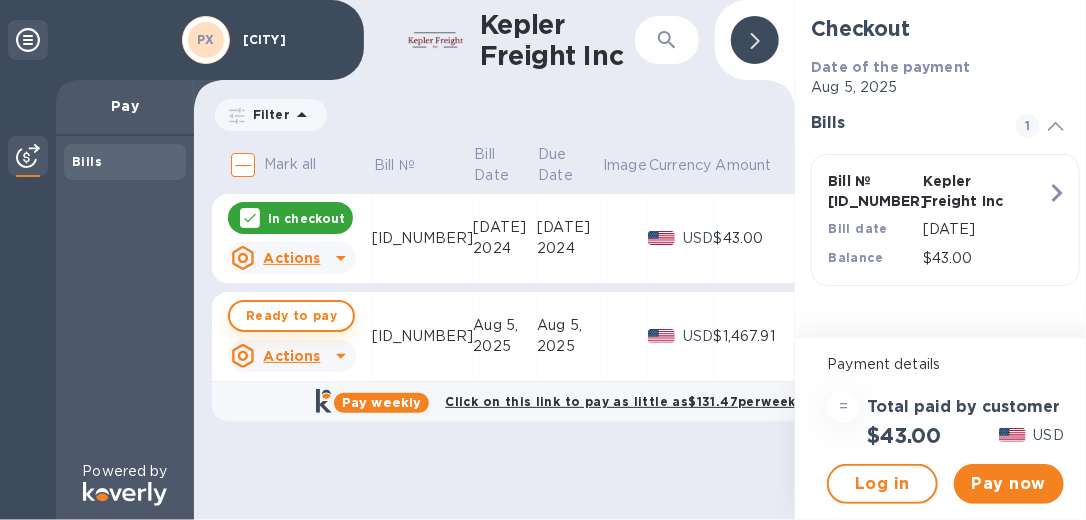 click on "Ready to pay" at bounding box center (291, 316) 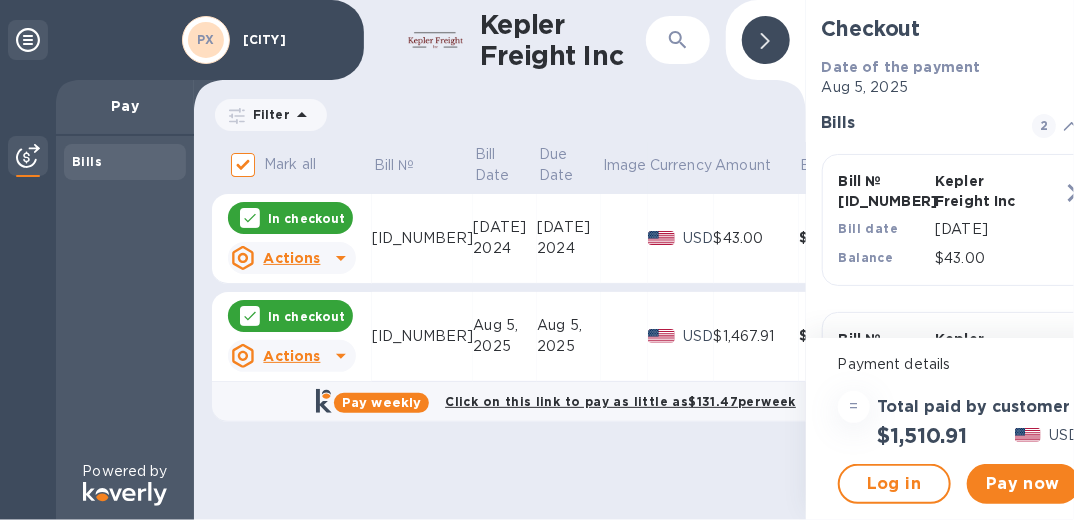 scroll, scrollTop: 12, scrollLeft: 0, axis: vertical 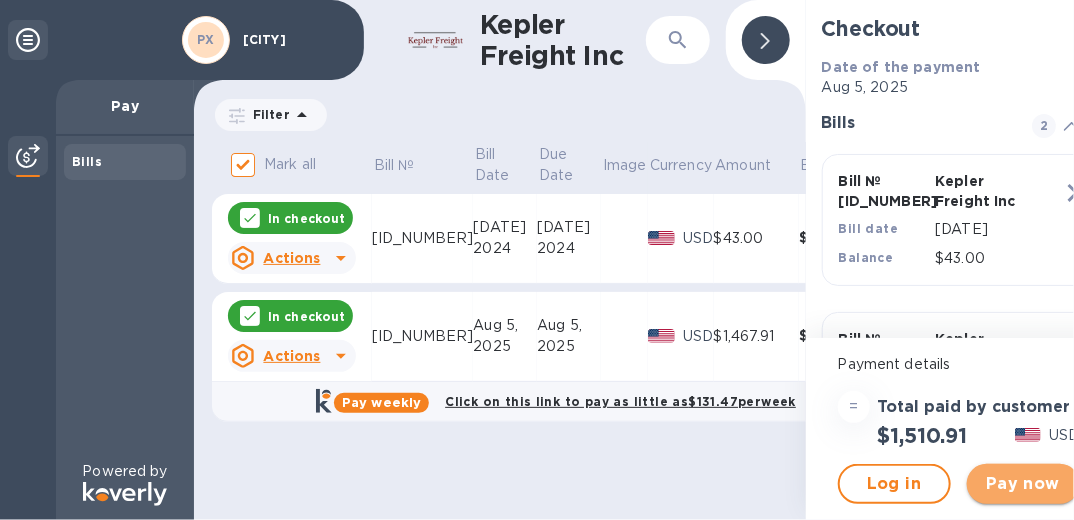 click on "Pay now" at bounding box center [1023, 484] 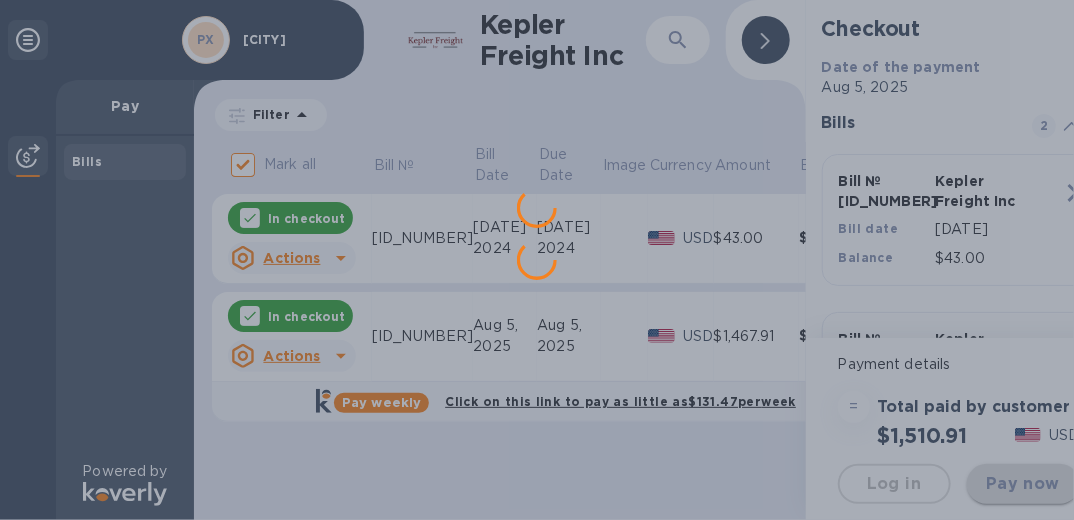 scroll, scrollTop: 0, scrollLeft: 0, axis: both 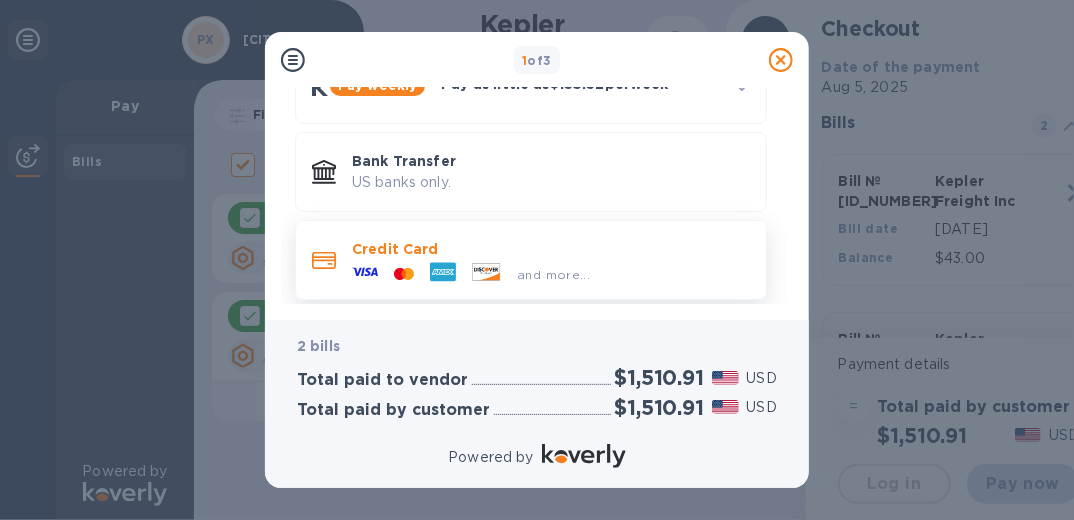 click on "Credit Card" at bounding box center (551, 249) 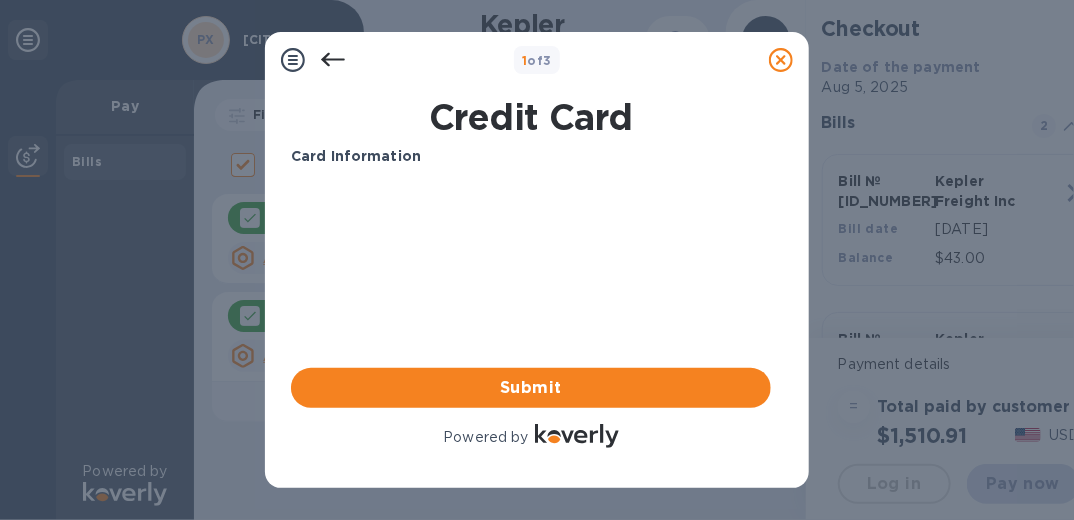 scroll, scrollTop: 0, scrollLeft: 0, axis: both 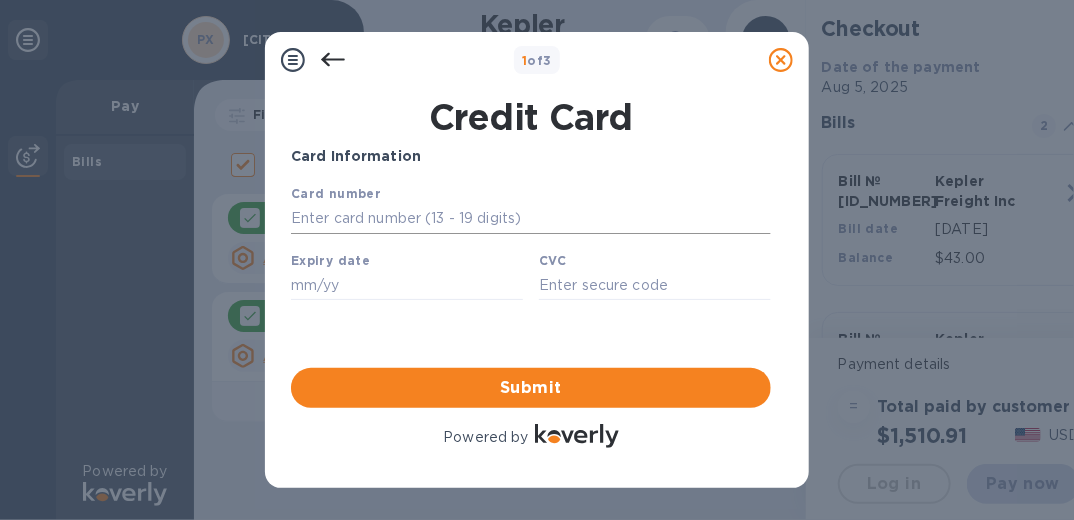 click at bounding box center [530, 218] 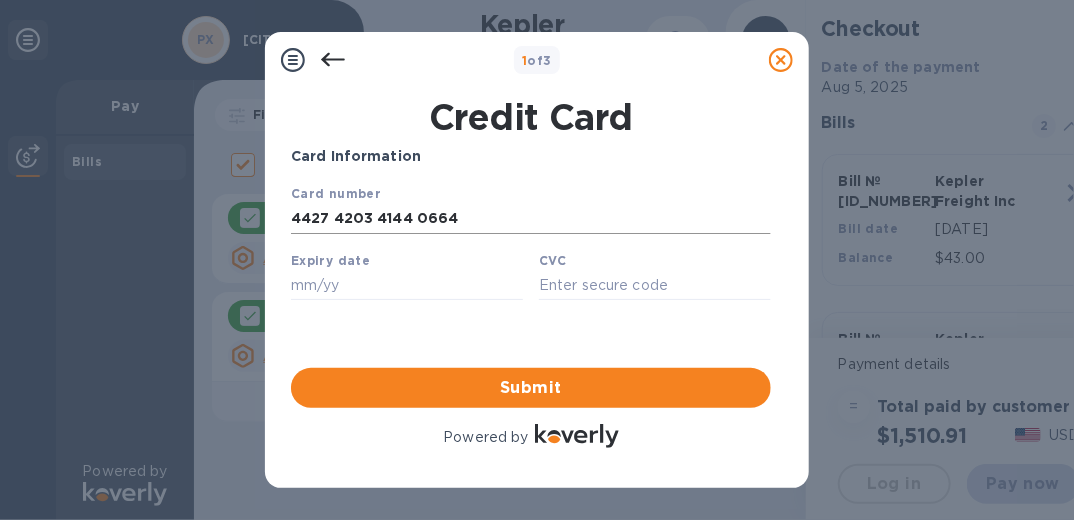 type on "12/26" 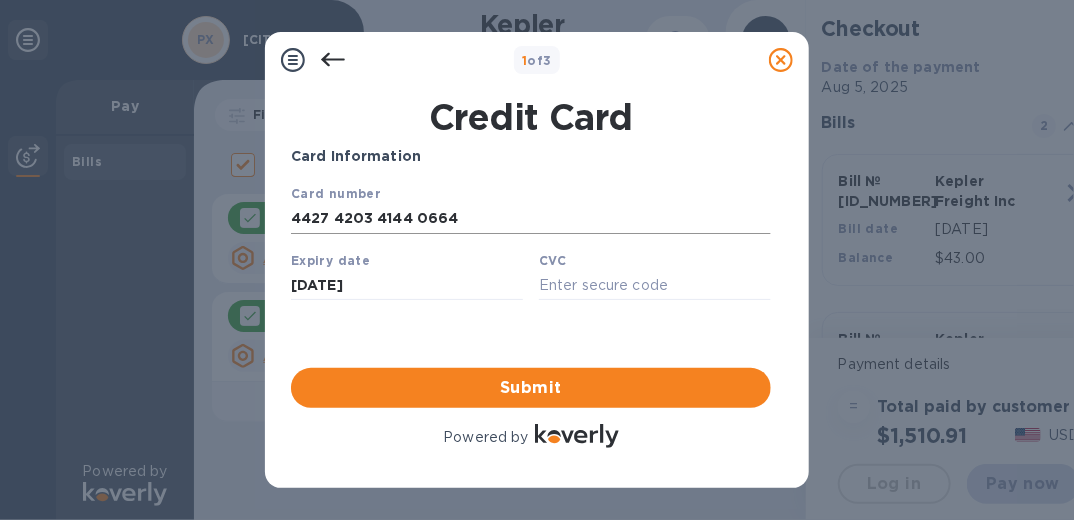 type on "342" 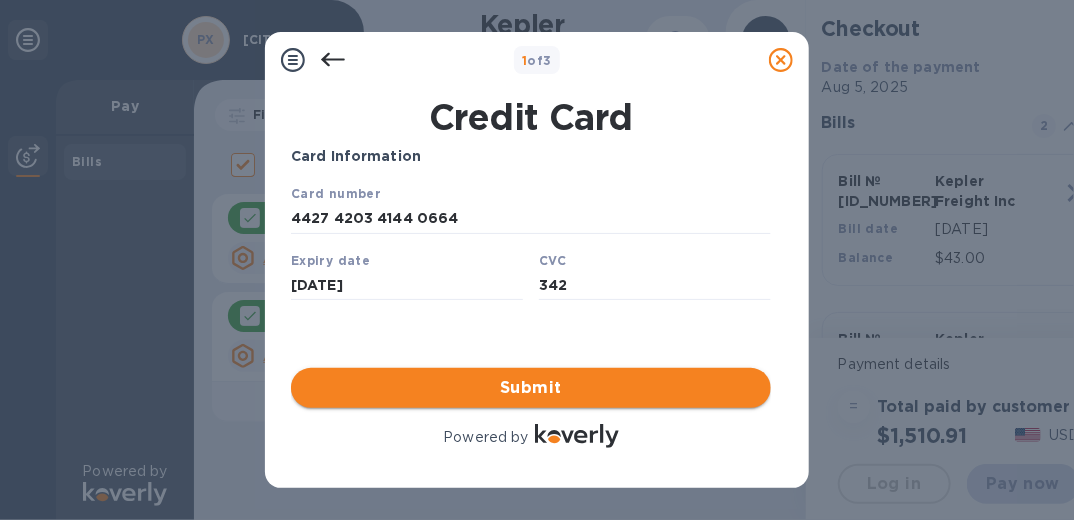 click on "Submit" at bounding box center [531, 388] 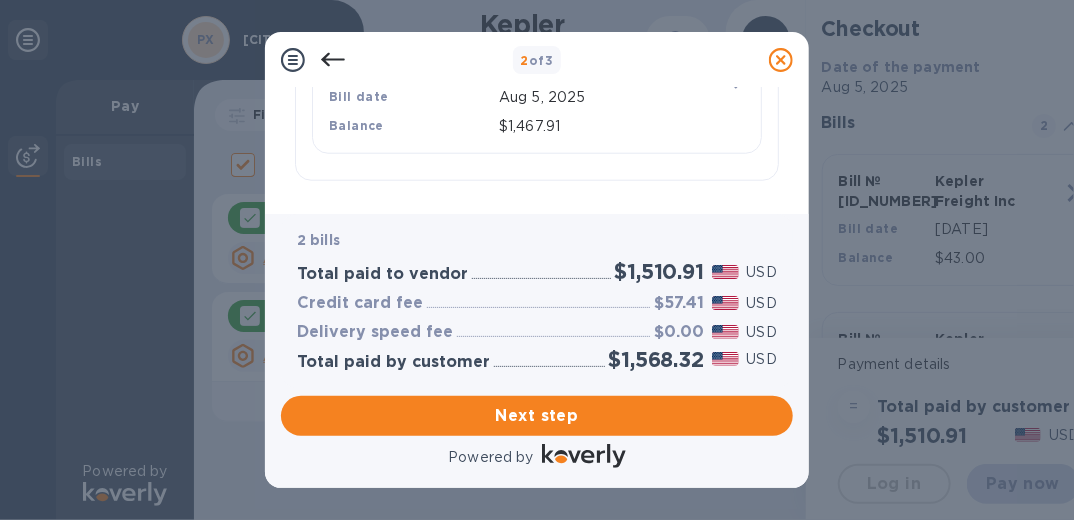 scroll, scrollTop: 680, scrollLeft: 0, axis: vertical 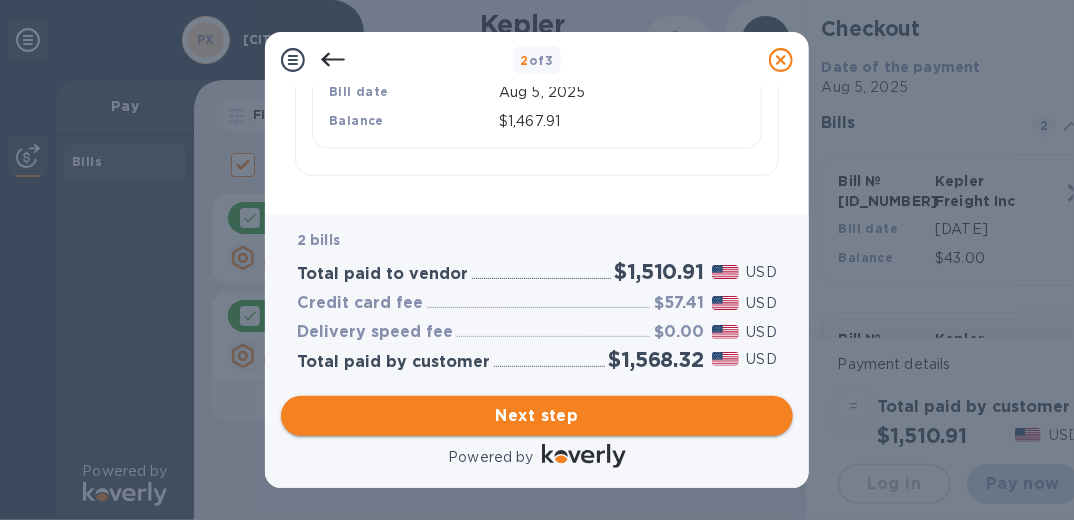click on "Next step" at bounding box center [537, 416] 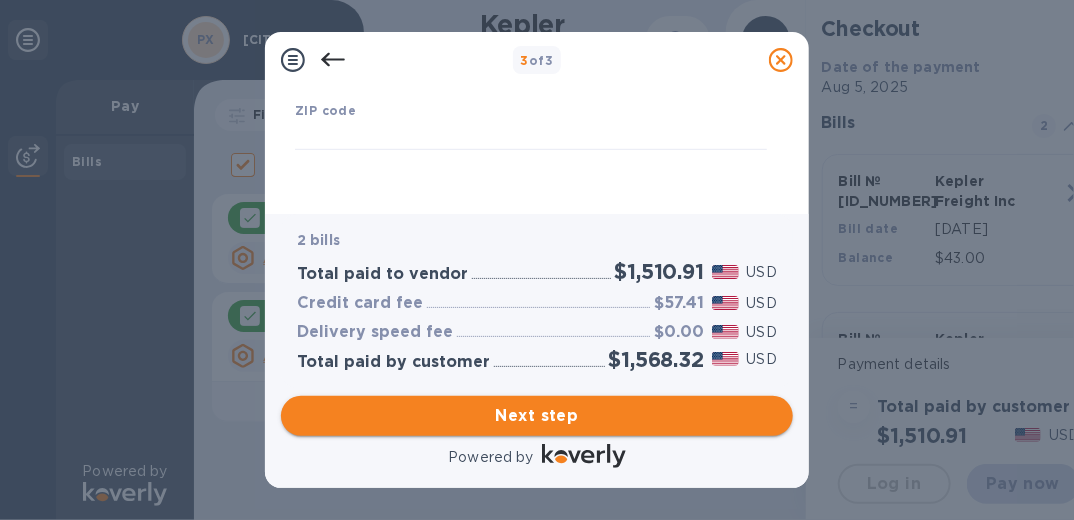 type 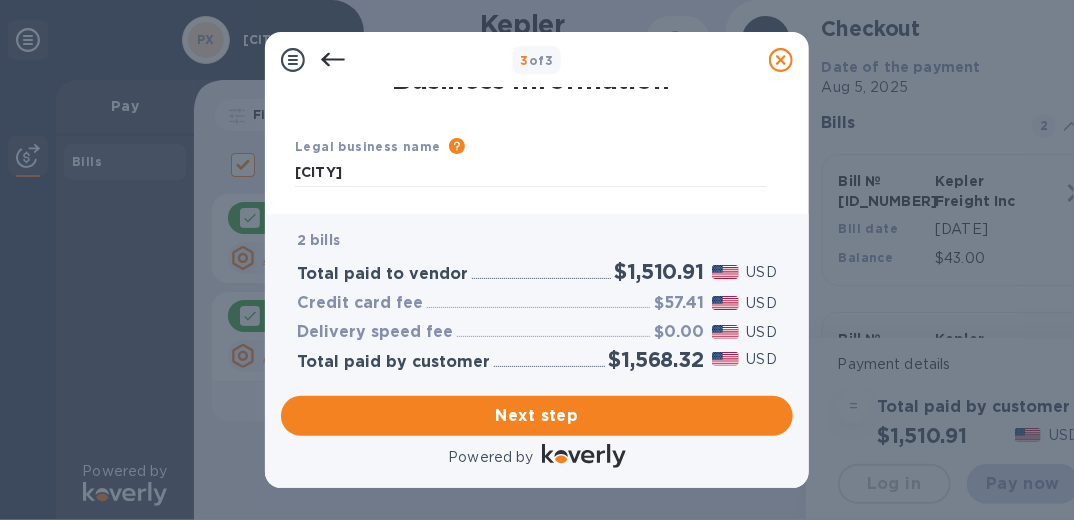scroll, scrollTop: 0, scrollLeft: 0, axis: both 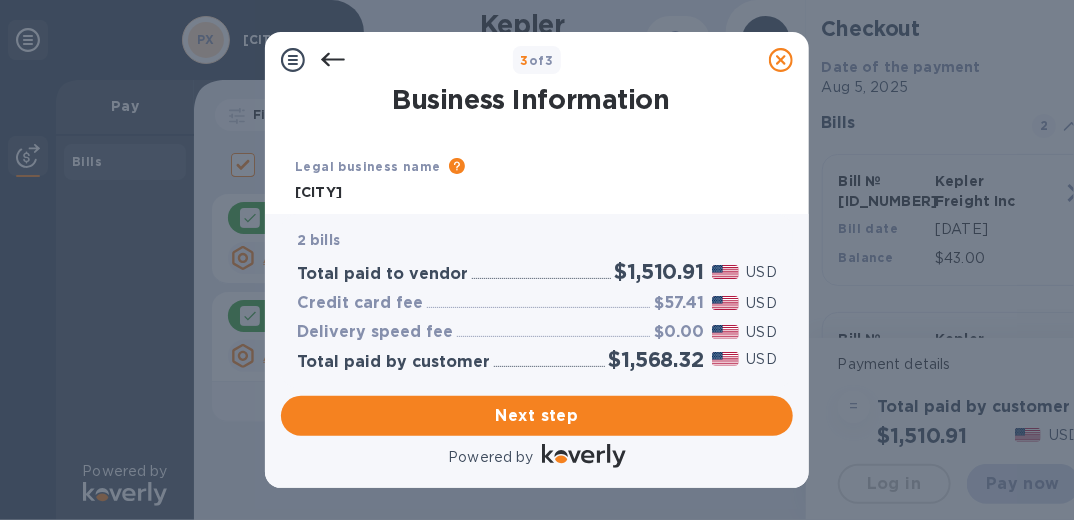 click on "PHOENIX" at bounding box center [531, 193] 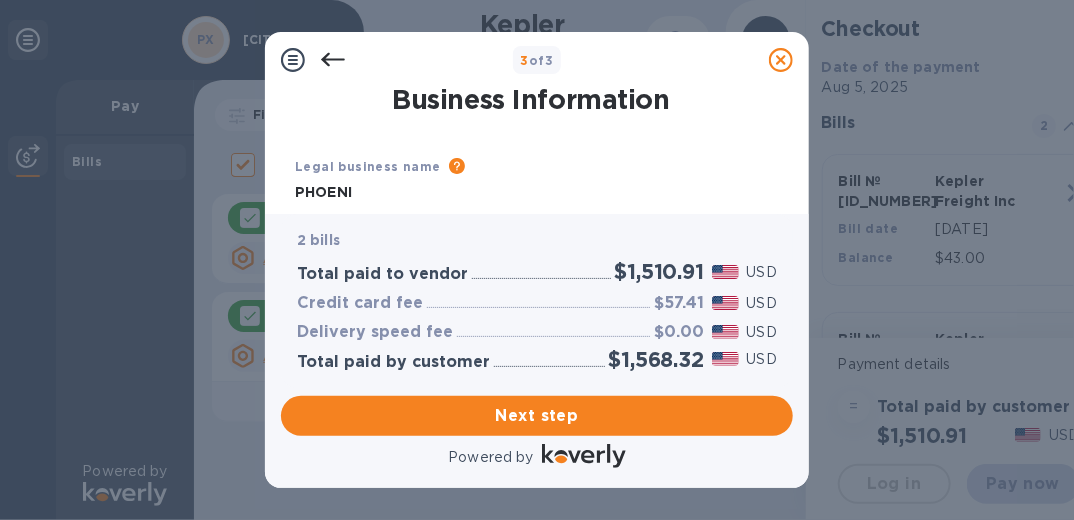 scroll, scrollTop: 1, scrollLeft: 0, axis: vertical 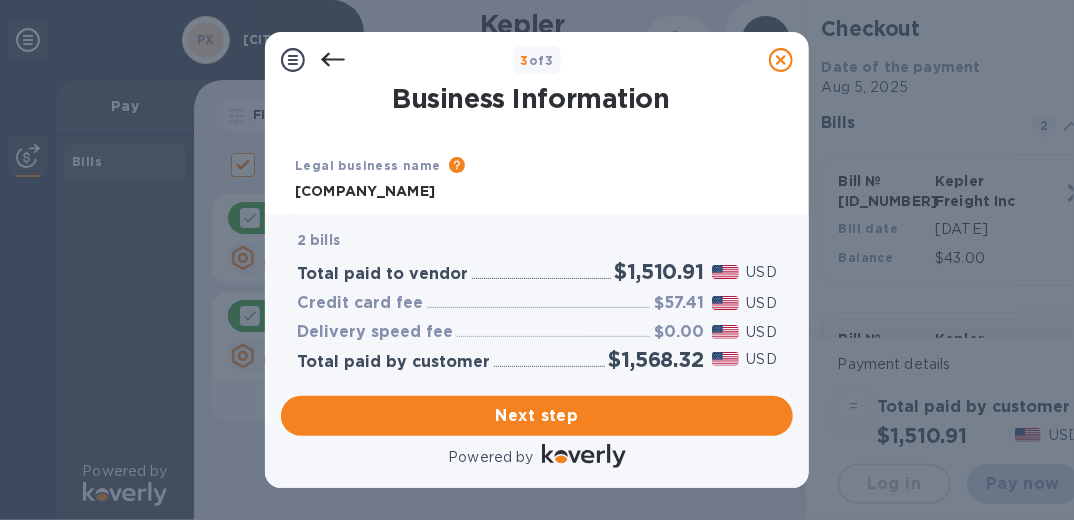 click on "Phoenix Techn" at bounding box center (531, 192) 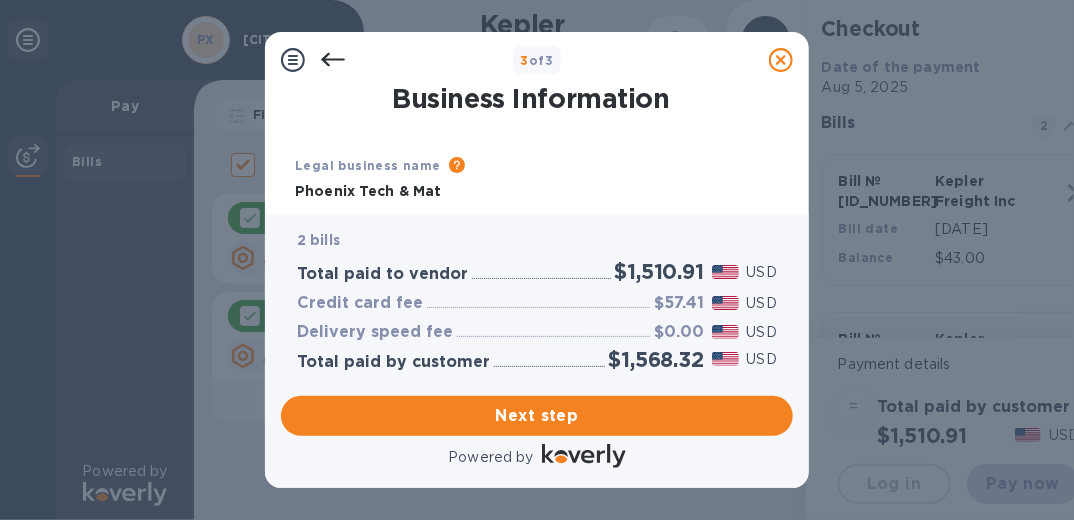 type on "Phoenix Tech & Mat" 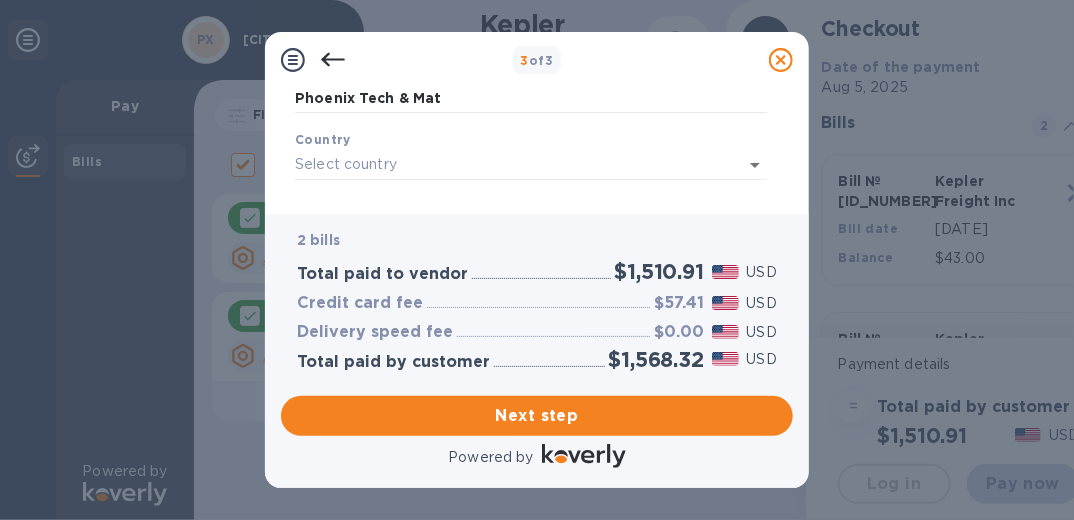 scroll, scrollTop: 98, scrollLeft: 0, axis: vertical 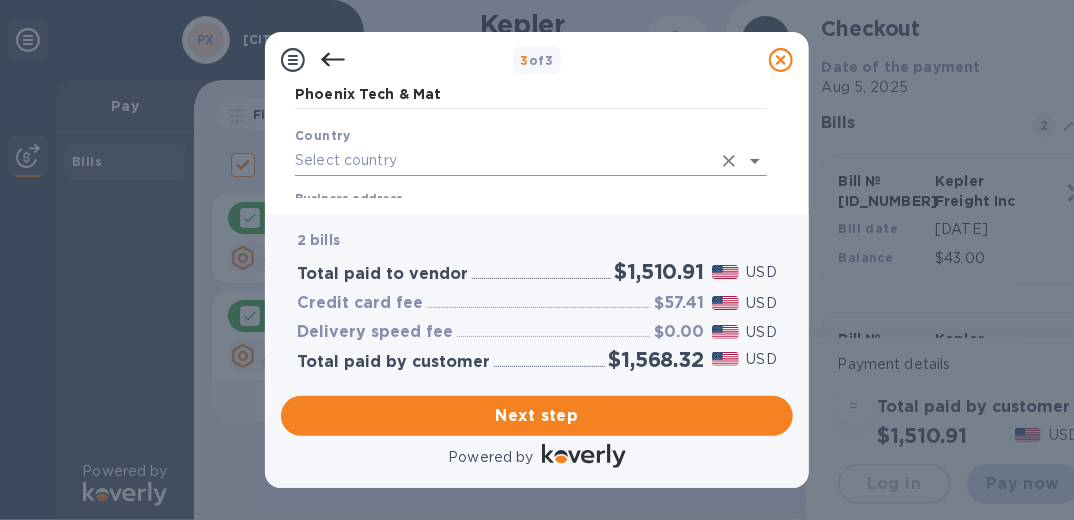click 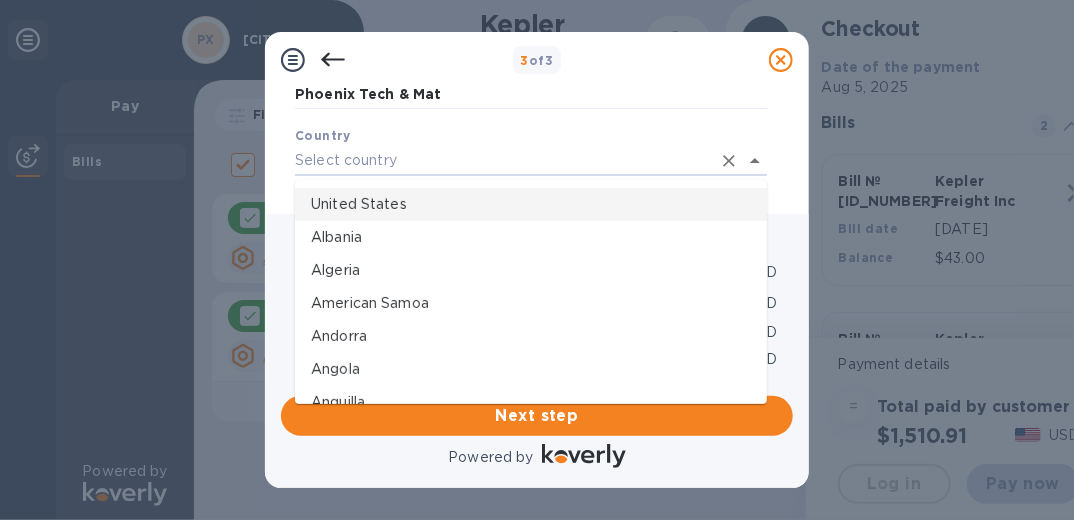 click on "United States" at bounding box center (531, 204) 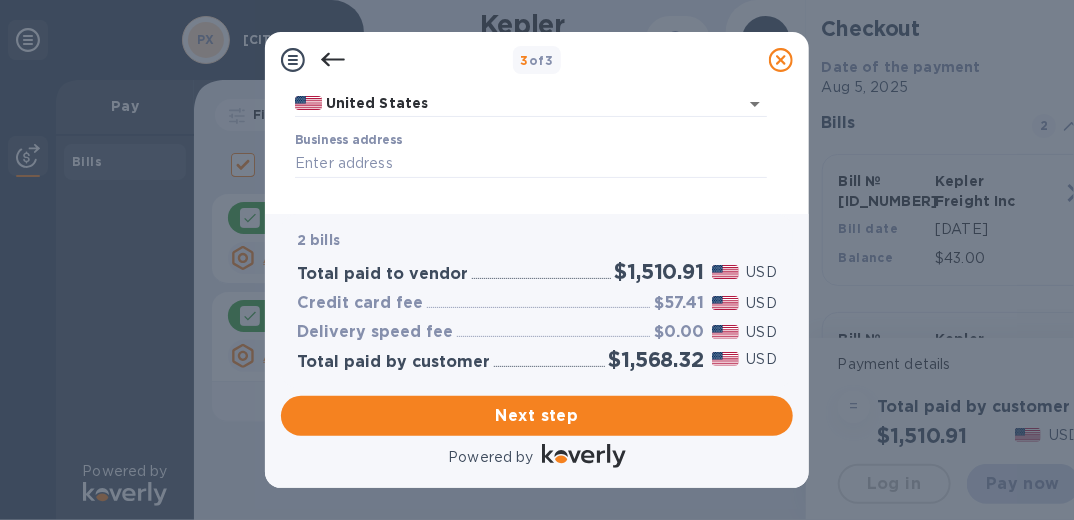 scroll, scrollTop: 166, scrollLeft: 0, axis: vertical 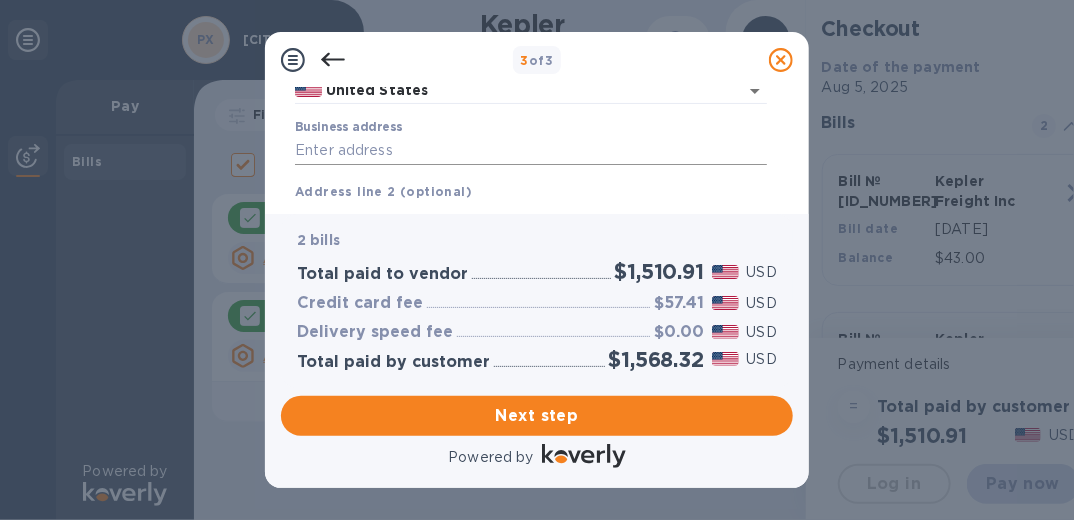 click on "Business address" at bounding box center [531, 151] 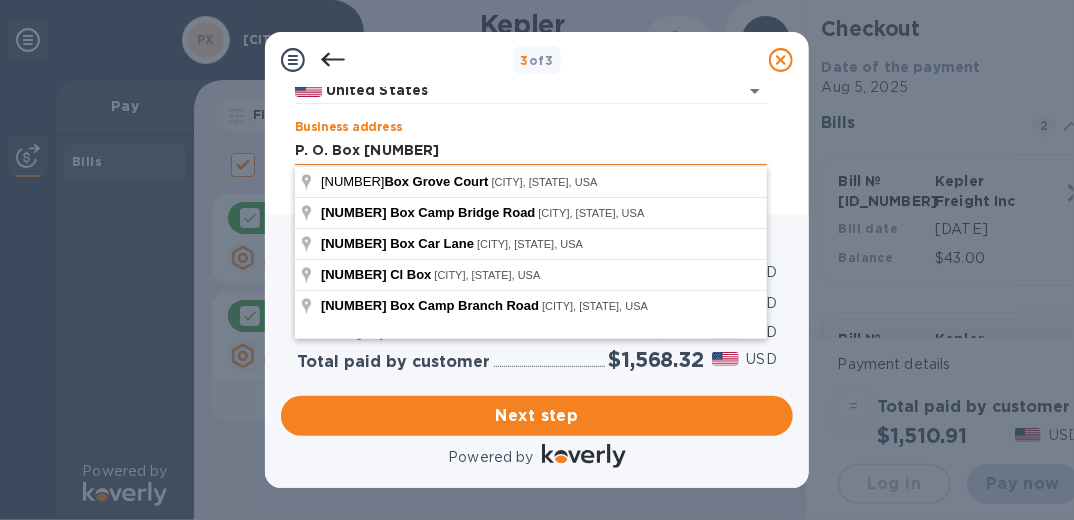type on "[P.O.BOX]" 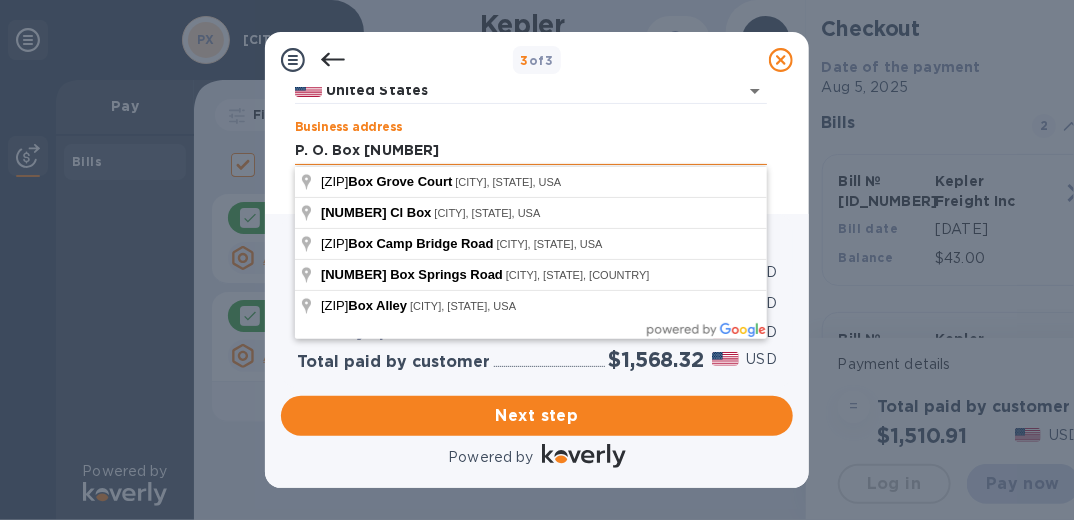 click on "Save" at bounding box center [0, 0] 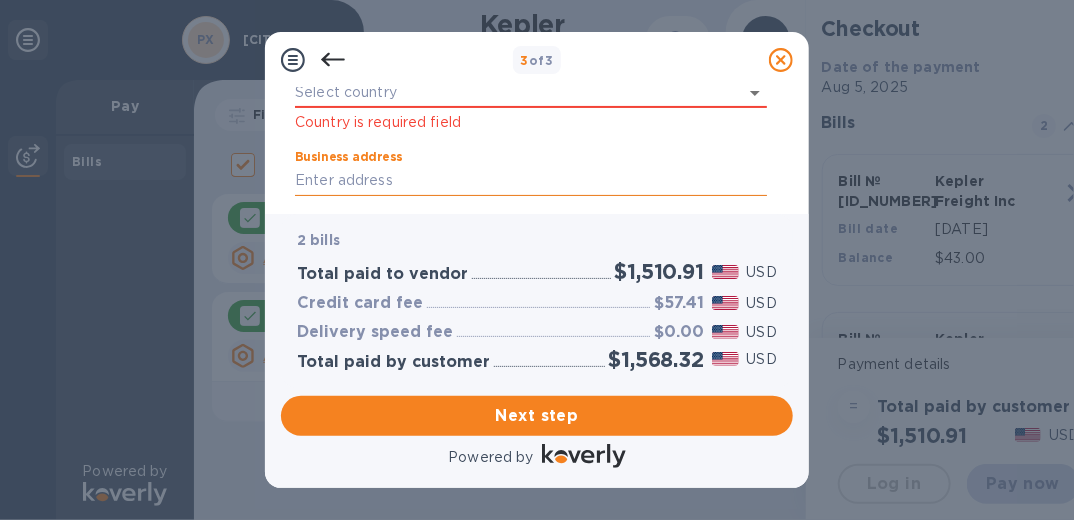 scroll, scrollTop: 170, scrollLeft: 0, axis: vertical 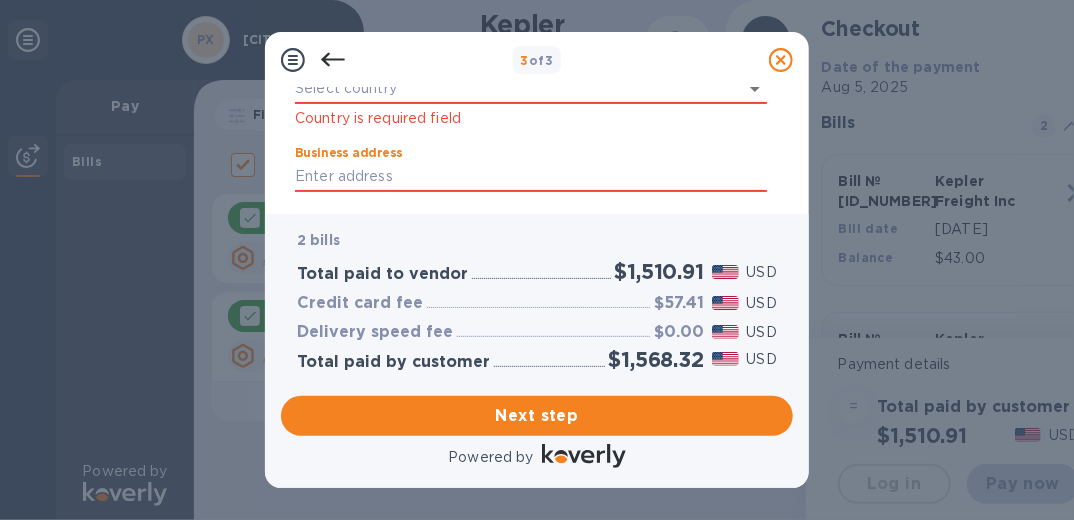 click on "2 bills Total paid to vendor $1,510.91 USD Credit card fee $57.41 USD Delivery speed fee $0.00 USD Total paid by customer $1,568.32 USD" at bounding box center [537, 300] 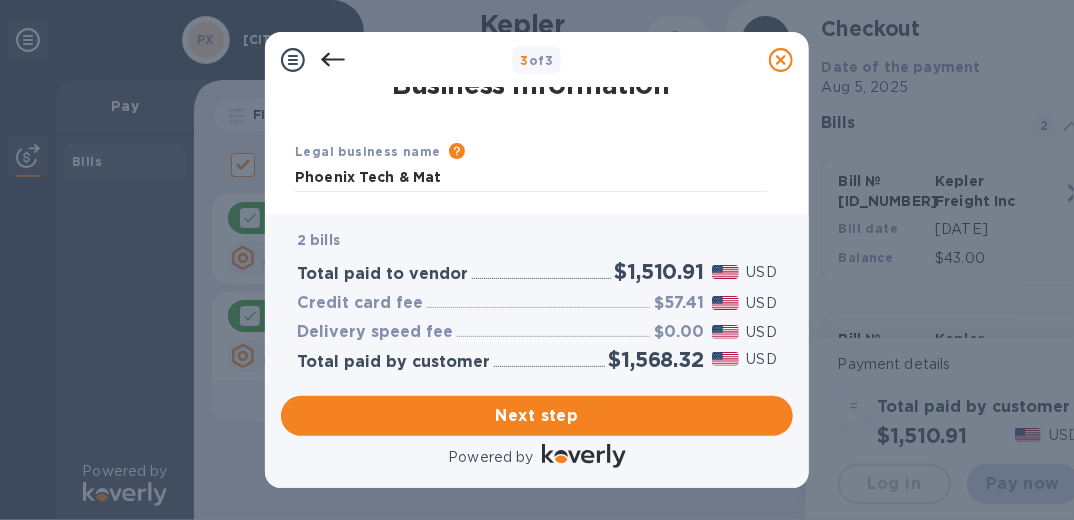 scroll, scrollTop: 0, scrollLeft: 0, axis: both 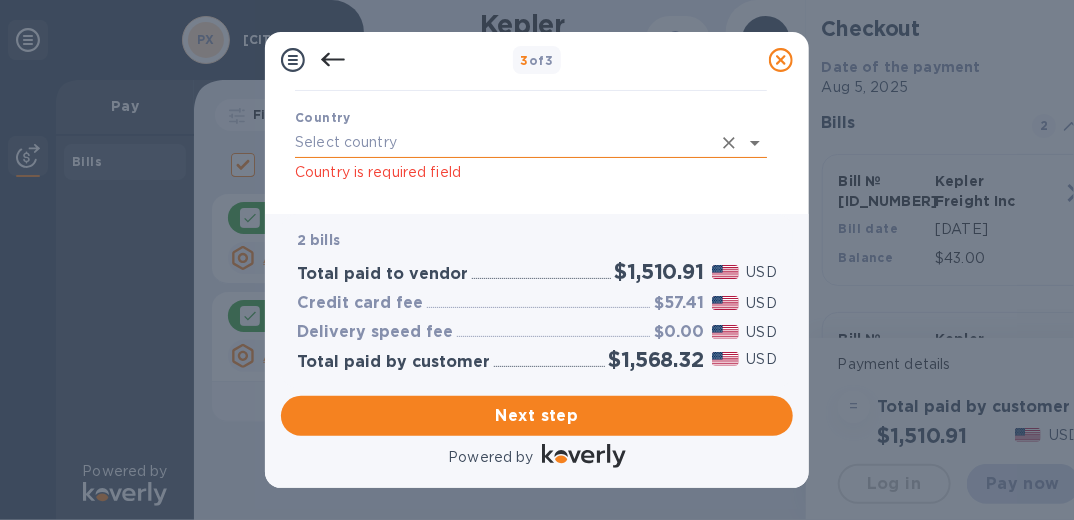 click 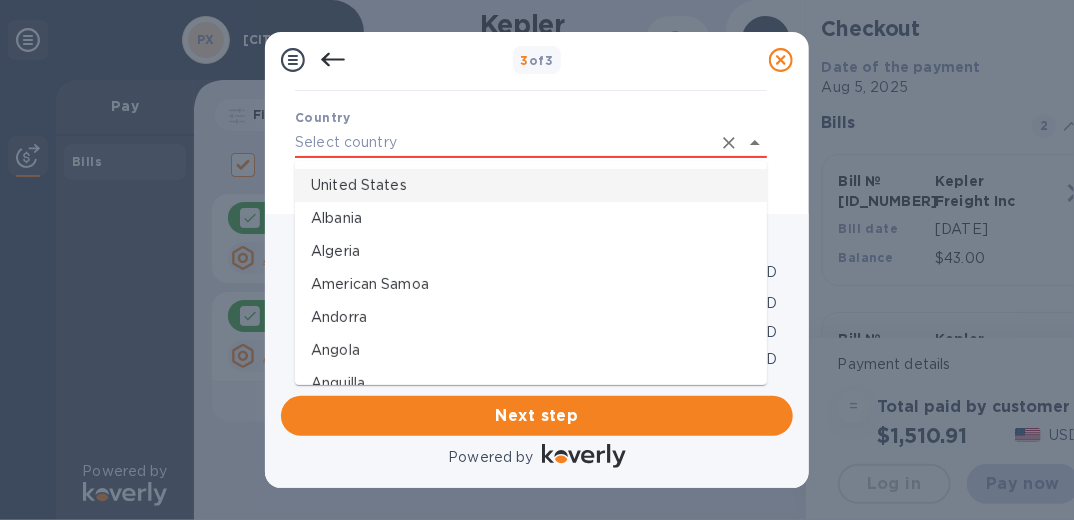 click on "United States" at bounding box center (531, 185) 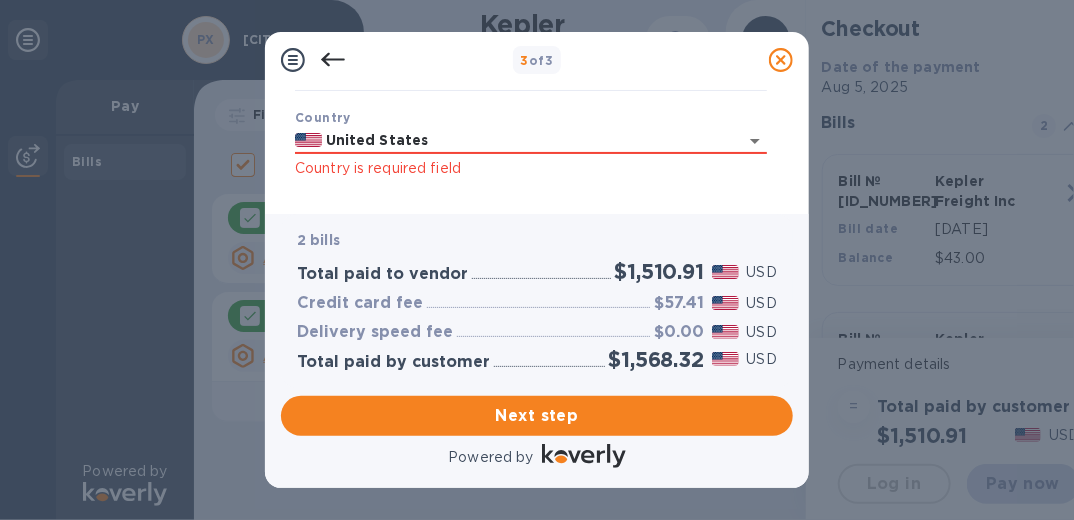 click on "Business Information Legal business name Please provide the legal name that appears on your SS-4 form issued by the IRS when the company was formed. Phoenix Tech & Mat Country United States Country is required field Business address Business's address is required field Address line 2 (optional) City City is required field State ZIP code ZIP-Code is required field Save" at bounding box center (537, 151) 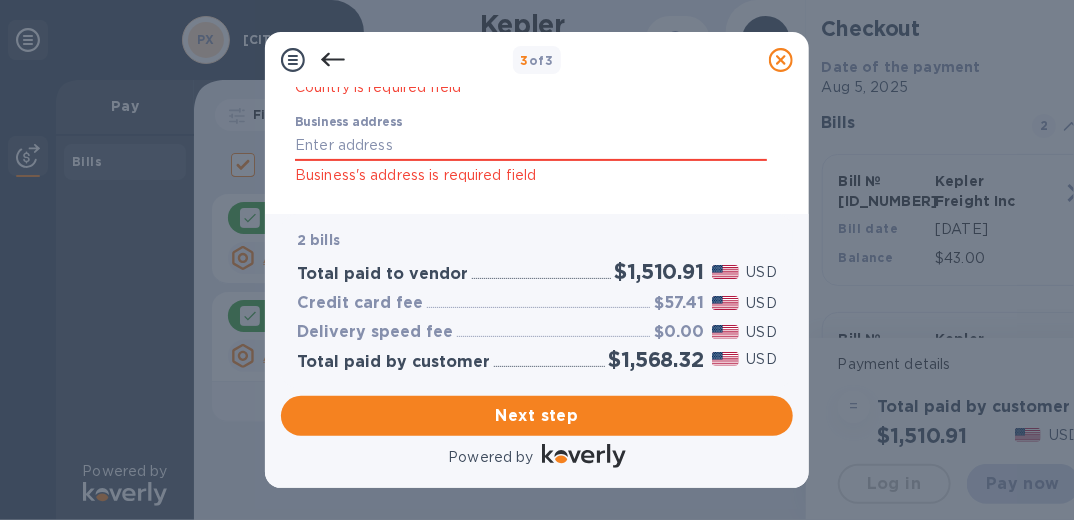 scroll, scrollTop: 203, scrollLeft: 0, axis: vertical 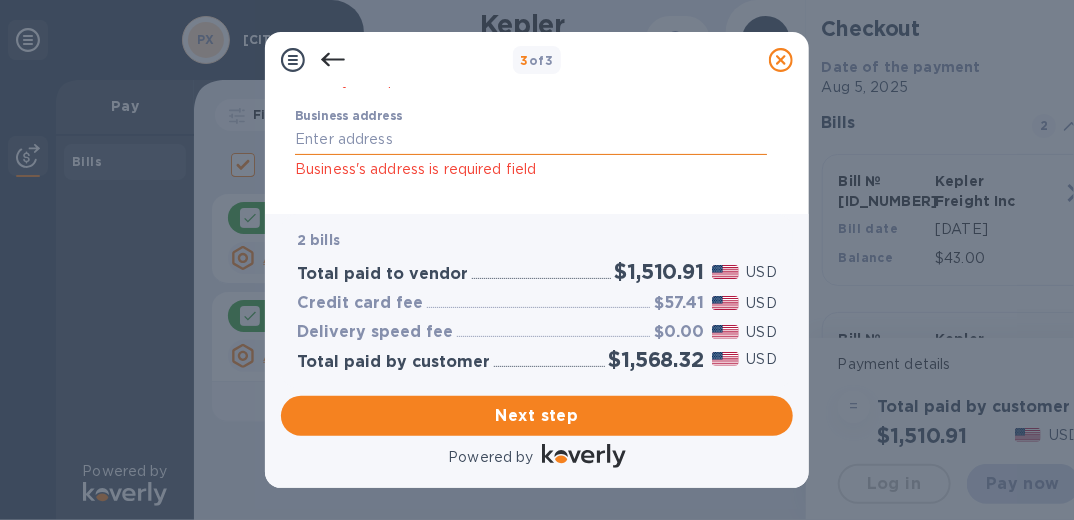 click on "Business address" at bounding box center [531, 140] 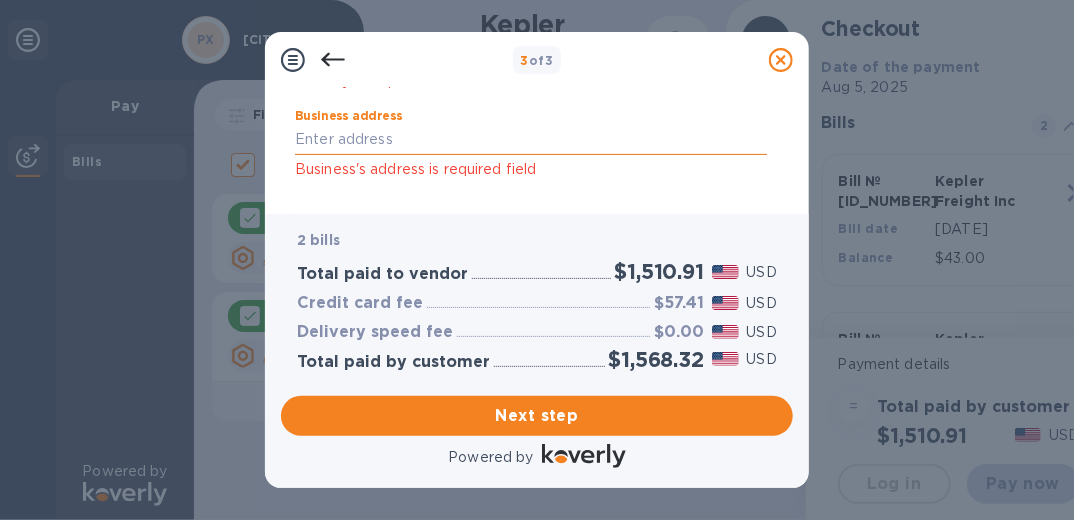 type on "[P.O.BOX]" 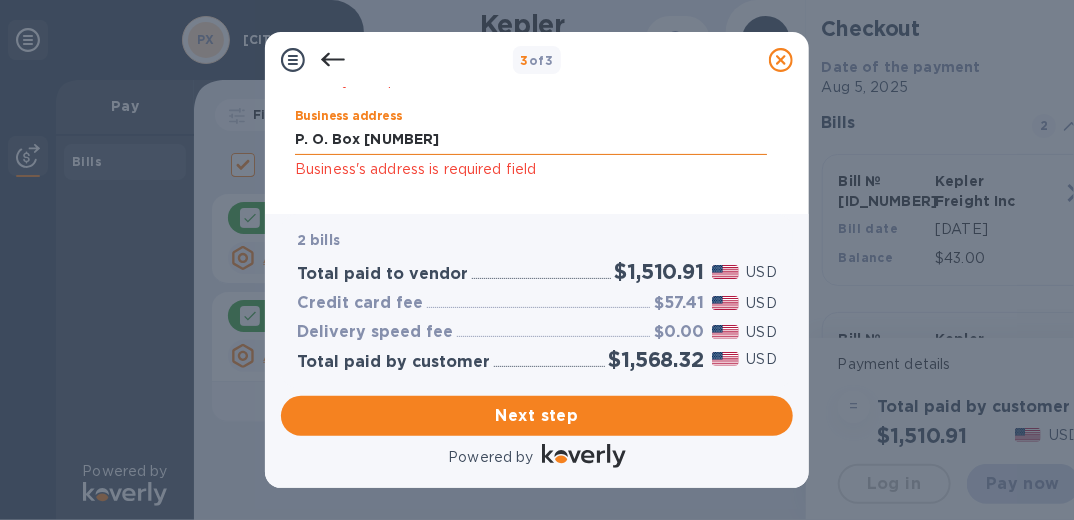 type on "[EMAIL]" 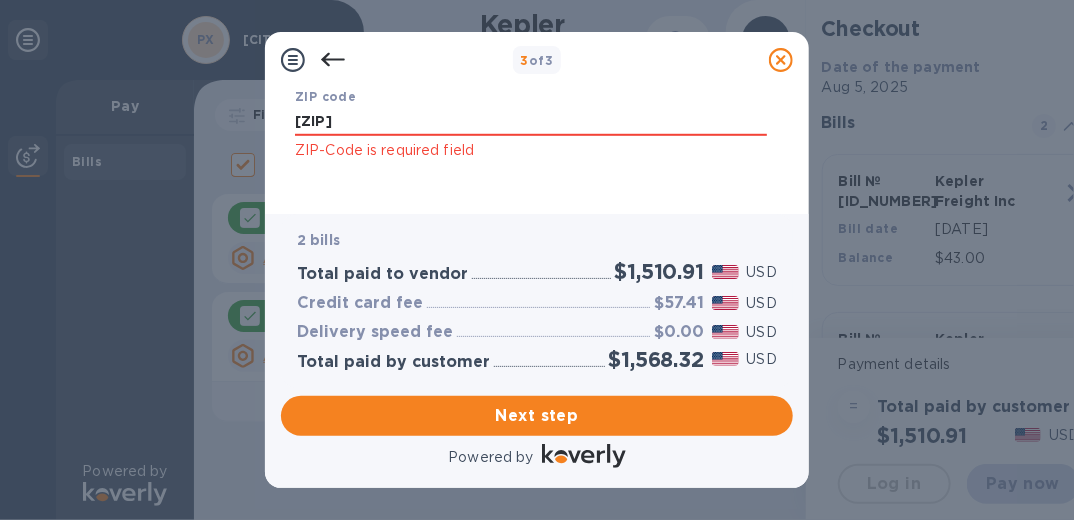scroll, scrollTop: 555, scrollLeft: 0, axis: vertical 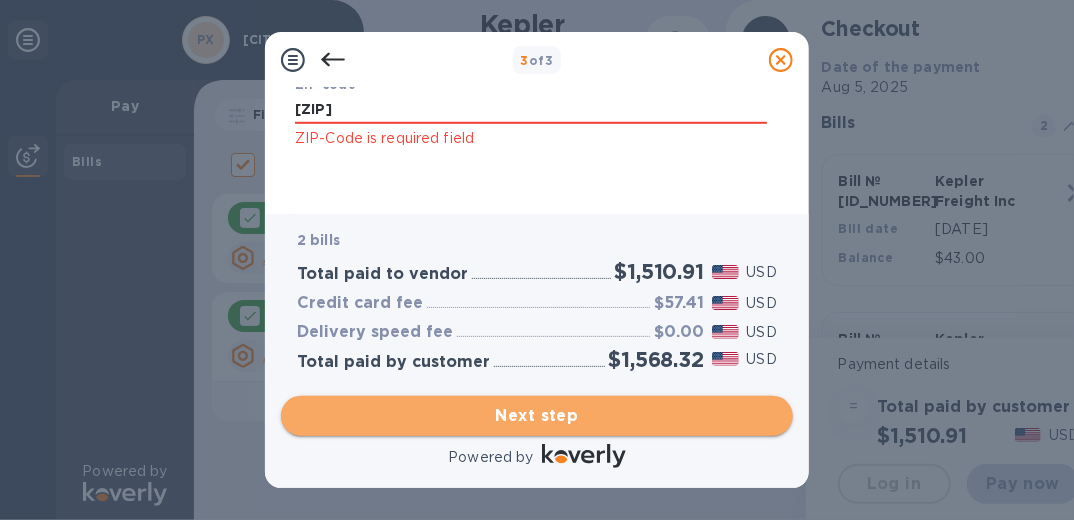 click on "Next step" at bounding box center (537, 416) 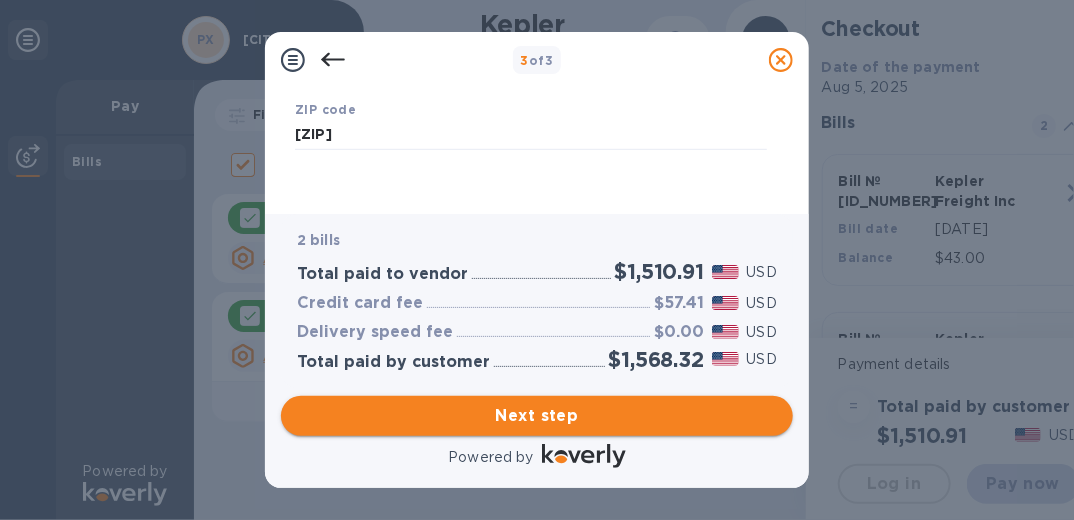 click on "Next step" at bounding box center (537, 416) 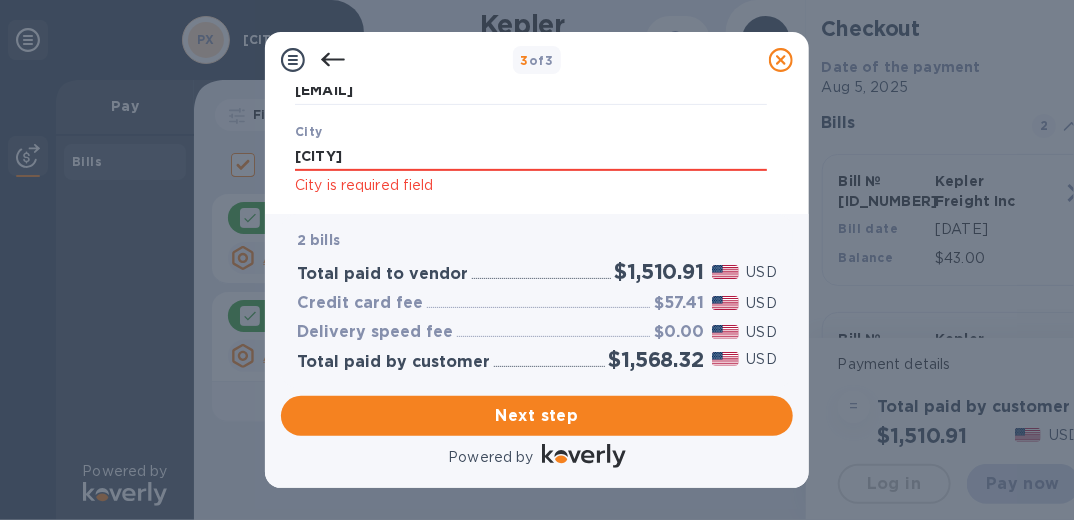 scroll, scrollTop: 288, scrollLeft: 0, axis: vertical 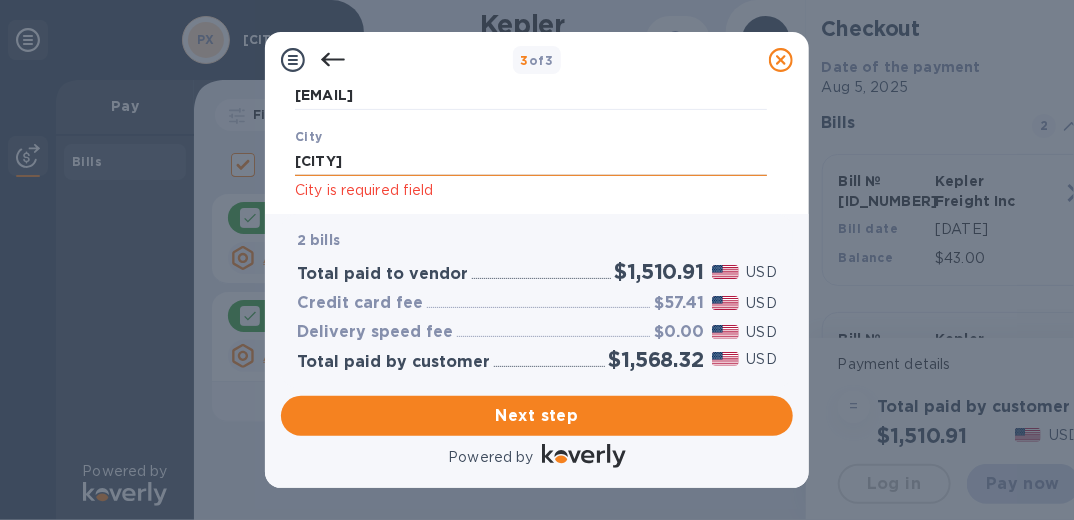 click on "[CITY]" at bounding box center (531, 162) 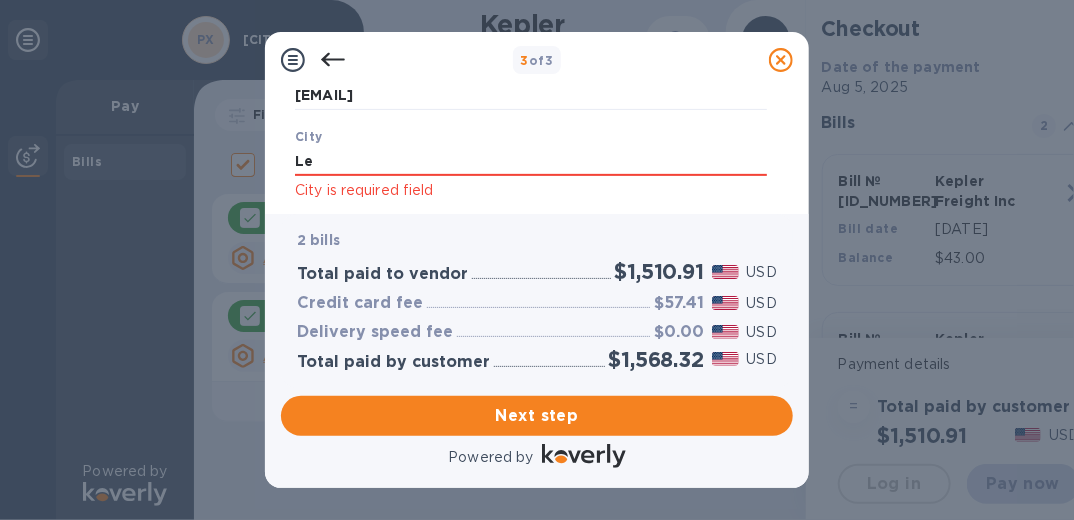 type on "L" 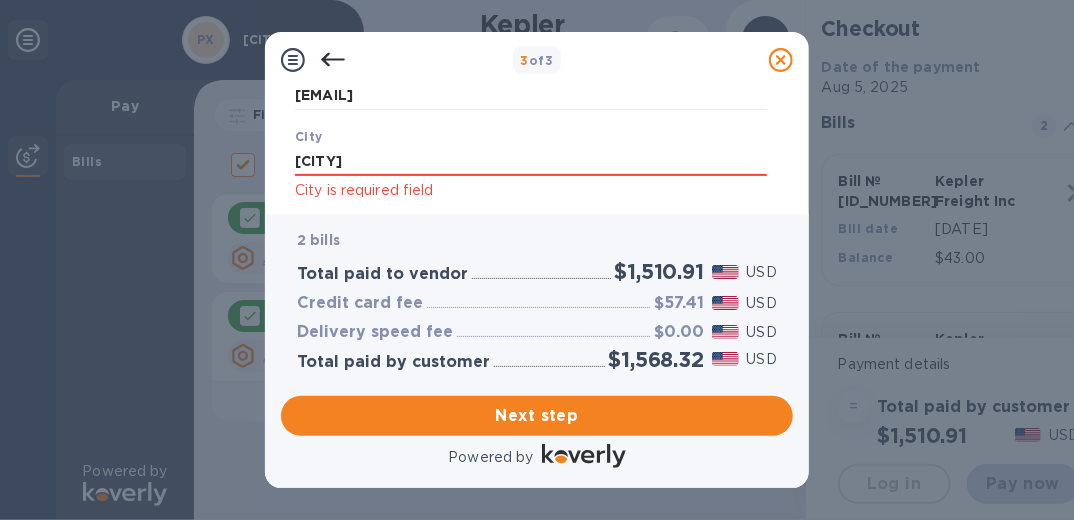 type on "[CITY]" 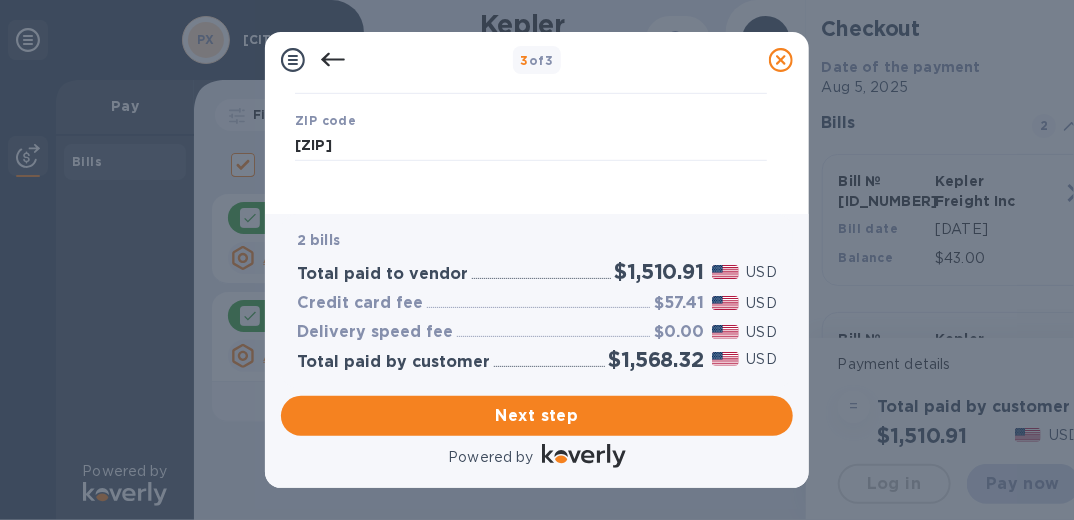scroll, scrollTop: 476, scrollLeft: 0, axis: vertical 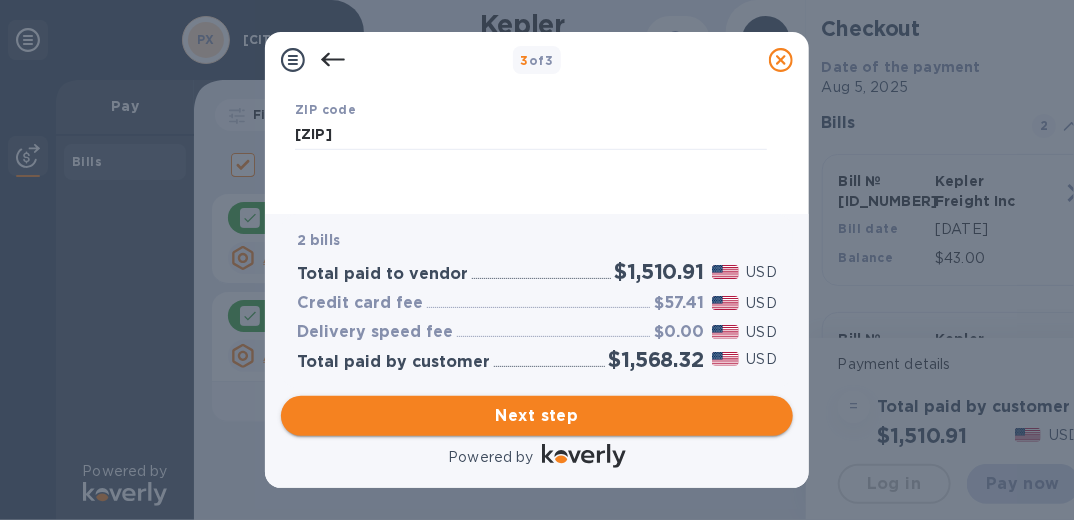 click on "Next step" at bounding box center (537, 416) 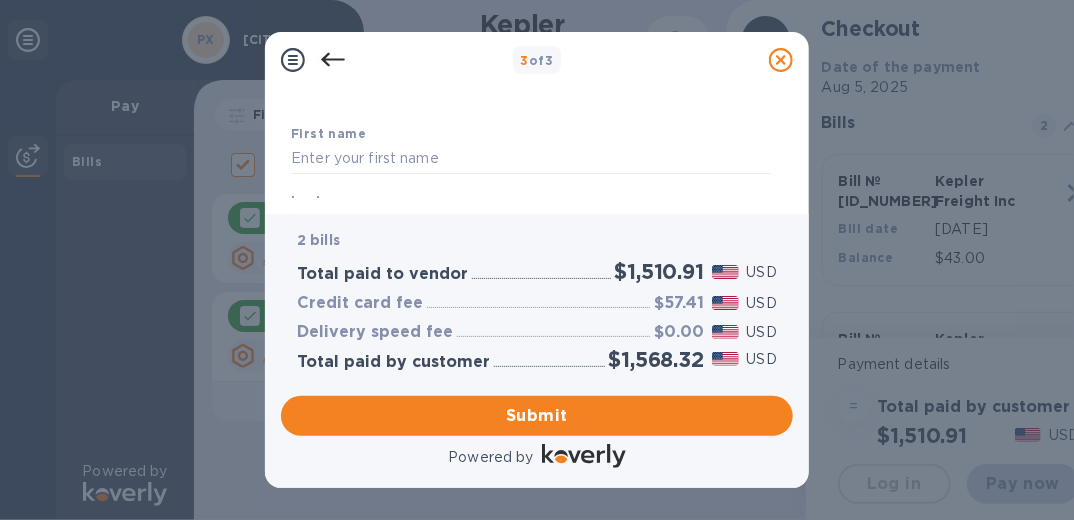 scroll, scrollTop: 108, scrollLeft: 0, axis: vertical 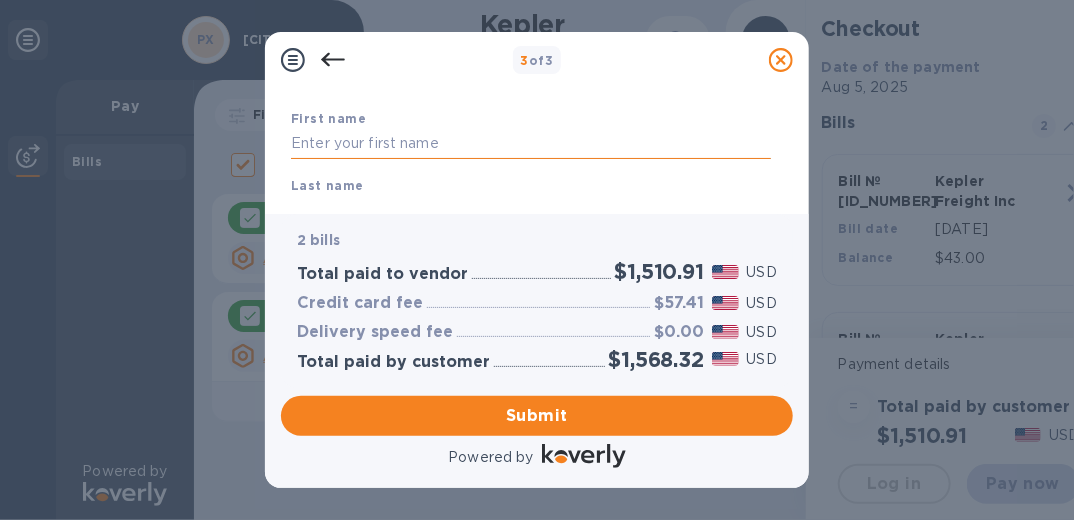 click at bounding box center (531, 144) 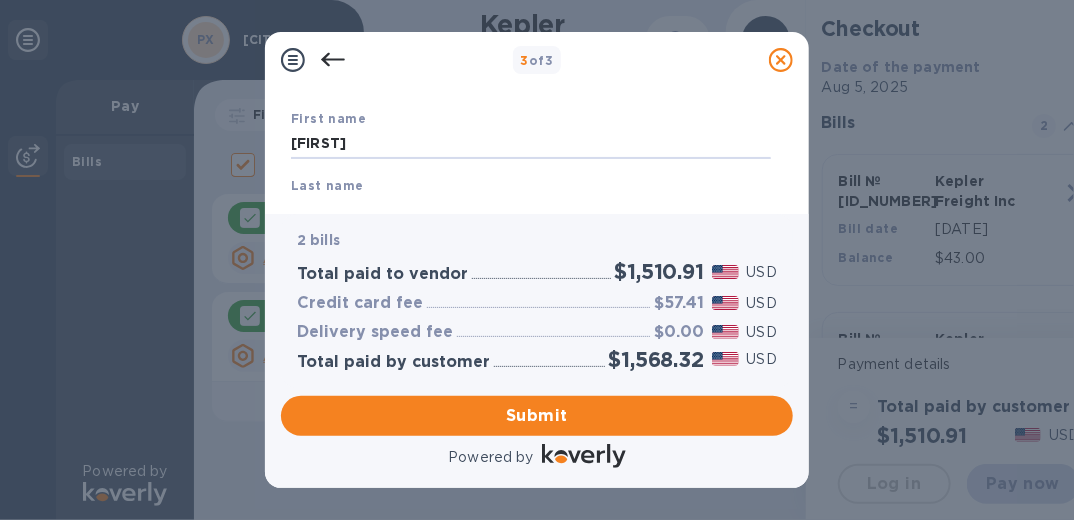 type on "[FIRST]" 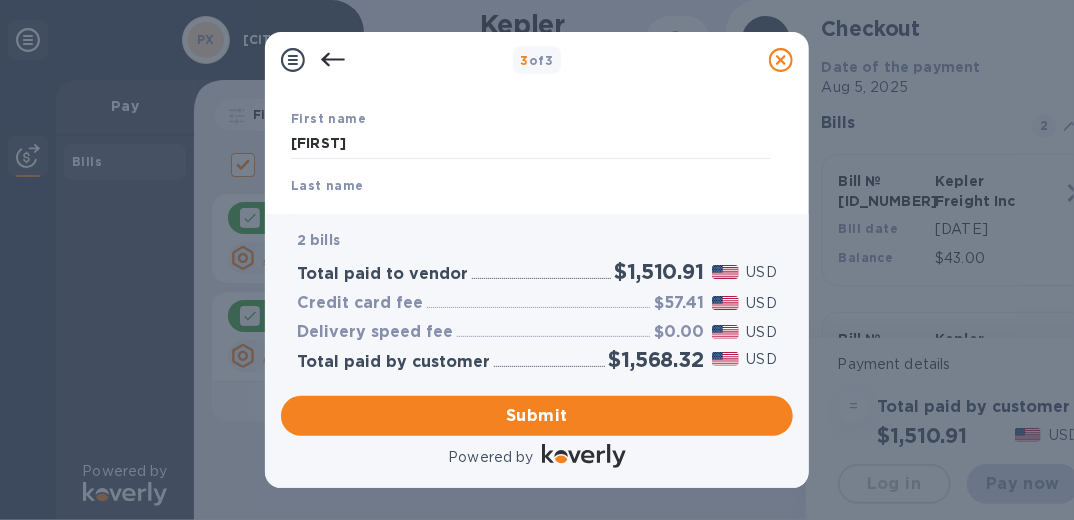 click on "2 bills Total paid to vendor $1,510.91 USD Credit card fee $57.41 USD Delivery speed fee $0.00 USD Total paid by customer $1,568.32 USD" at bounding box center [537, 300] 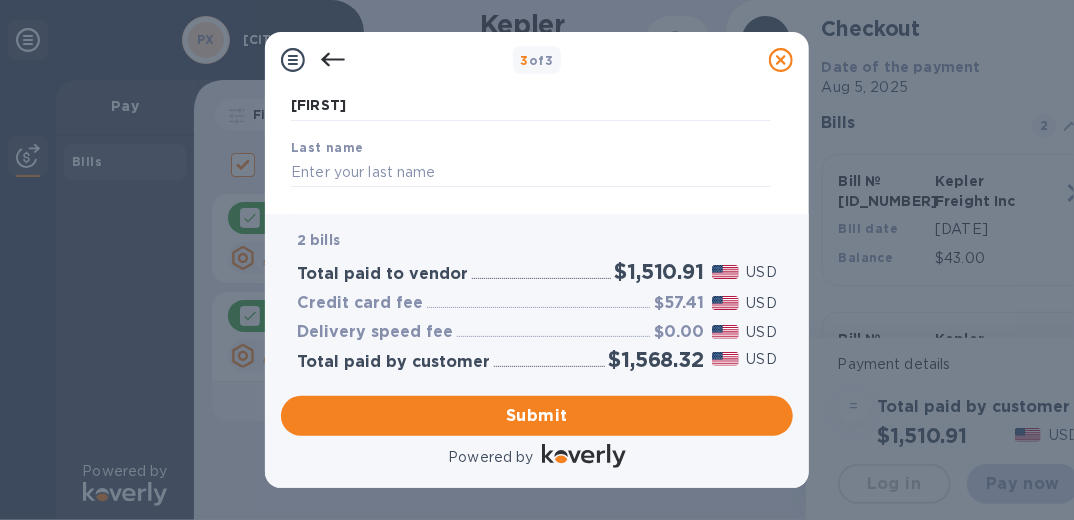 scroll, scrollTop: 148, scrollLeft: 0, axis: vertical 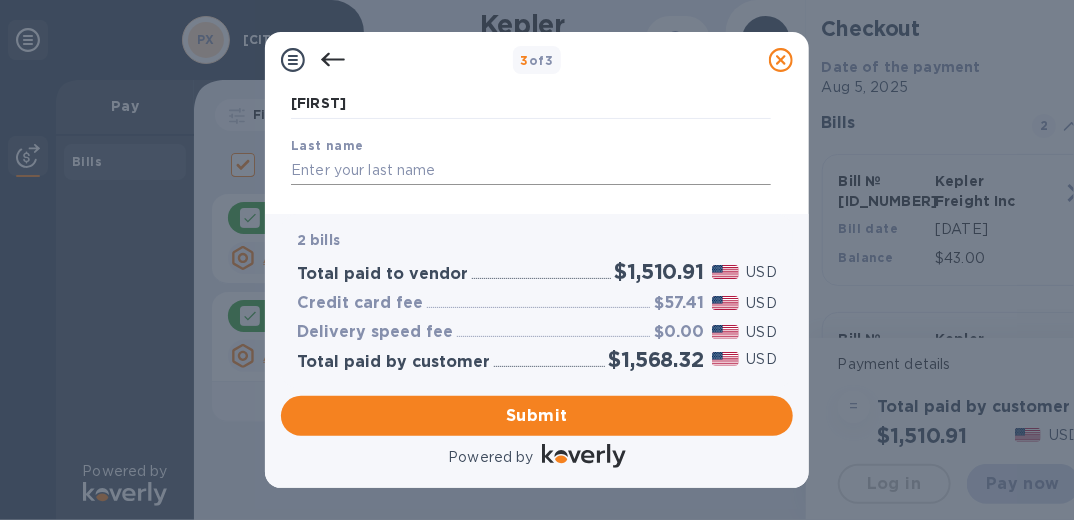 click at bounding box center [531, 170] 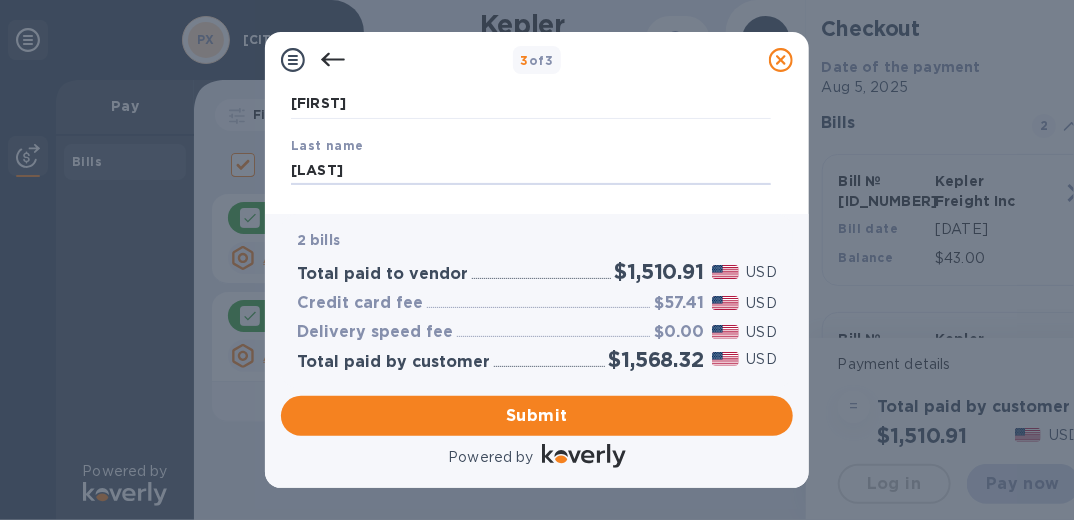 type on "[LAST]" 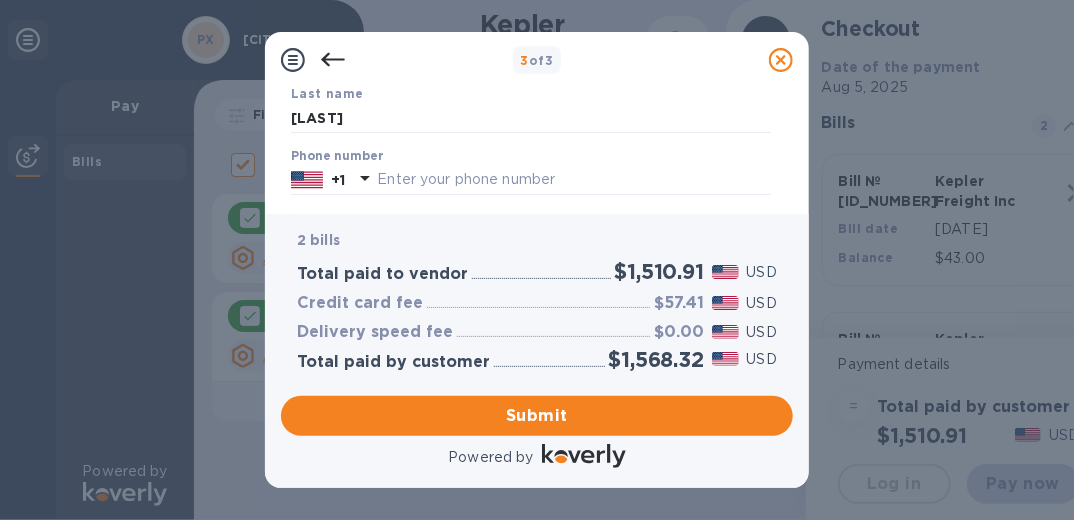 scroll, scrollTop: 215, scrollLeft: 0, axis: vertical 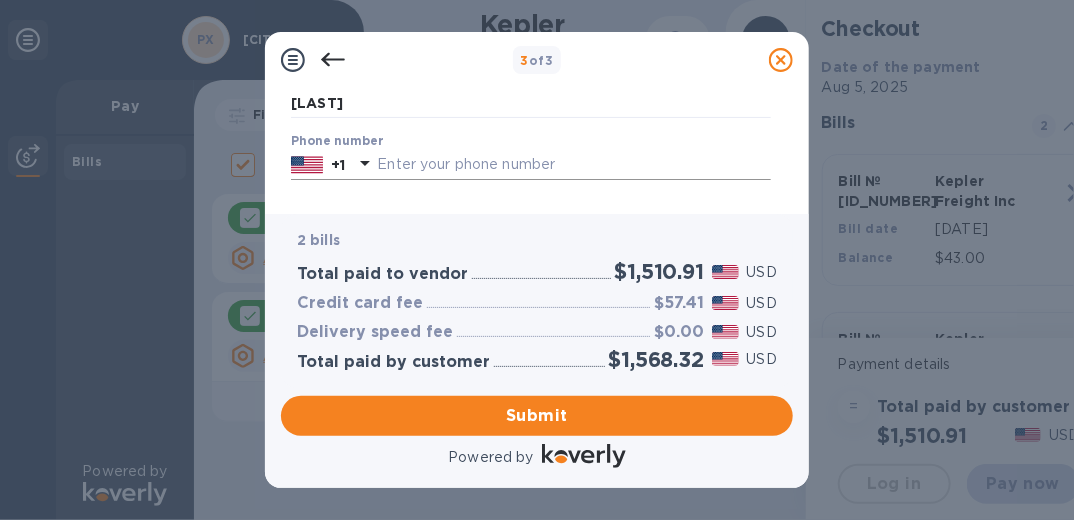 click at bounding box center (574, 165) 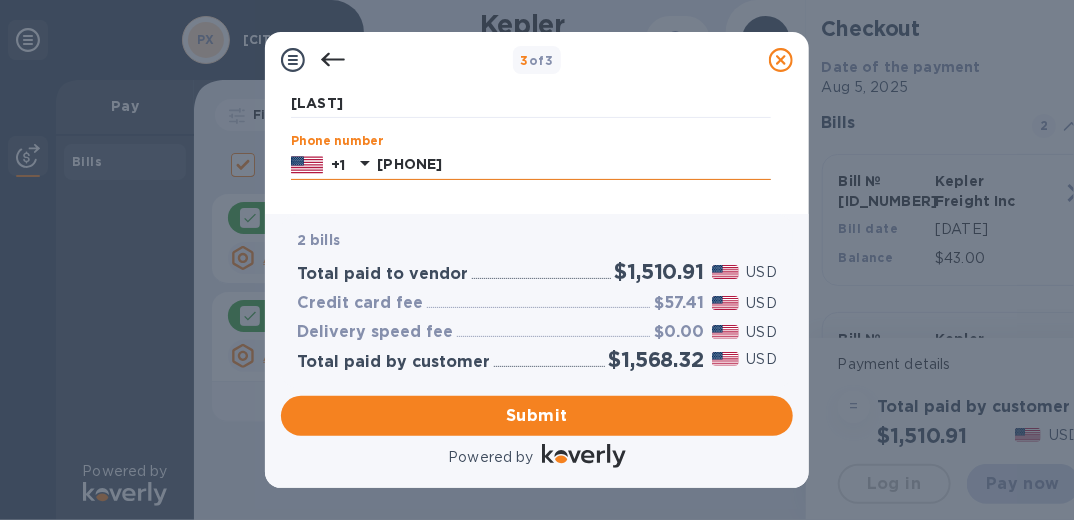 type on "[PHONE]" 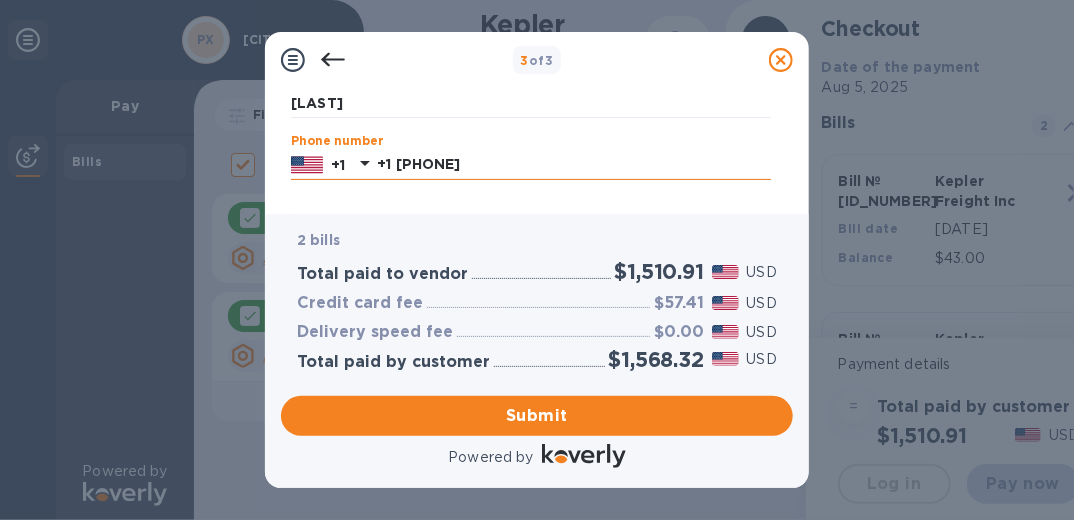 type on "[EMAIL]" 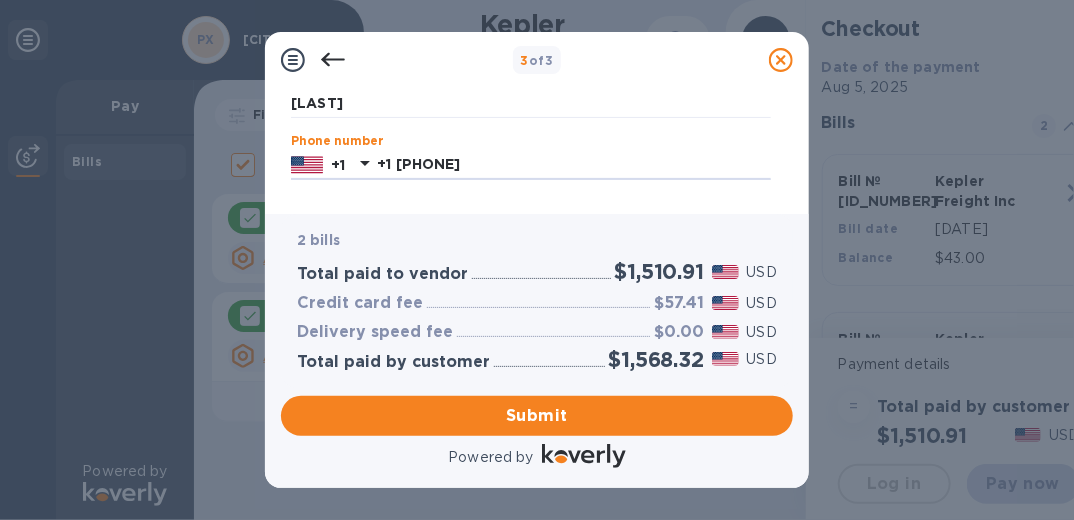 type on "[PHONE]" 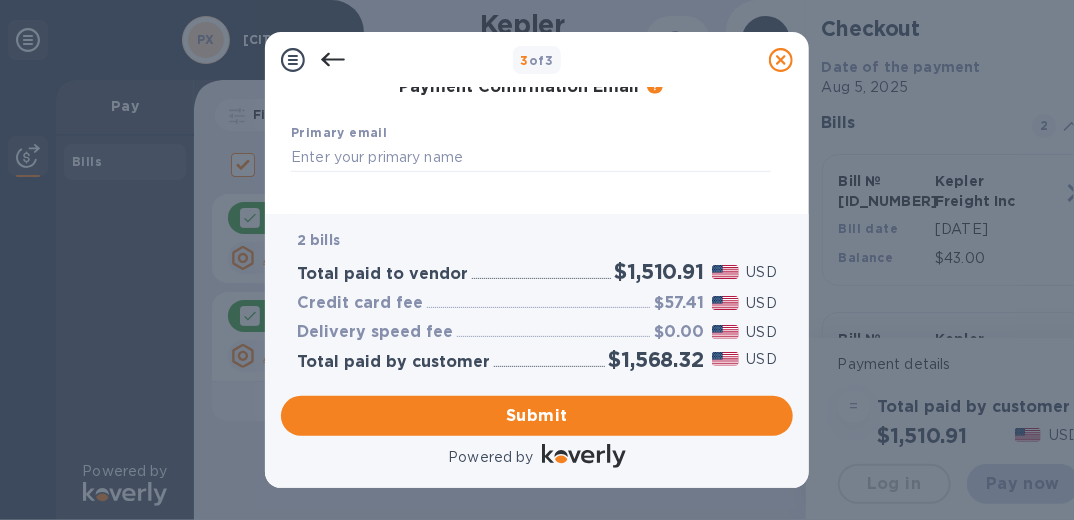 scroll, scrollTop: 345, scrollLeft: 0, axis: vertical 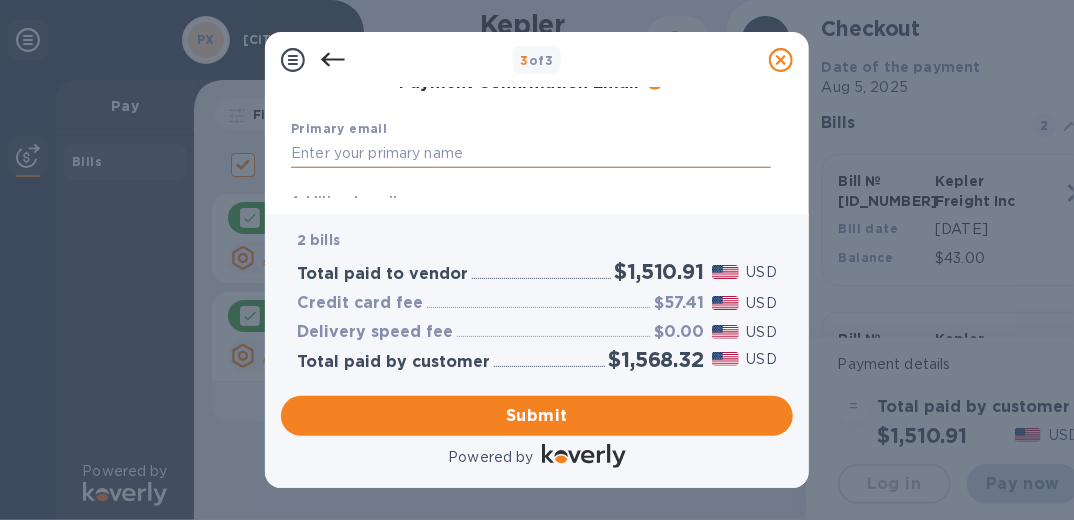 click at bounding box center [531, 154] 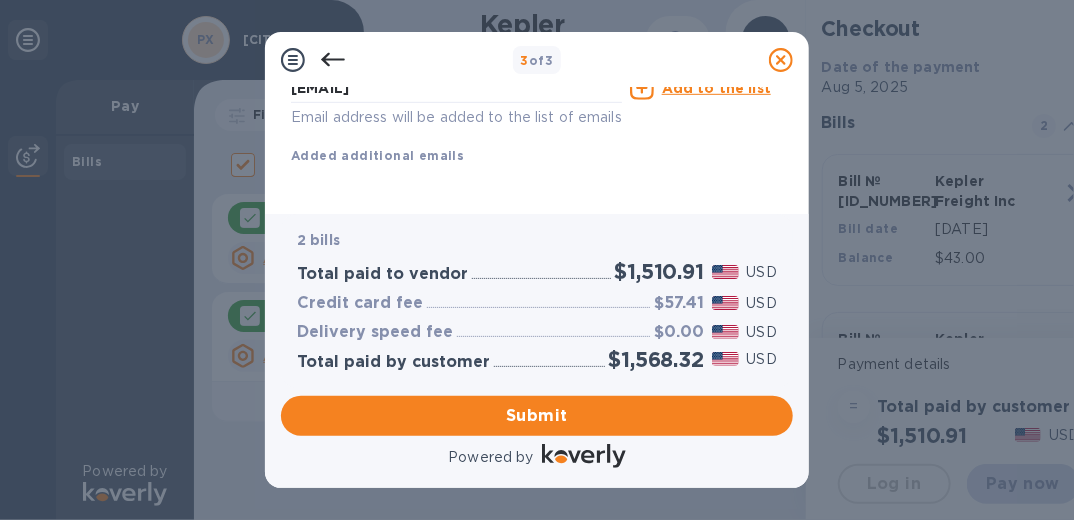 scroll, scrollTop: 507, scrollLeft: 0, axis: vertical 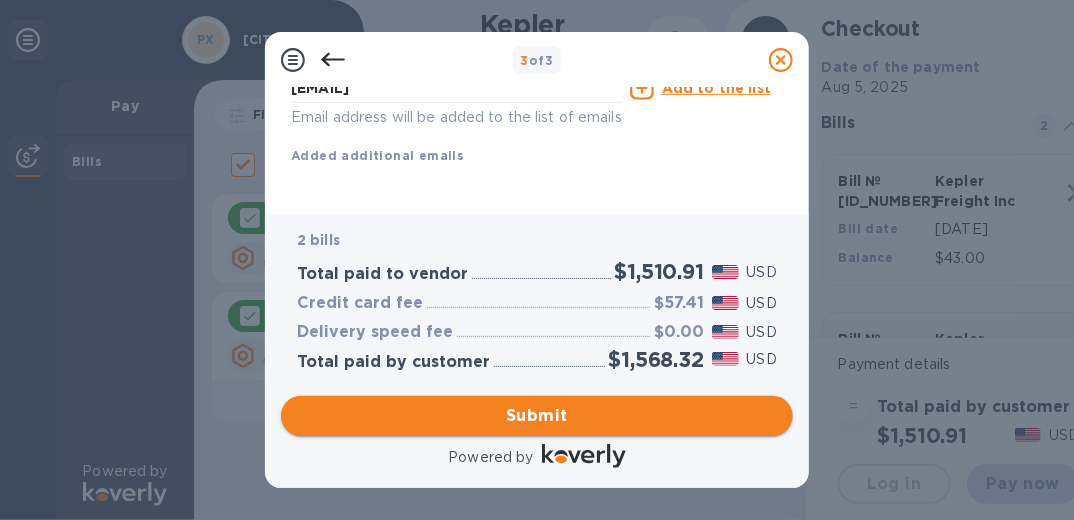 click on "Submit" at bounding box center (537, 416) 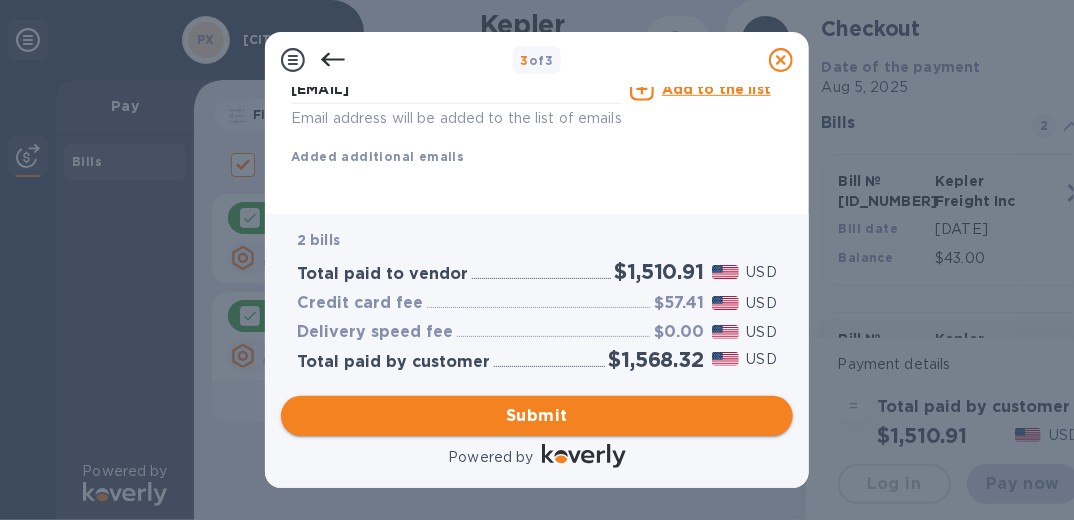 scroll, scrollTop: 533, scrollLeft: 0, axis: vertical 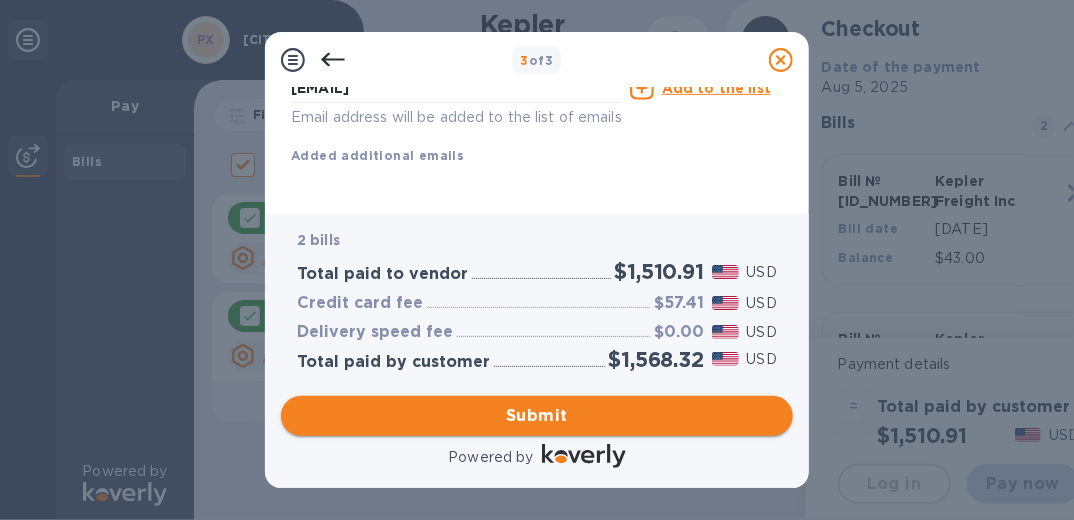click on "Submit" at bounding box center [537, 416] 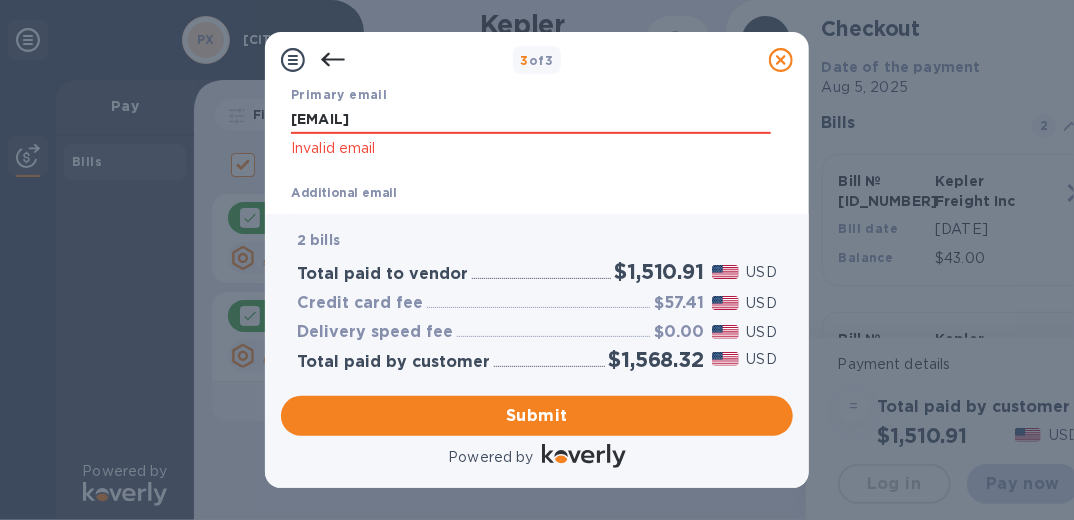 scroll, scrollTop: 360, scrollLeft: 0, axis: vertical 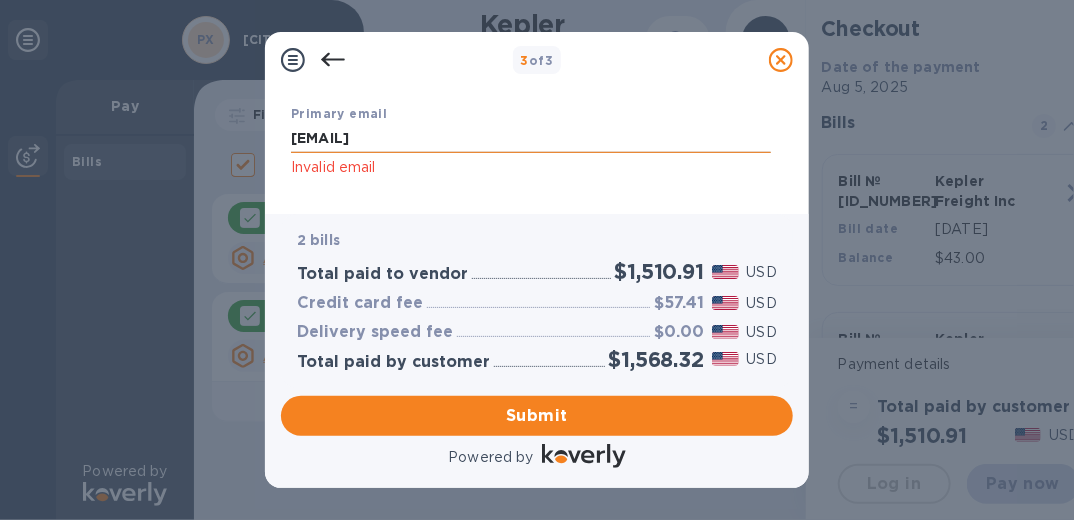 click on "[EMAIL]" at bounding box center [531, 139] 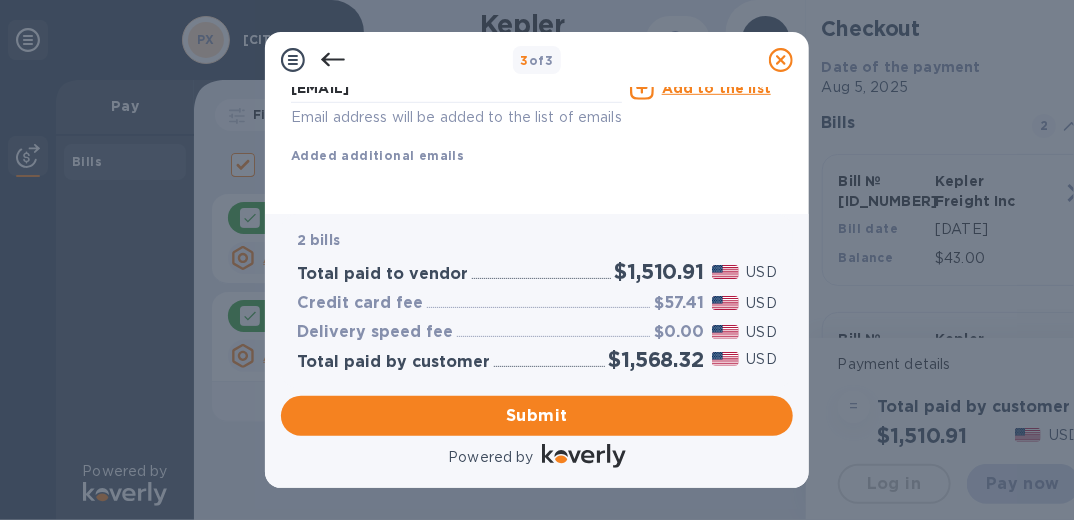 scroll, scrollTop: 533, scrollLeft: 0, axis: vertical 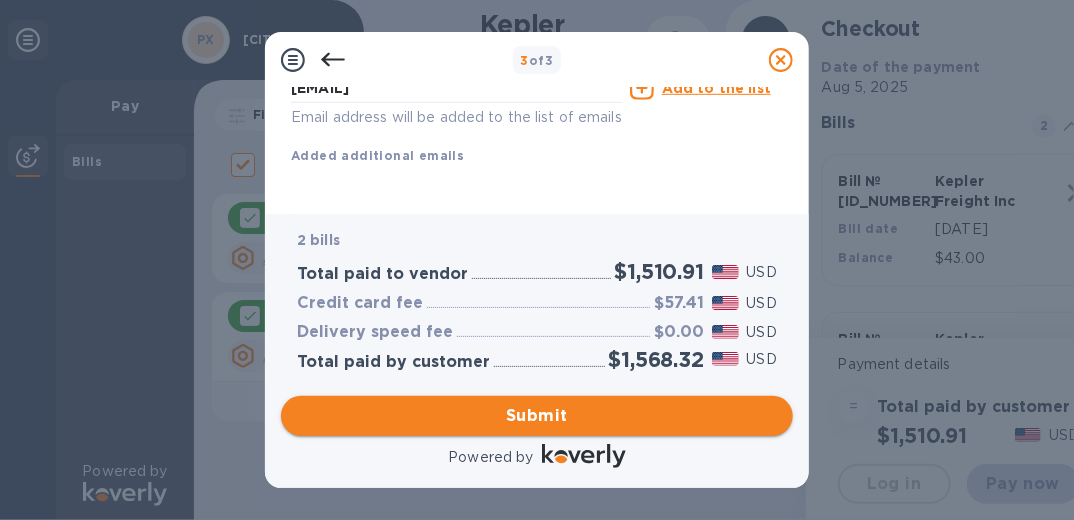 click on "Submit" at bounding box center (537, 416) 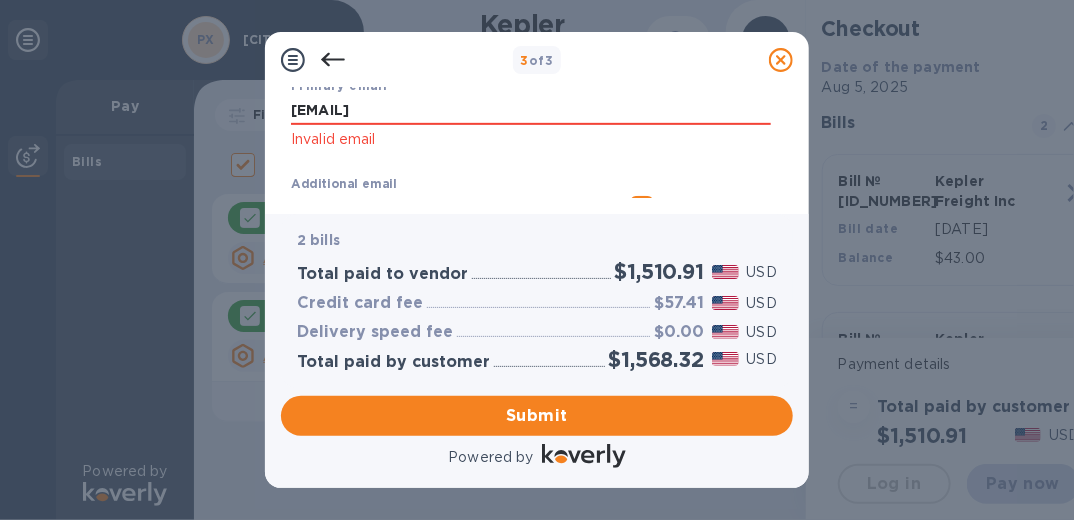 scroll, scrollTop: 374, scrollLeft: 0, axis: vertical 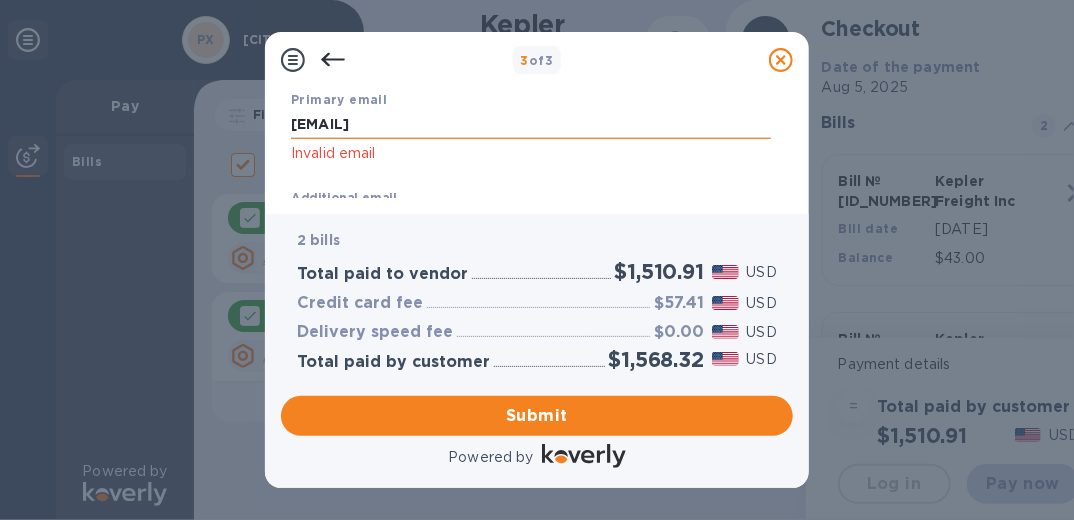 click on "ggibson88@gmail.com" at bounding box center (531, 125) 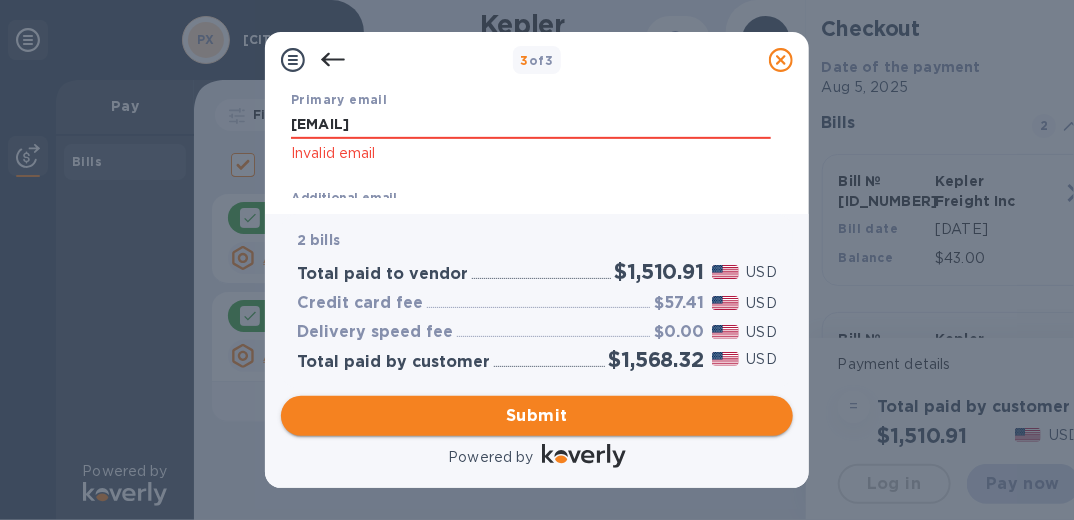 type on "ggibson88@gmail.com" 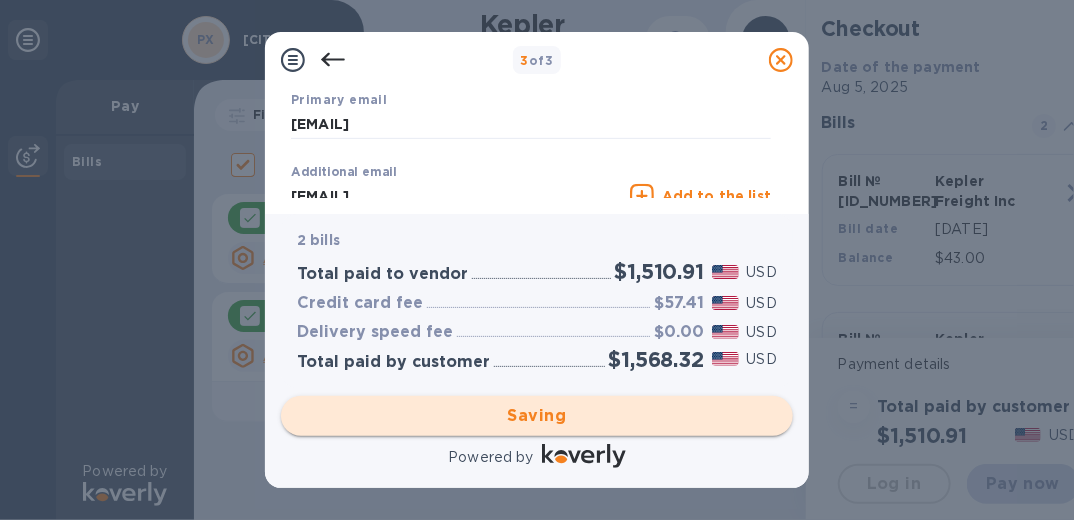 checkbox on "false" 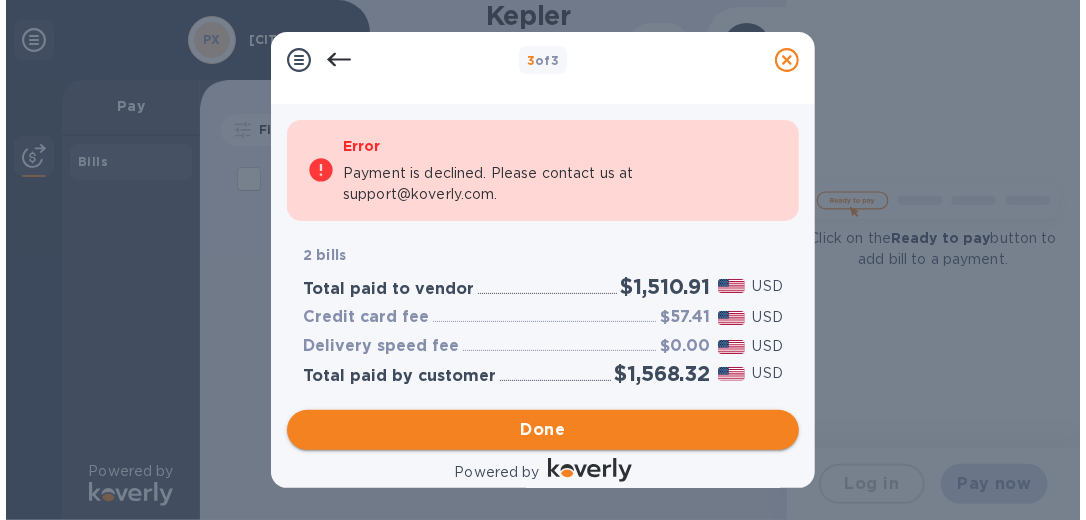 scroll, scrollTop: 0, scrollLeft: 0, axis: both 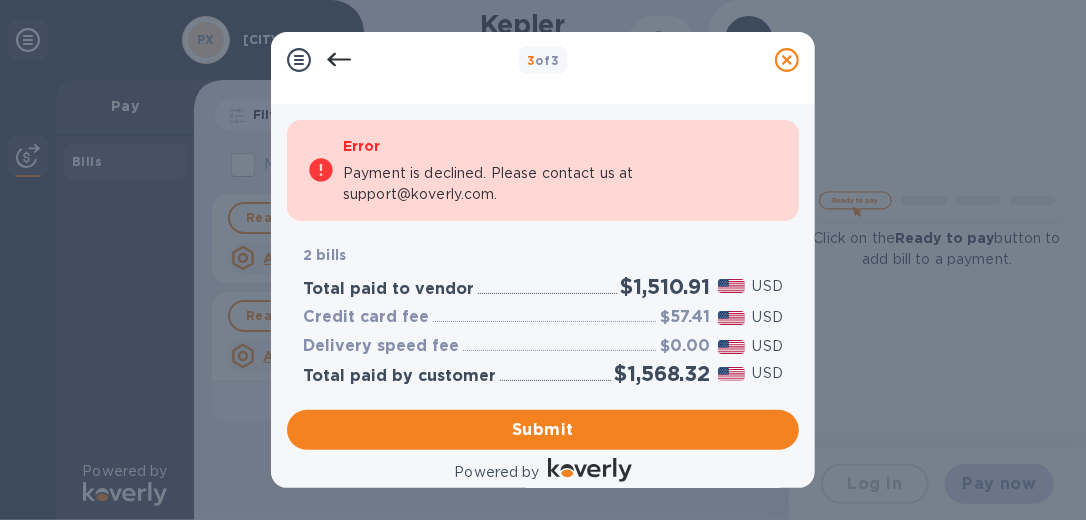 drag, startPoint x: 1008, startPoint y: 0, endPoint x: 1072, endPoint y: 183, distance: 193.86852 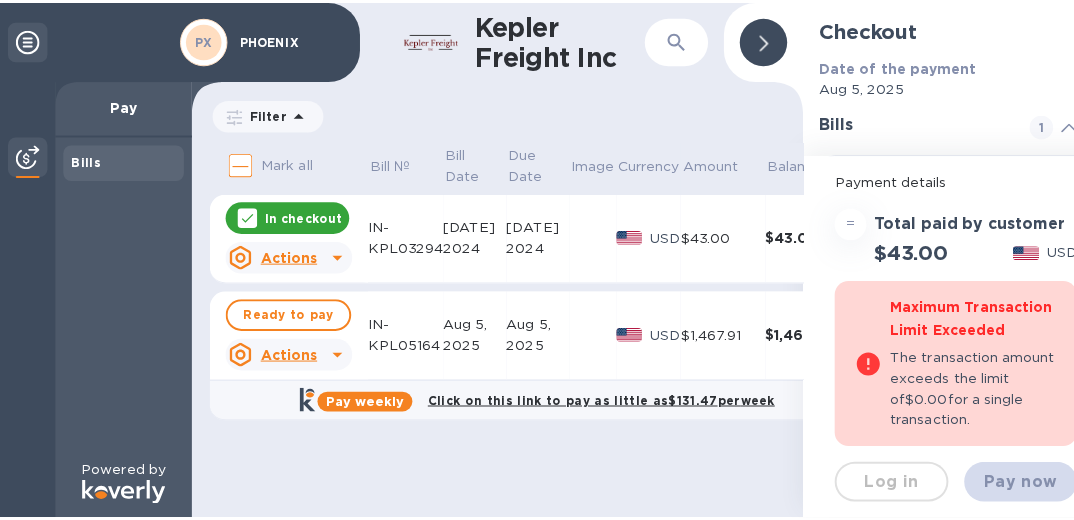scroll, scrollTop: 0, scrollLeft: 0, axis: both 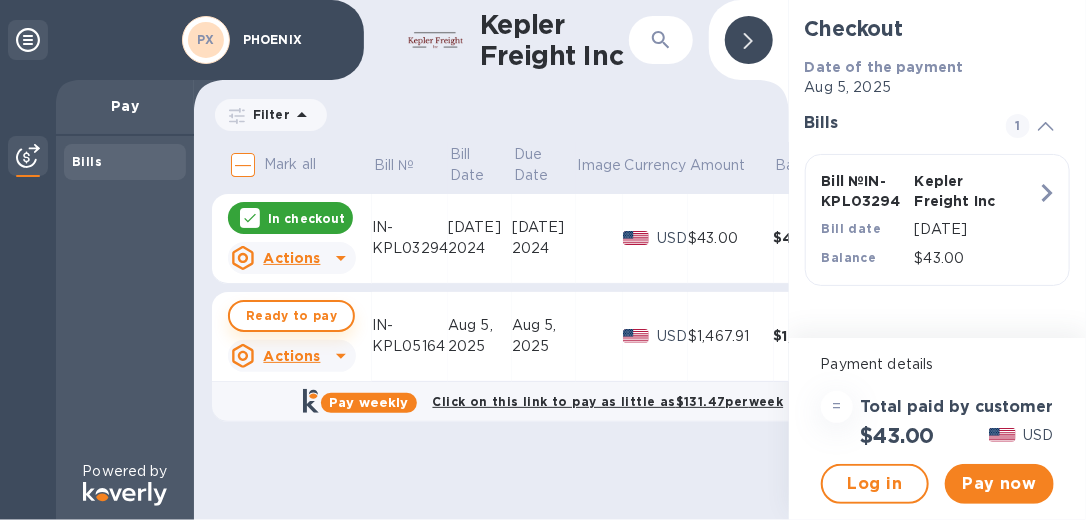click on "Ready to pay" at bounding box center (291, 316) 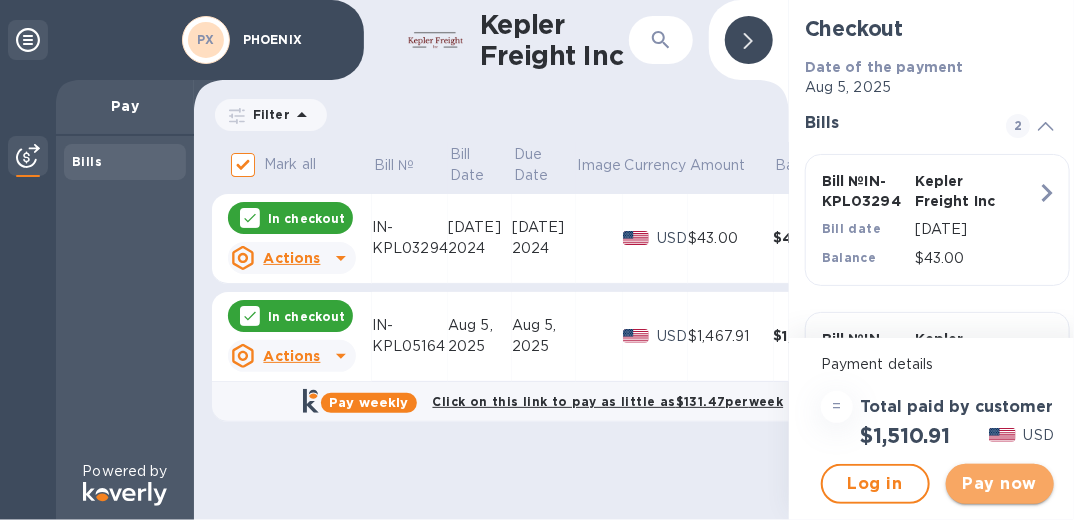 click on "Pay now" at bounding box center [1000, 484] 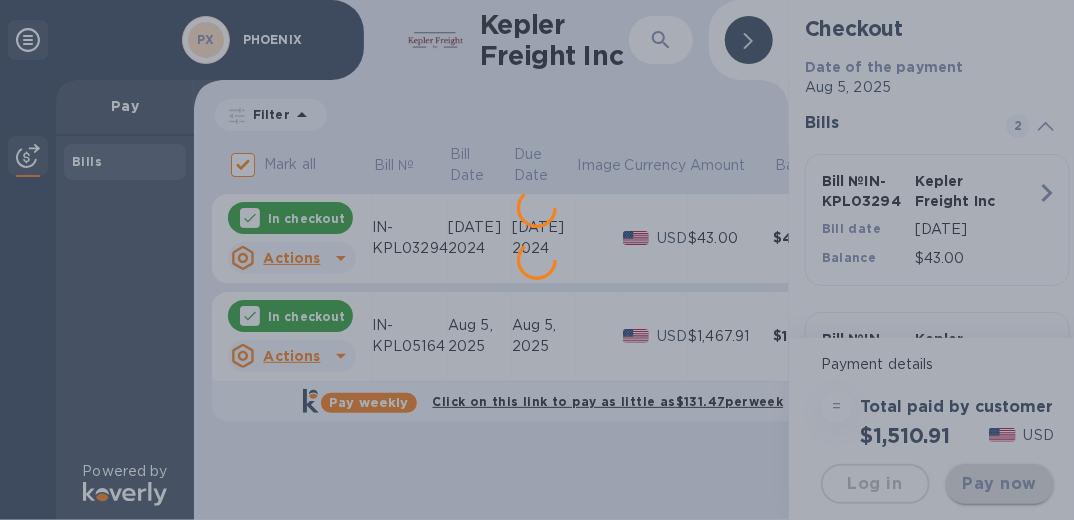 scroll, scrollTop: 0, scrollLeft: 0, axis: both 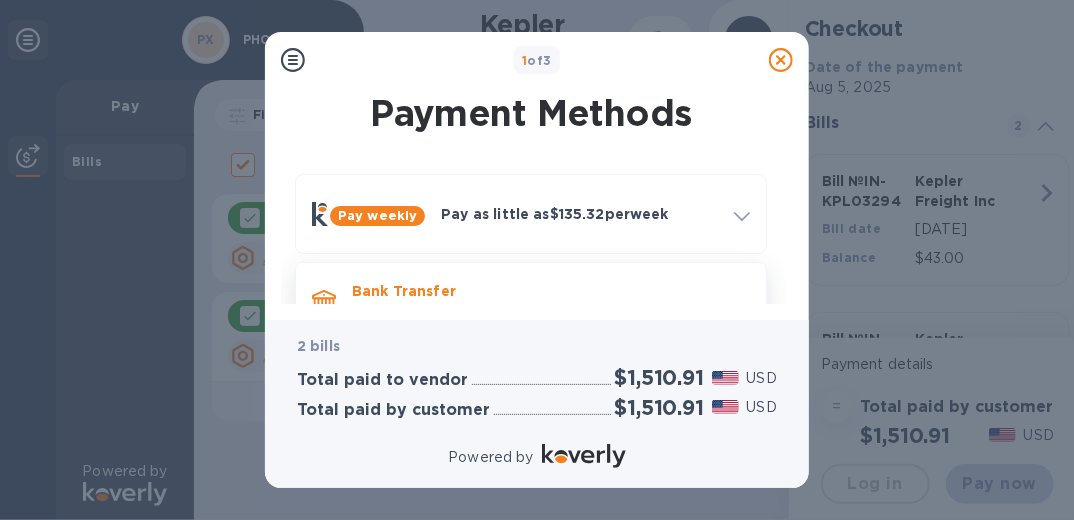 click on "Bank Transfer" at bounding box center (551, 291) 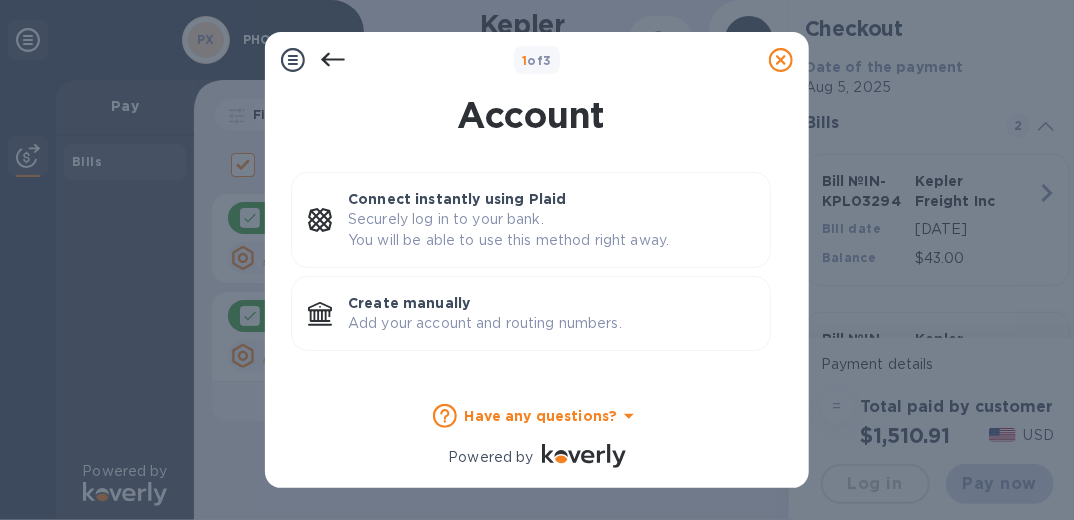scroll, scrollTop: 46, scrollLeft: 0, axis: vertical 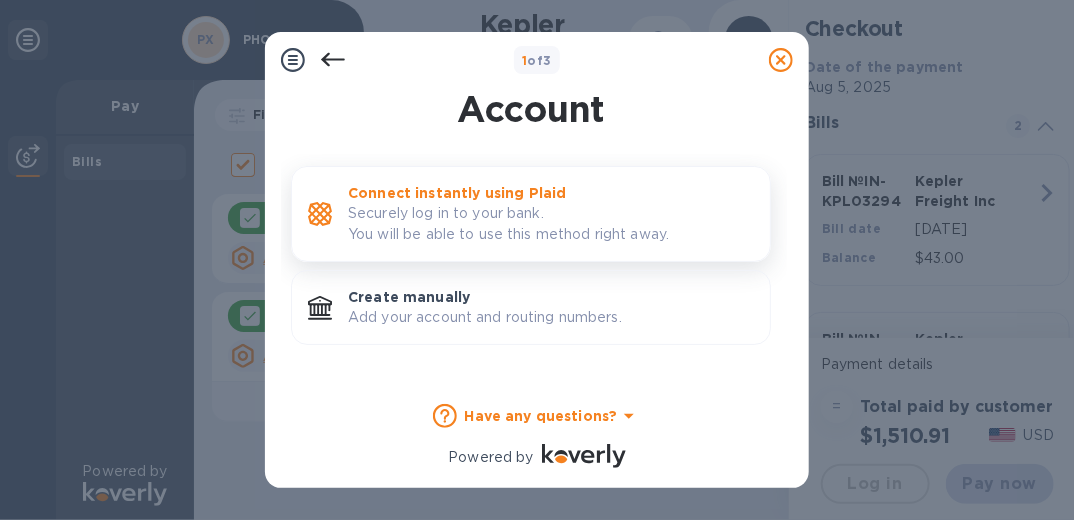 click on "Securely log in to your bank.   You will be able to use this method right away." at bounding box center (551, 224) 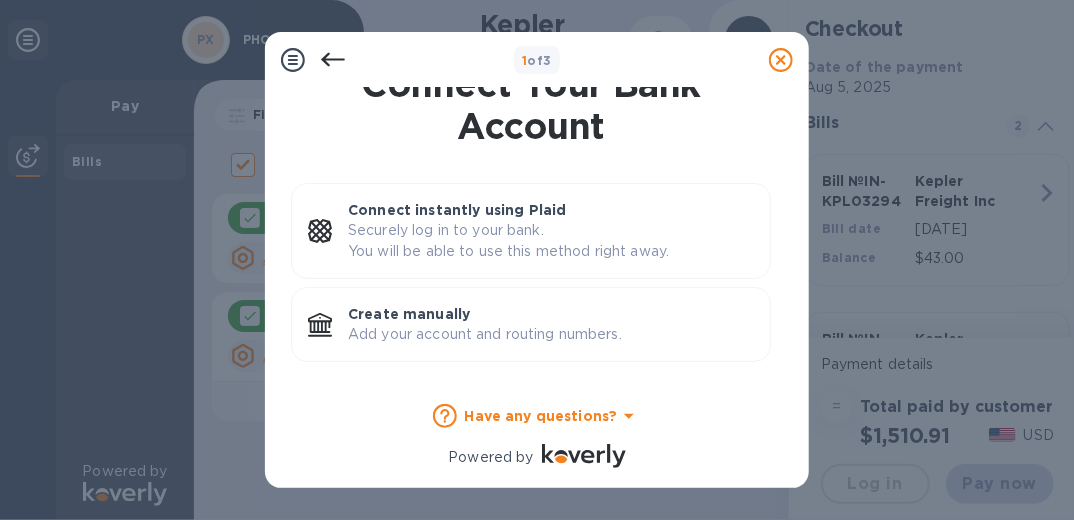 scroll, scrollTop: 46, scrollLeft: 0, axis: vertical 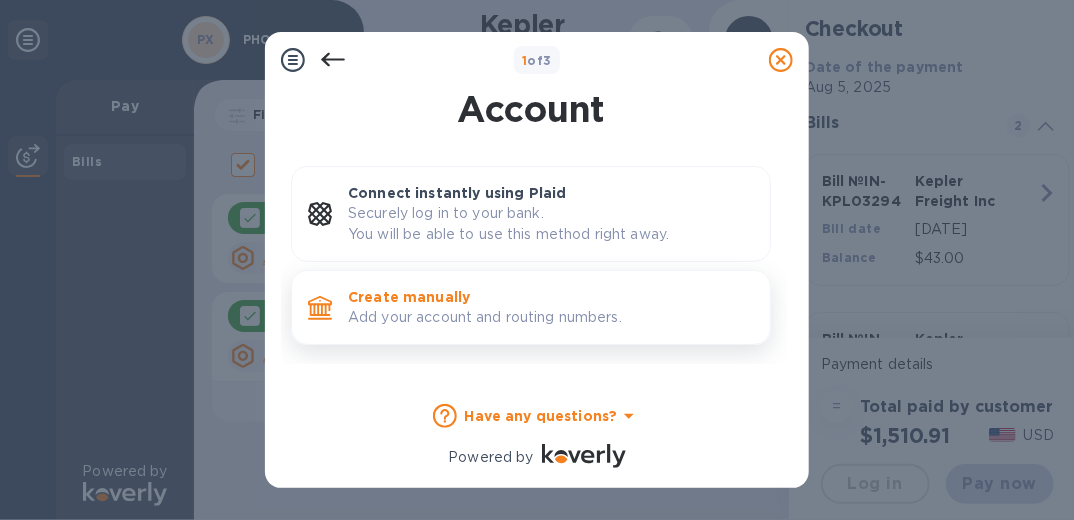 click on "Add your account and routing numbers." at bounding box center [551, 317] 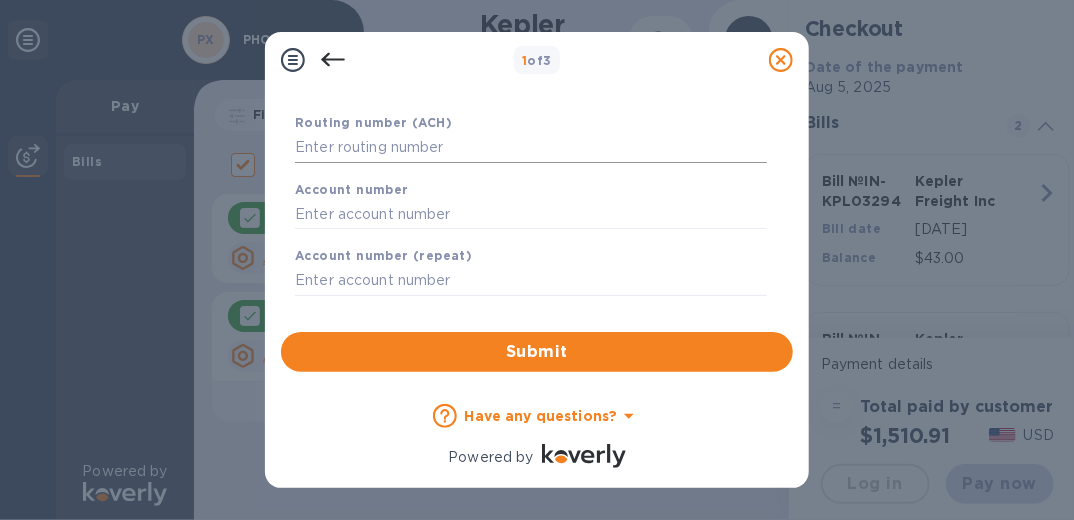 click at bounding box center (531, 148) 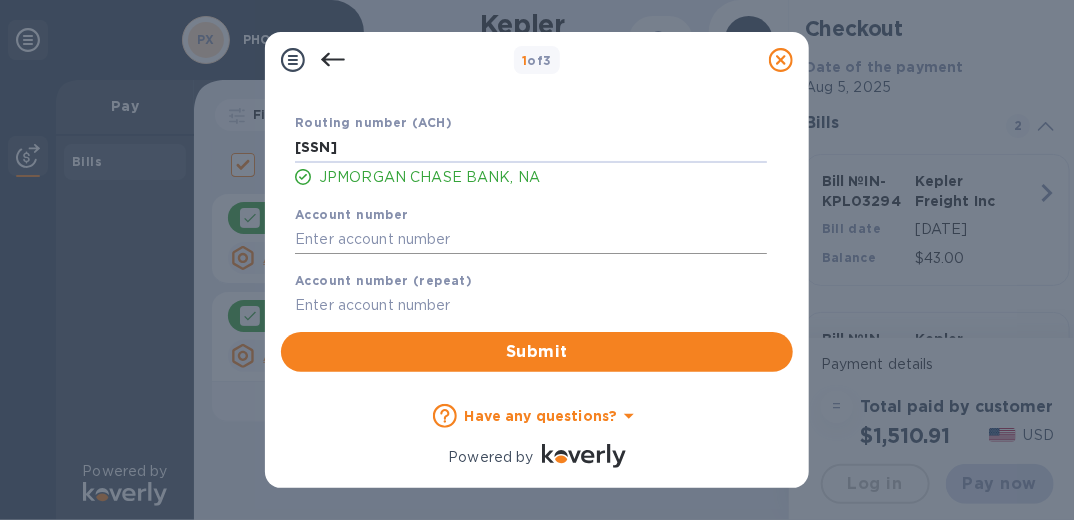 type on "[SSN]" 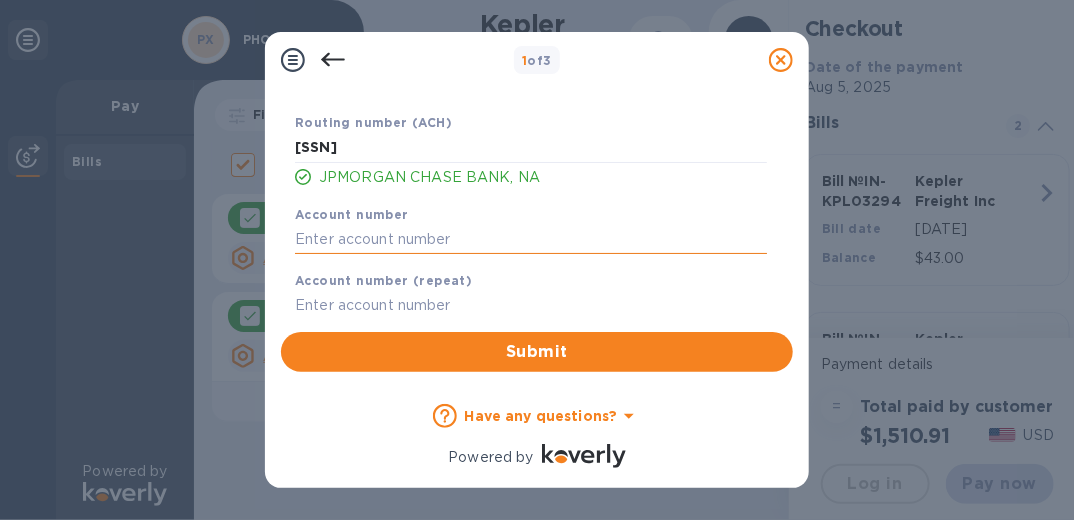 click at bounding box center [531, 239] 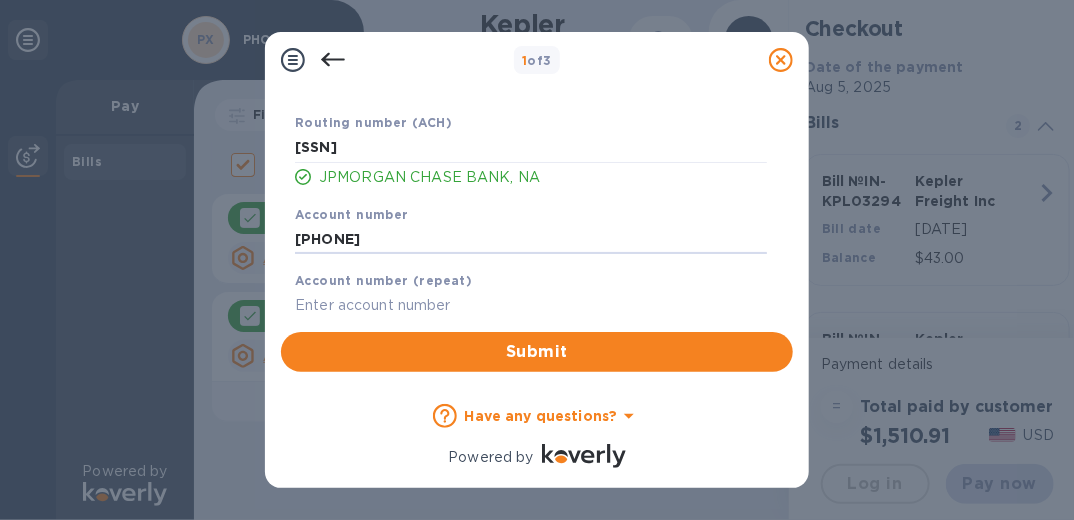 type on "[PHONE]" 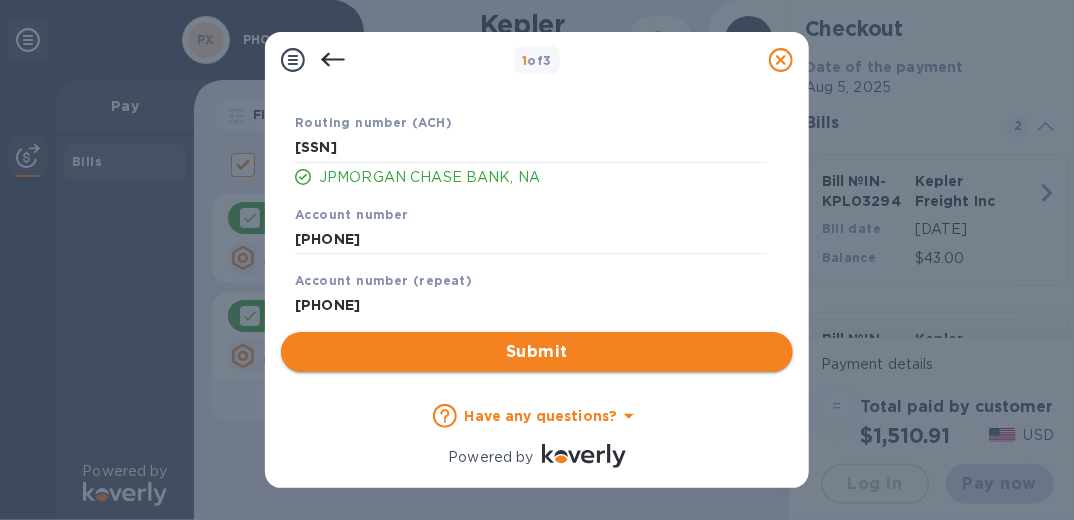 type on "[PHONE]" 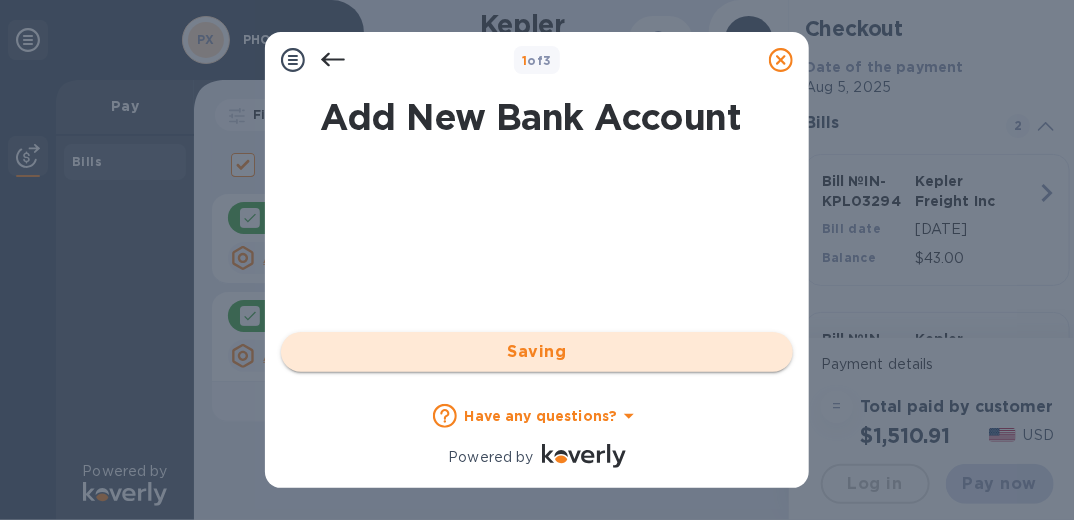 scroll, scrollTop: 0, scrollLeft: 0, axis: both 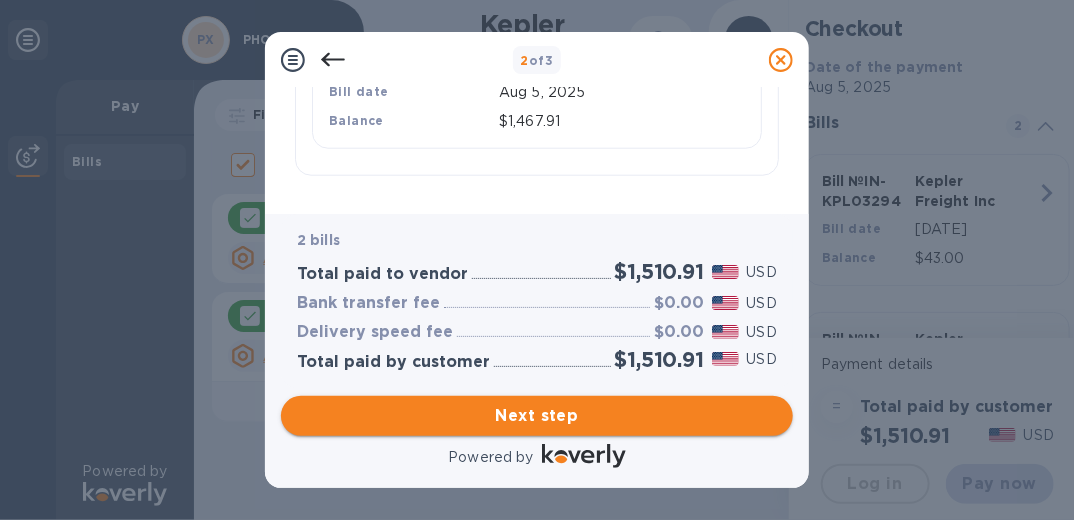 click on "Next step" at bounding box center (537, 416) 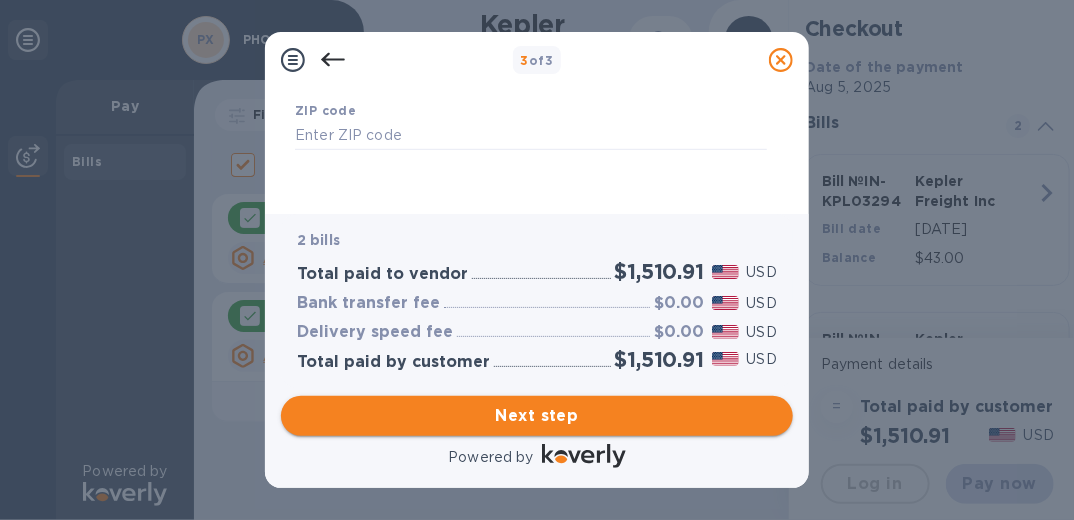 type on "United States" 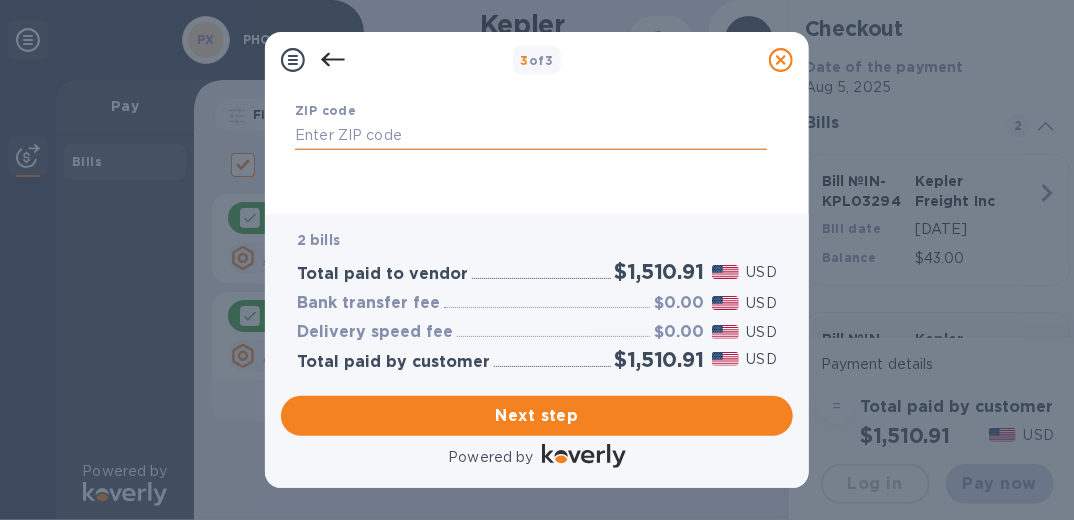 click at bounding box center (531, 136) 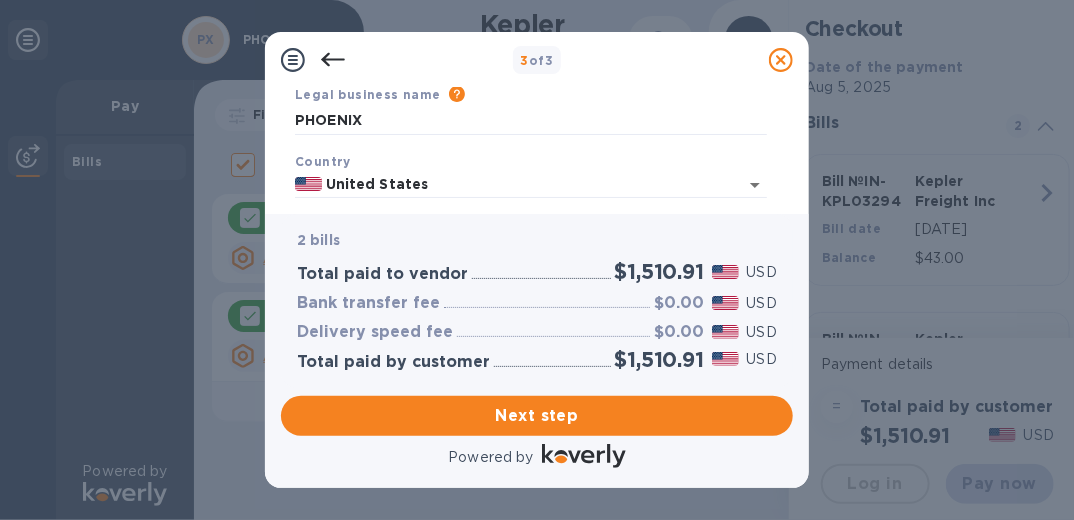 scroll, scrollTop: 77, scrollLeft: 0, axis: vertical 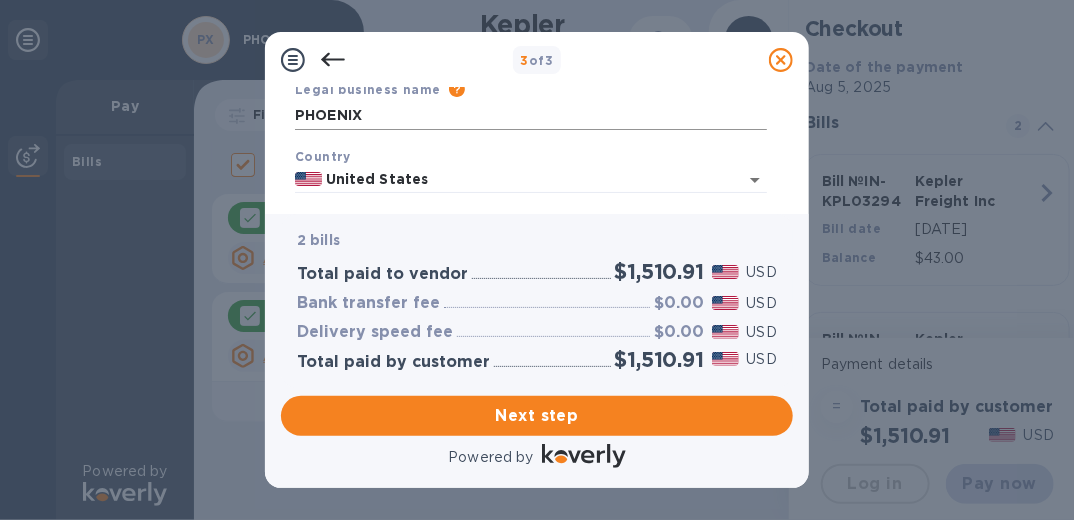 type on "[ZIP_CODE]" 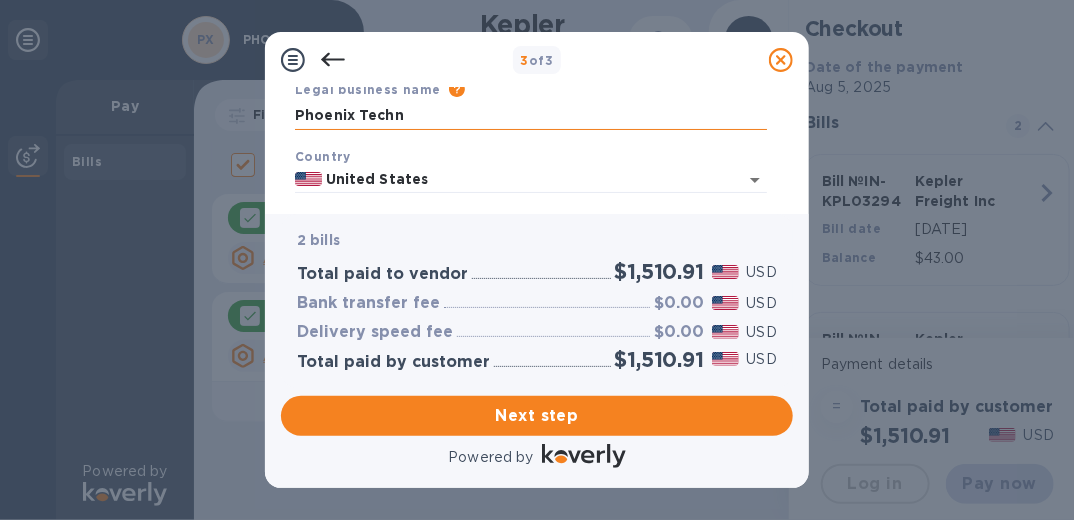 click on "Phoenix Techn" at bounding box center [531, 116] 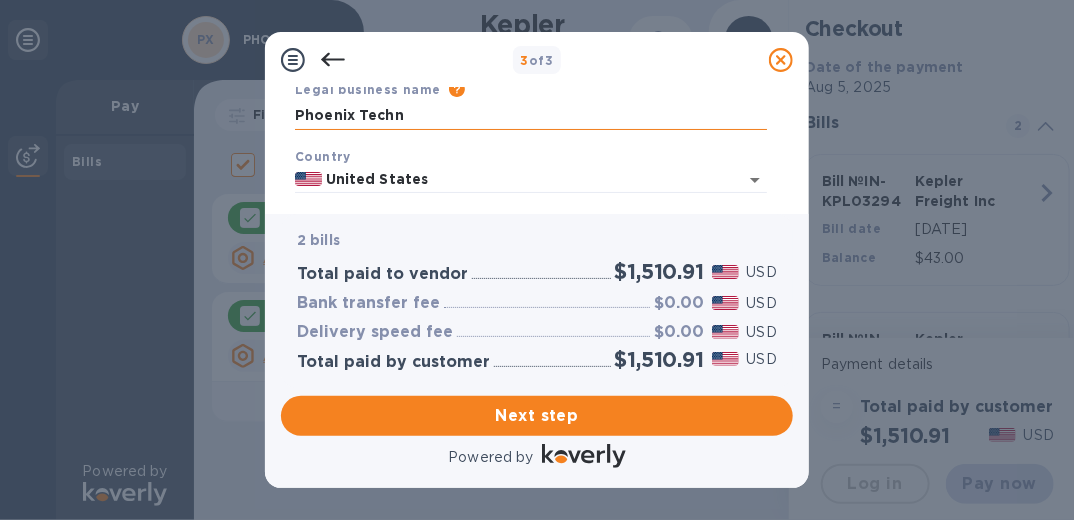 click on "Save" at bounding box center [0, 0] 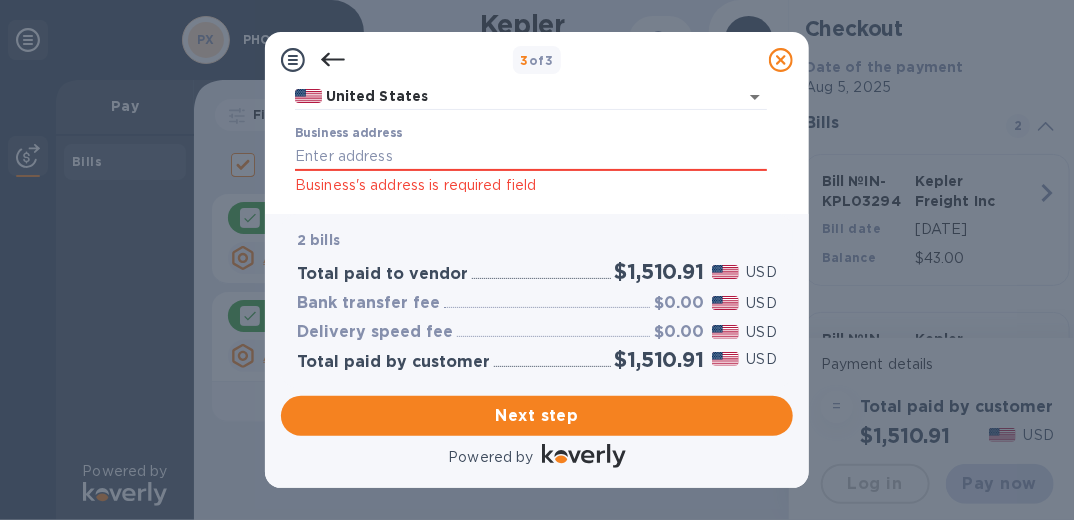 scroll, scrollTop: 173, scrollLeft: 0, axis: vertical 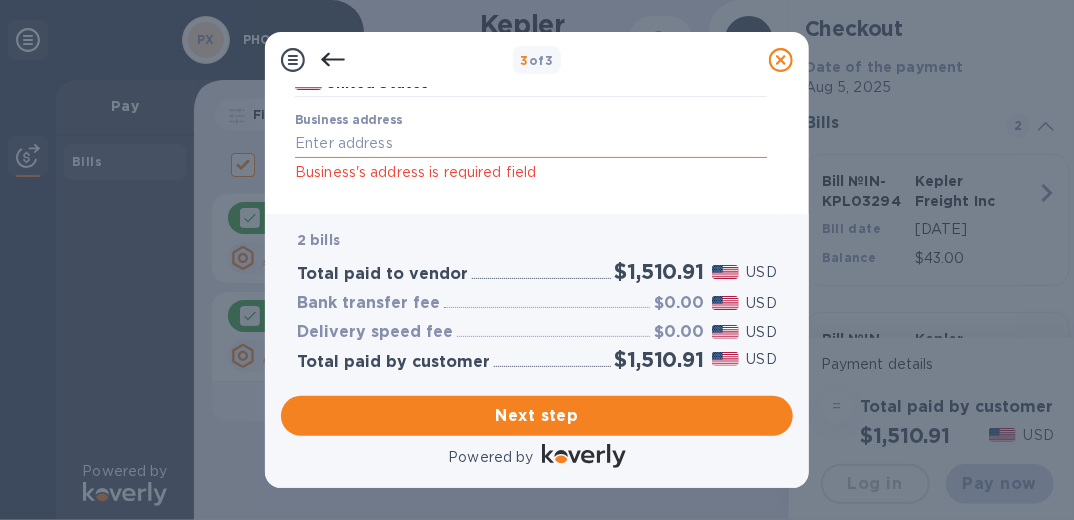 type on "[COMPANY]" 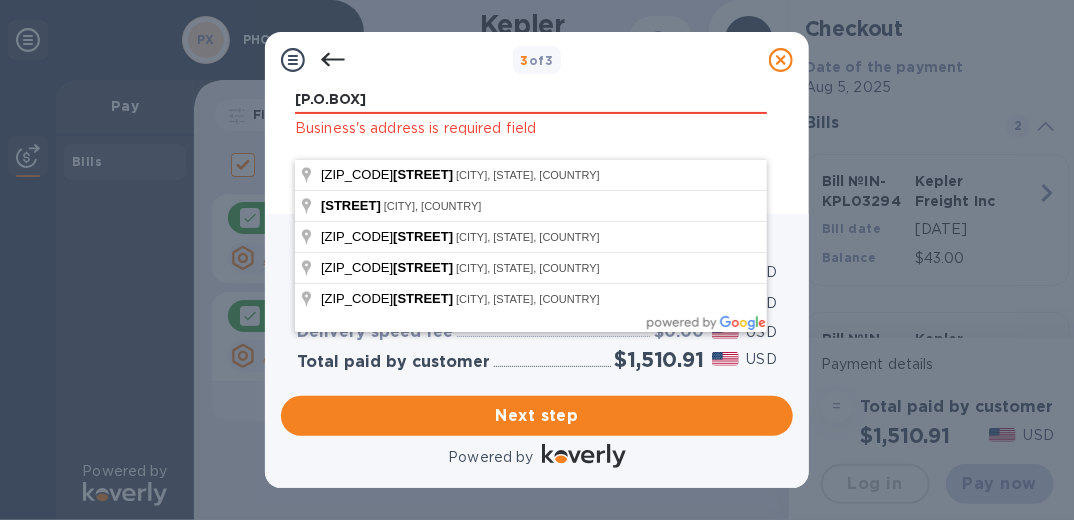 scroll, scrollTop: 208, scrollLeft: 0, axis: vertical 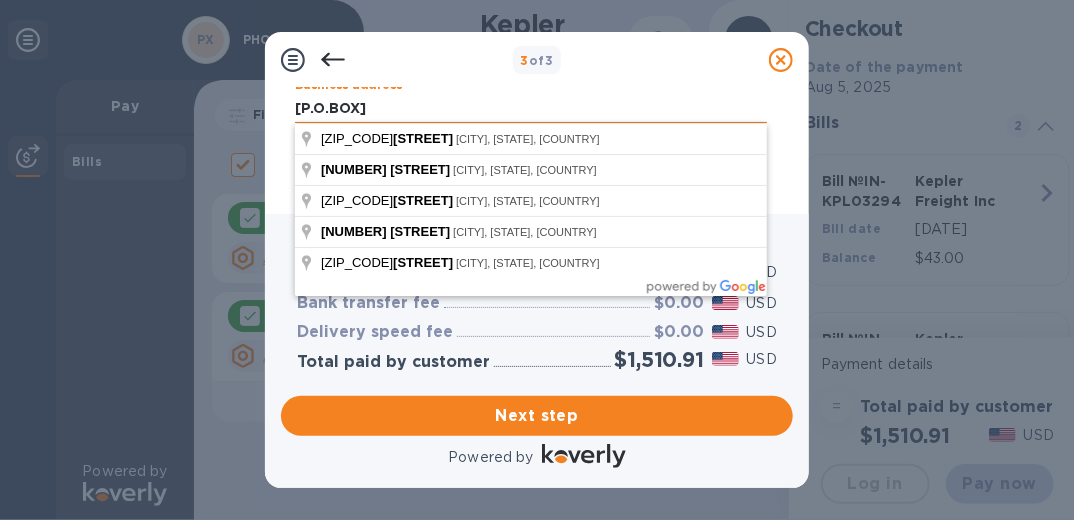 click on "[P.O.BOX]" at bounding box center [531, 109] 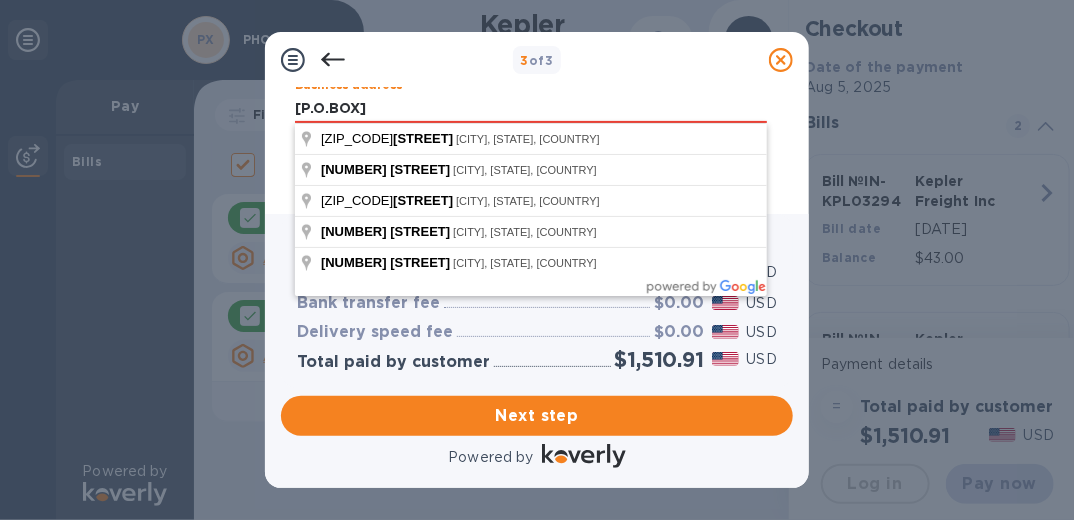 type on "[P.O.BOX]" 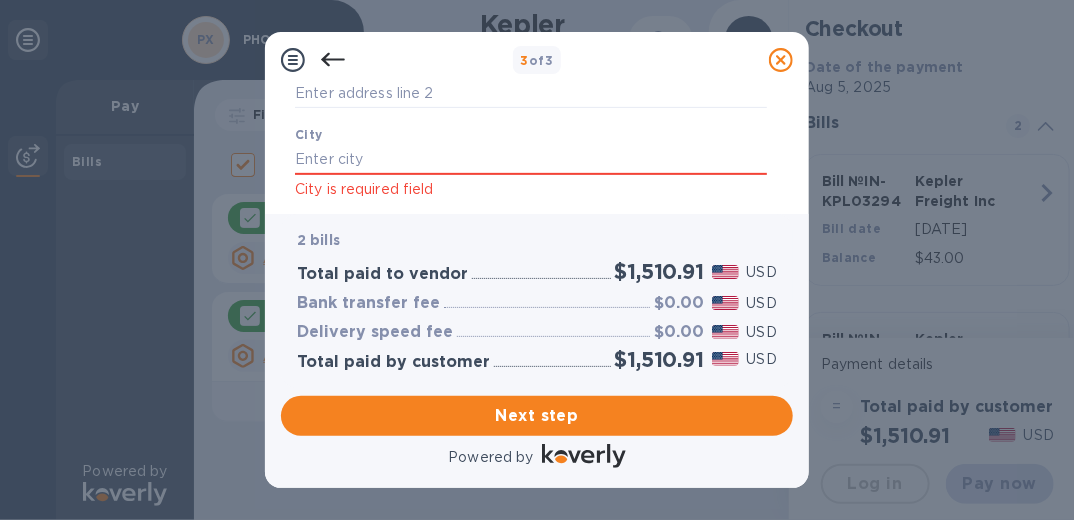 scroll, scrollTop: 328, scrollLeft: 0, axis: vertical 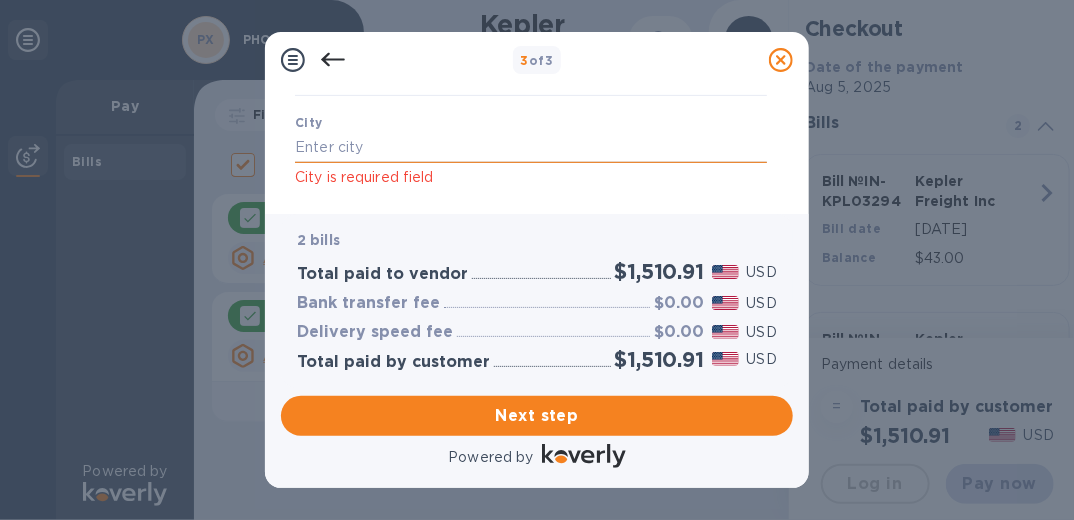 click at bounding box center (531, 148) 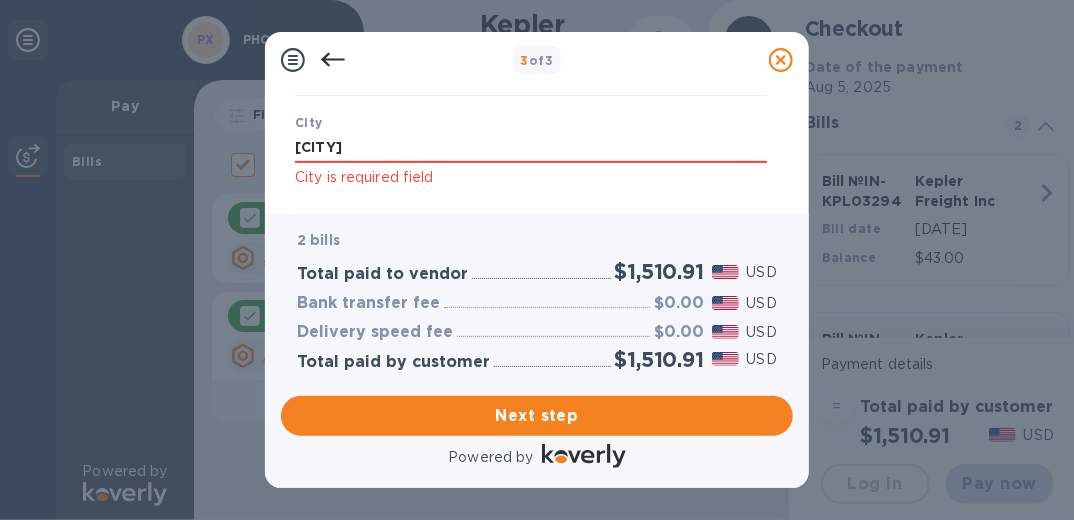 type on "[CITY]" 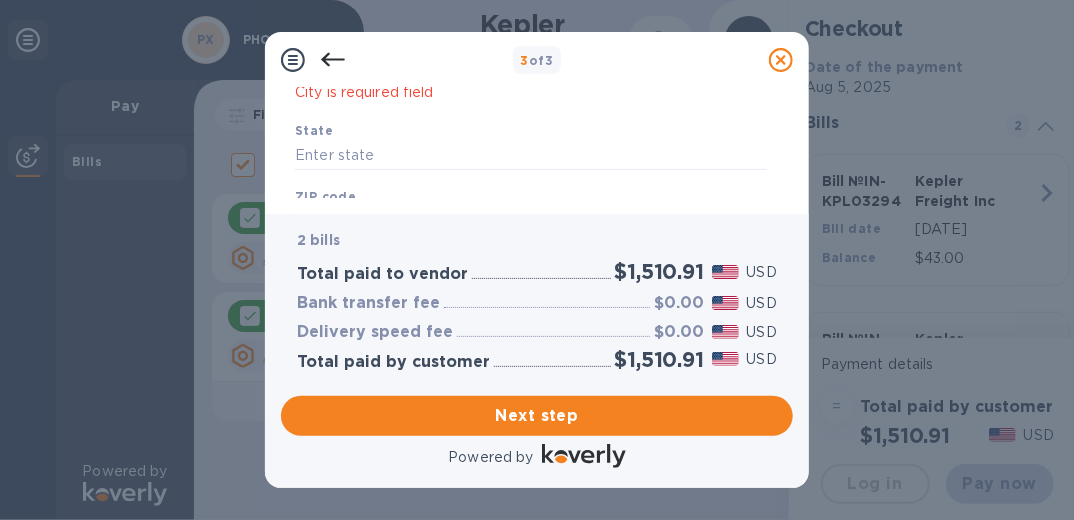 scroll, scrollTop: 431, scrollLeft: 0, axis: vertical 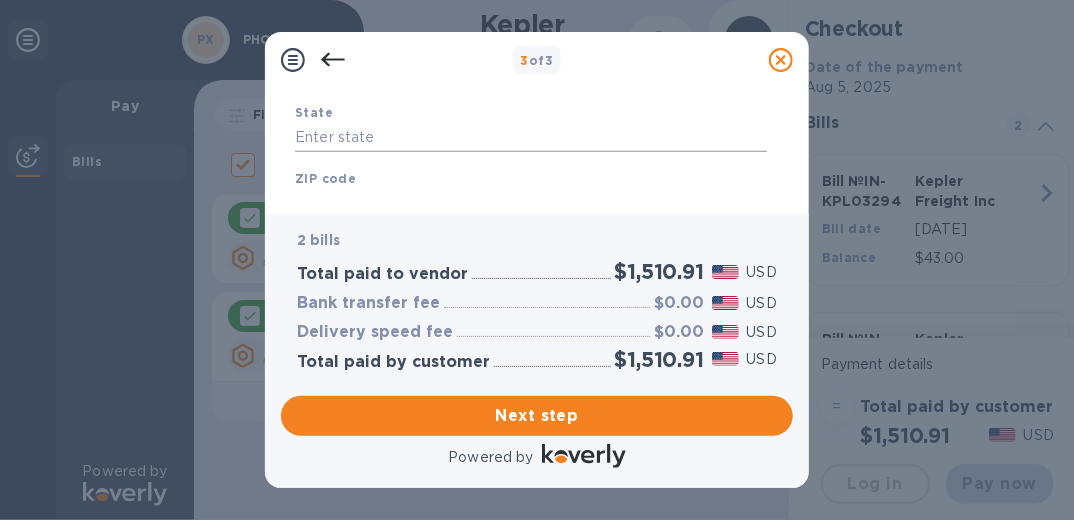 click at bounding box center [531, 138] 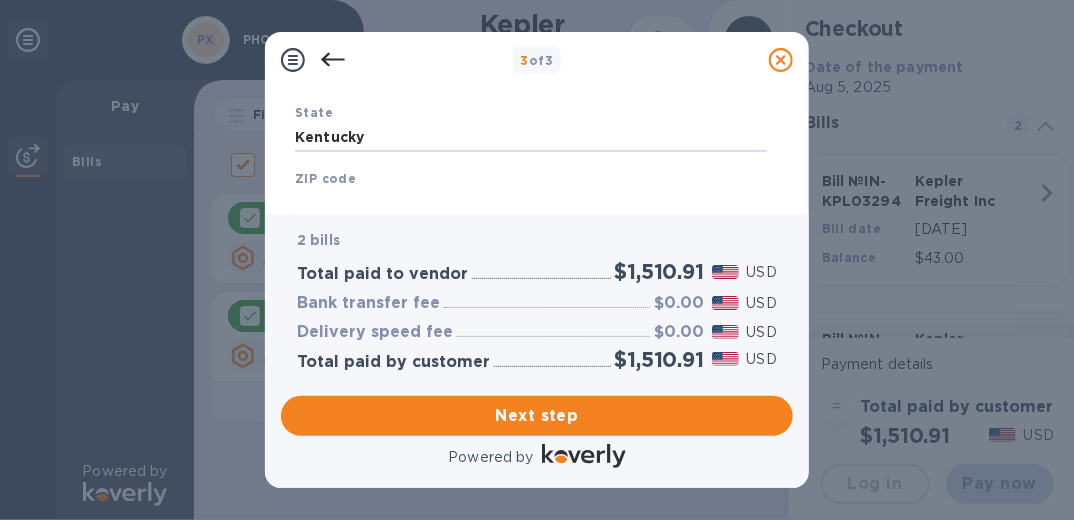 type on "Kentucky" 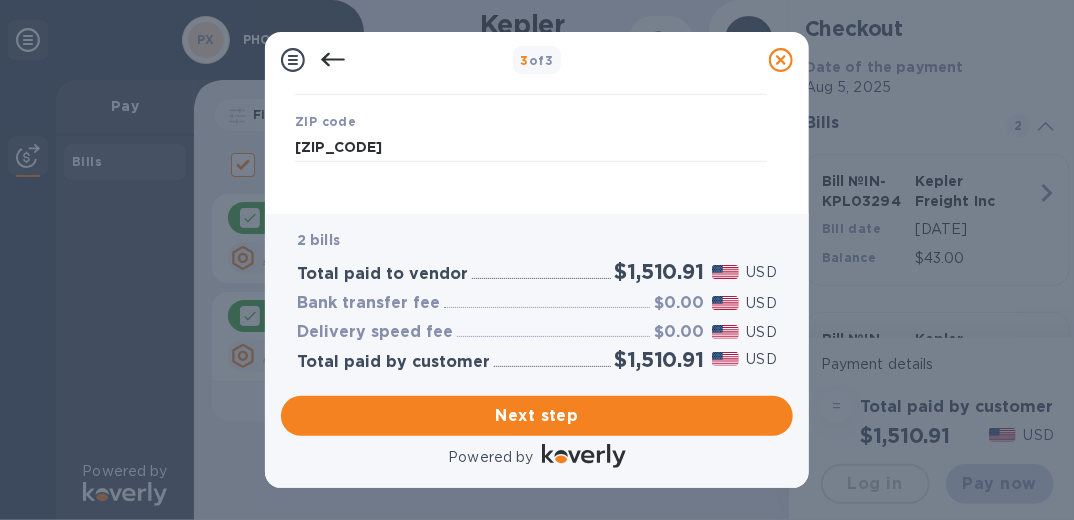 scroll, scrollTop: 502, scrollLeft: 0, axis: vertical 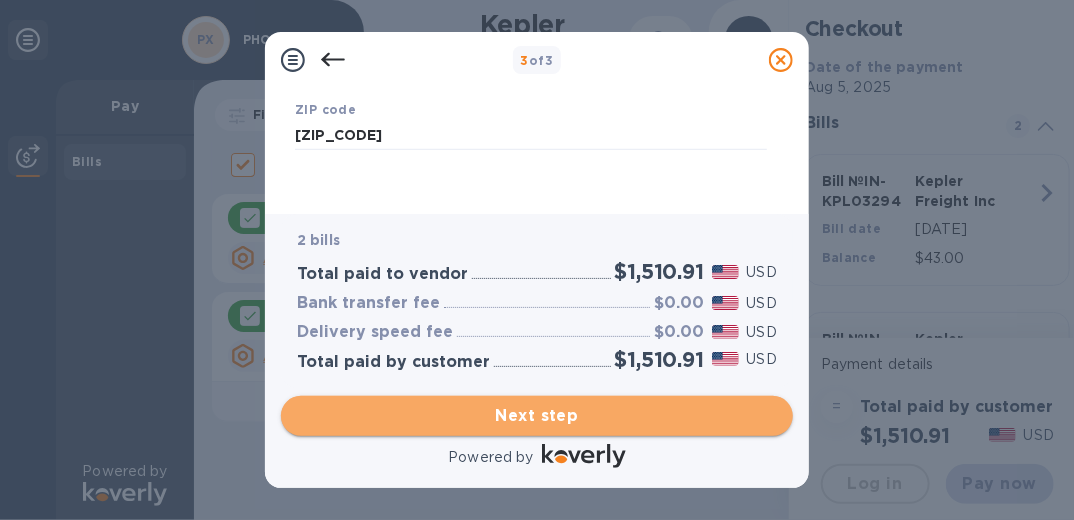 click on "Next step" at bounding box center [537, 416] 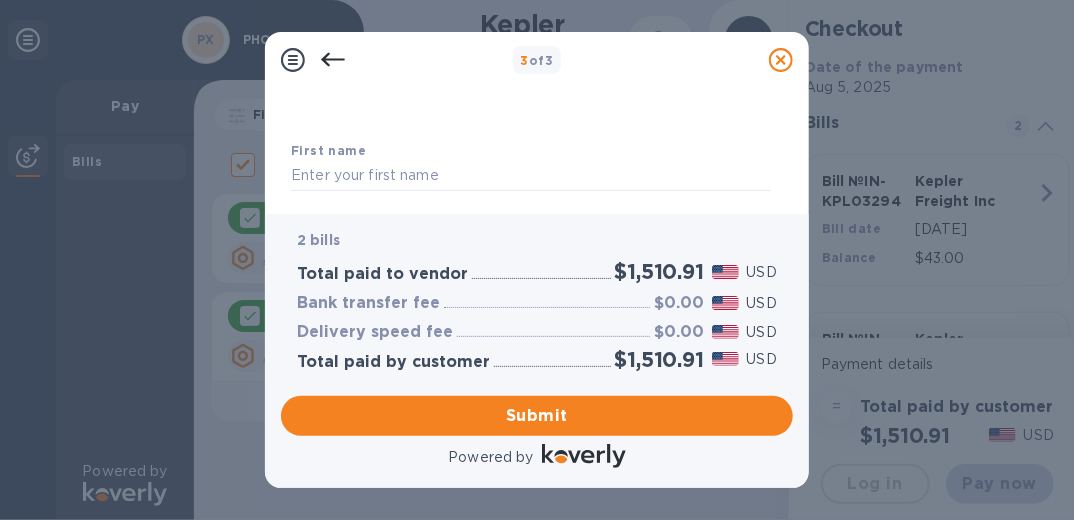 scroll, scrollTop: 121, scrollLeft: 0, axis: vertical 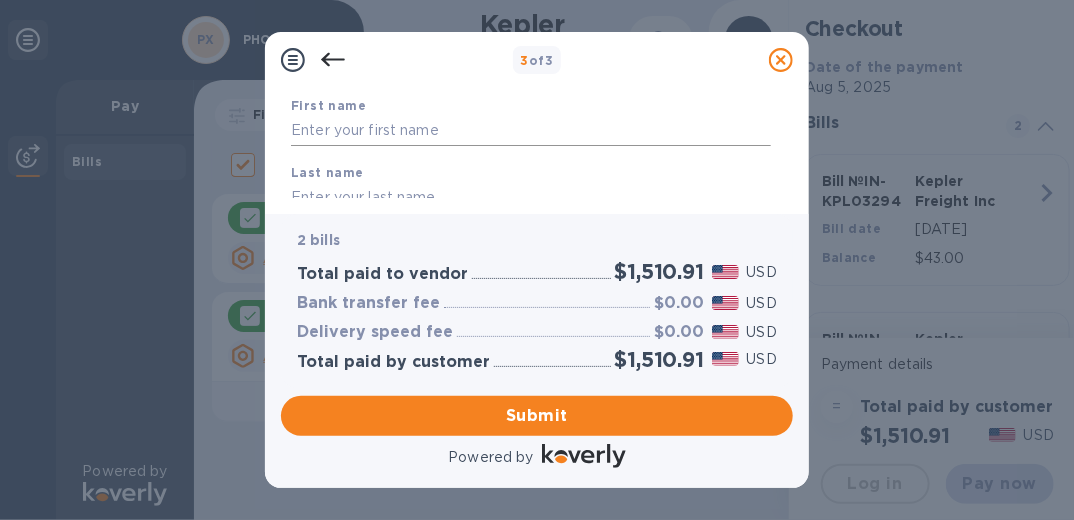 click at bounding box center [531, 131] 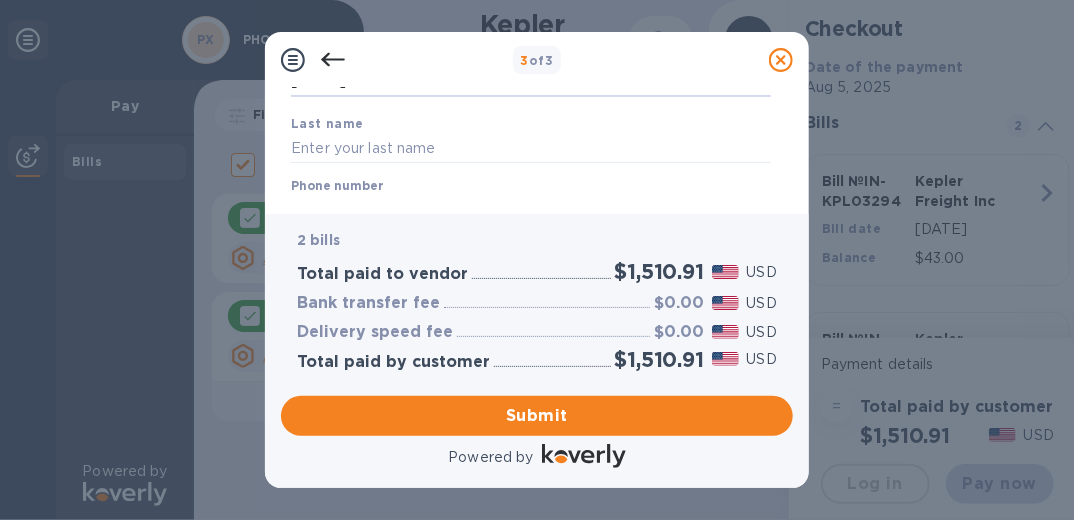 scroll, scrollTop: 175, scrollLeft: 0, axis: vertical 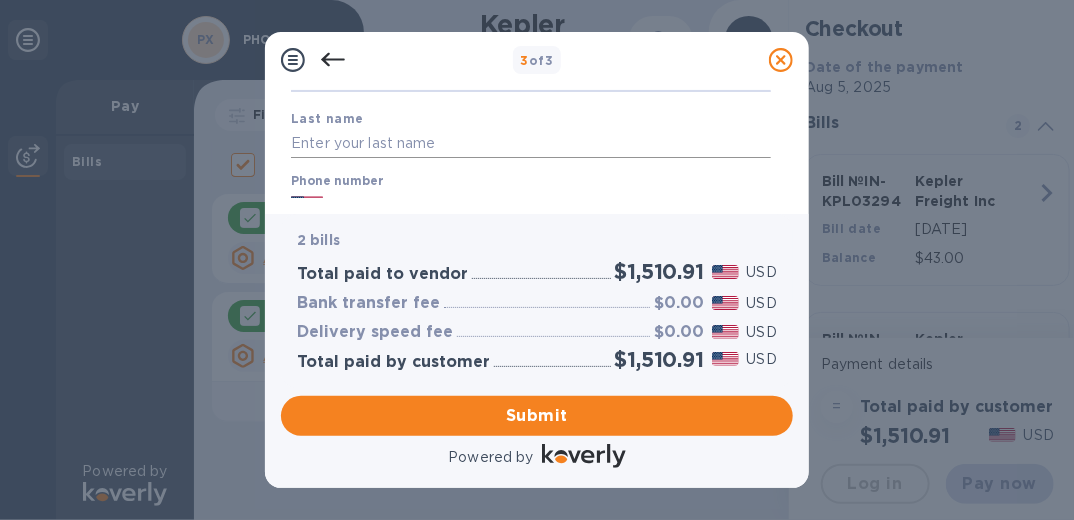 type on "[FIRST]" 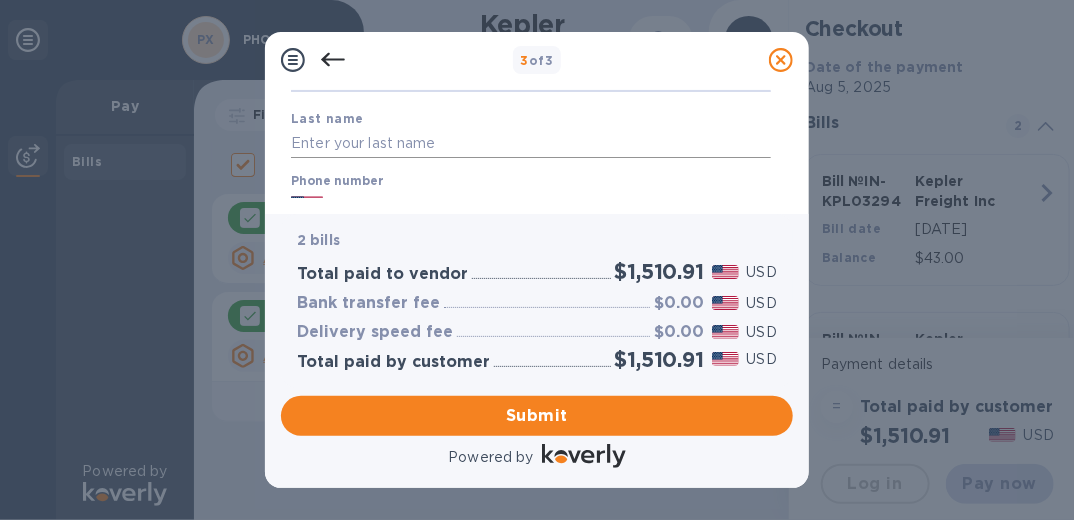 click at bounding box center [531, 143] 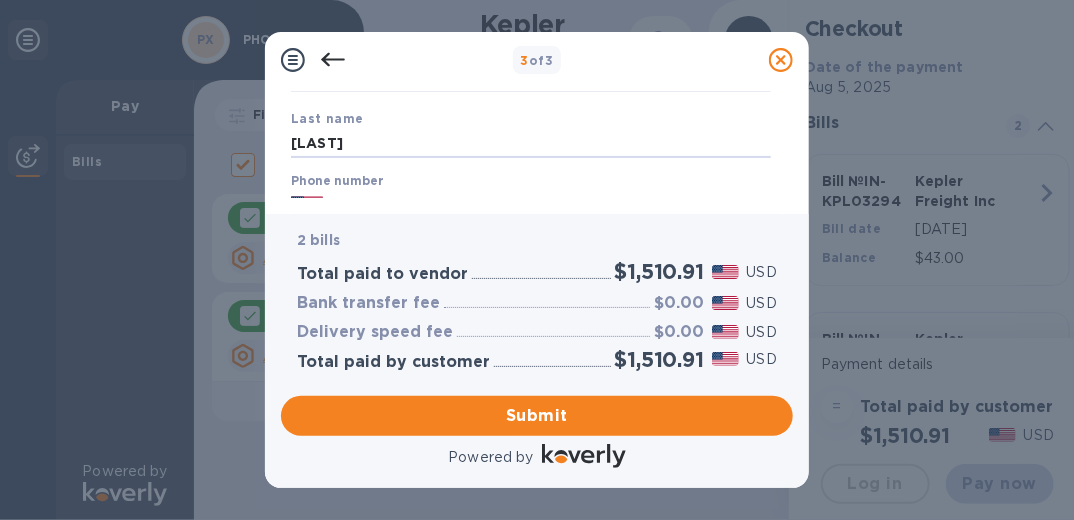 type on "[LAST]" 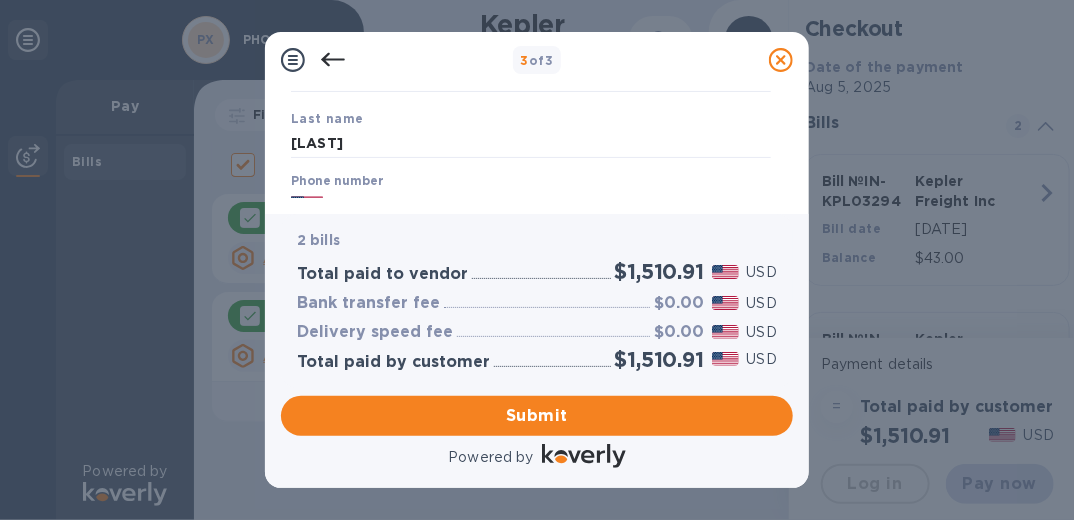 click on "Phone number" at bounding box center (337, 182) 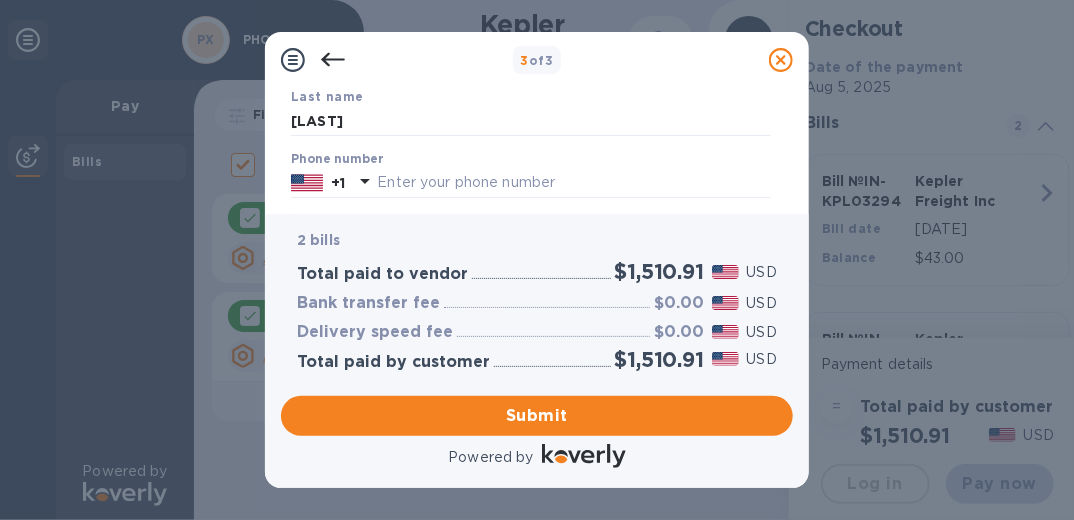 scroll, scrollTop: 201, scrollLeft: 0, axis: vertical 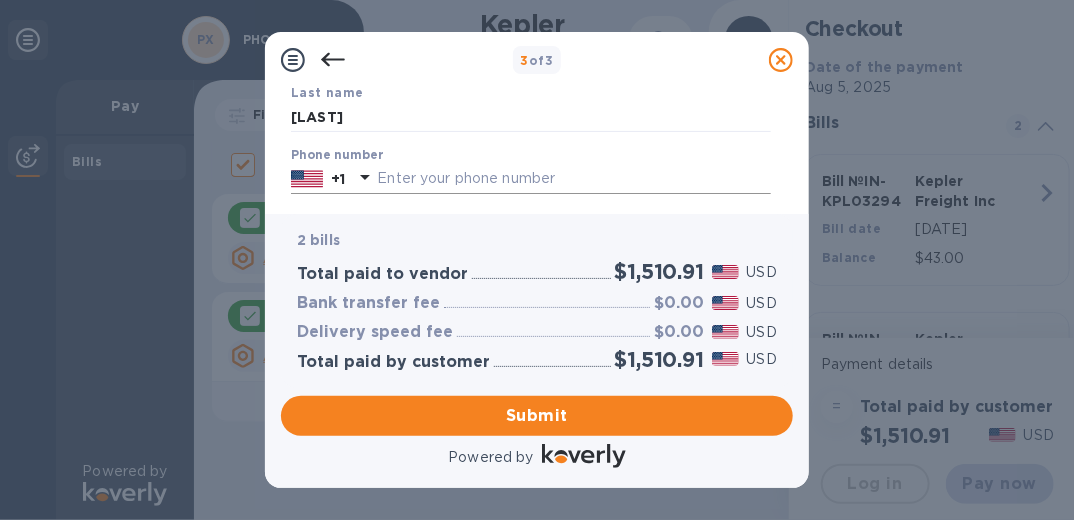 click at bounding box center (574, 179) 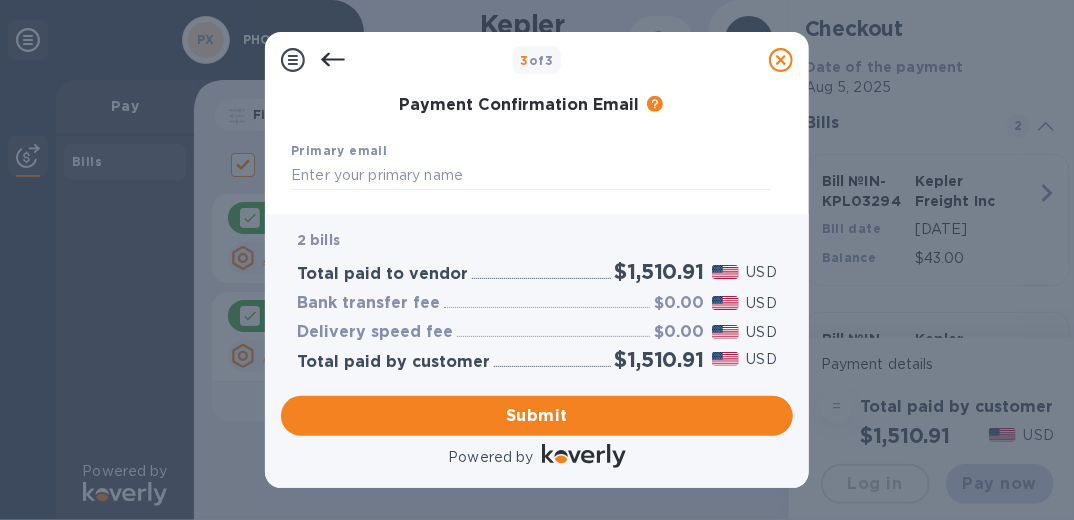 scroll, scrollTop: 336, scrollLeft: 0, axis: vertical 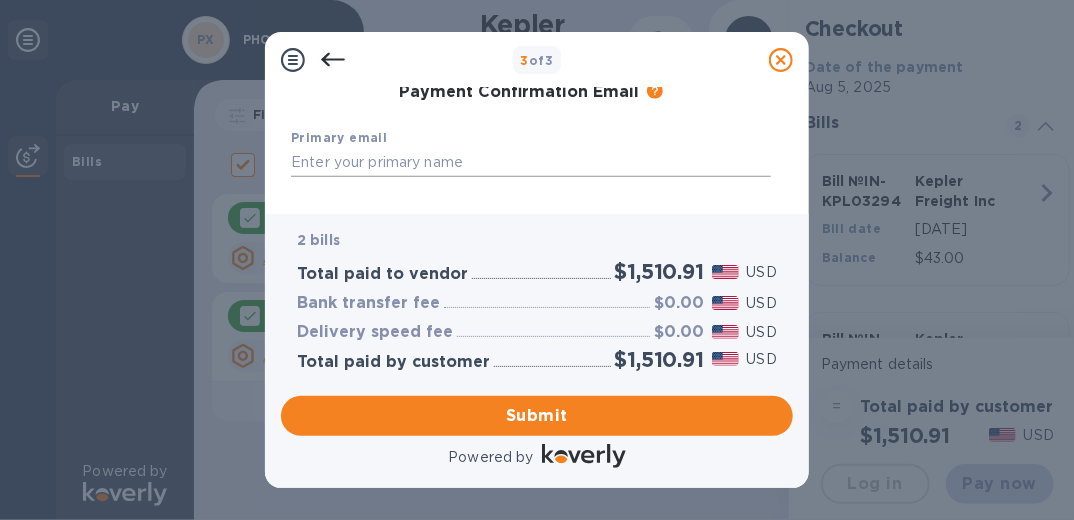 type on "[PHONE]" 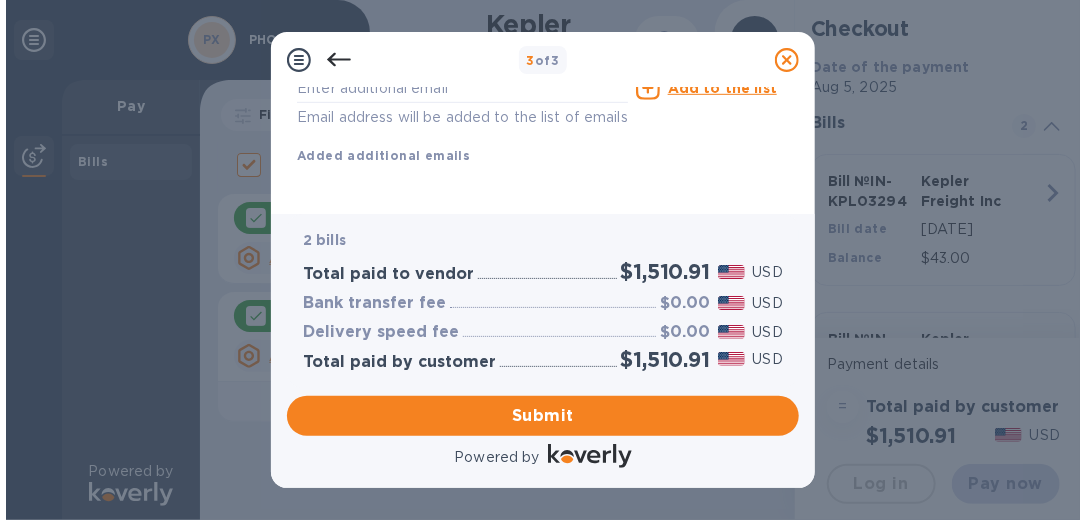 scroll, scrollTop: 507, scrollLeft: 0, axis: vertical 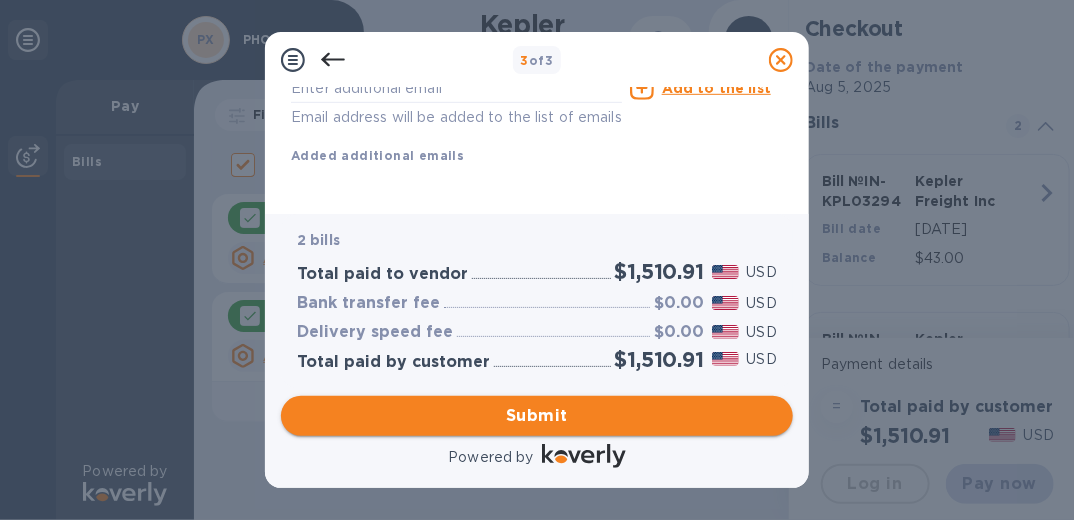 type on "[EMAIL]" 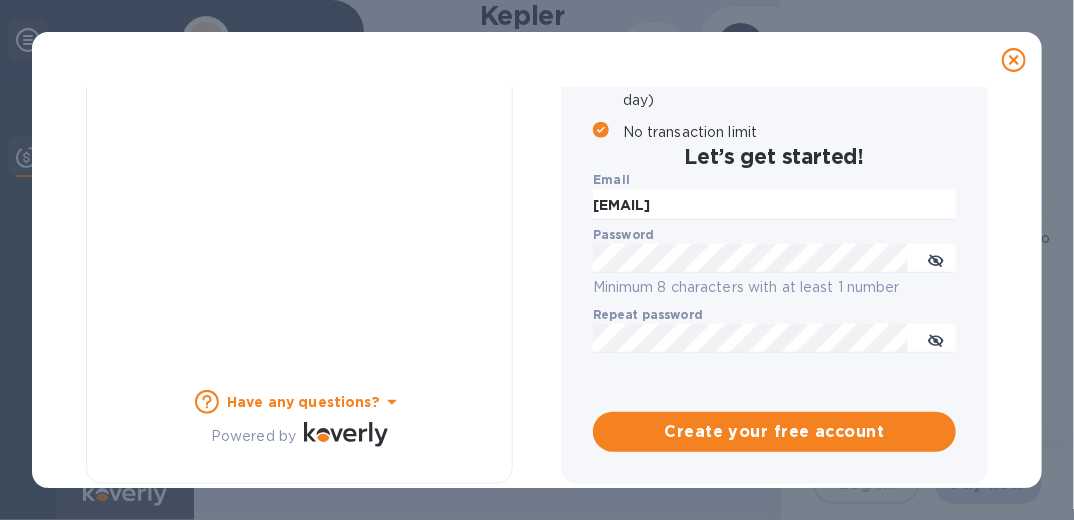checkbox on "false" 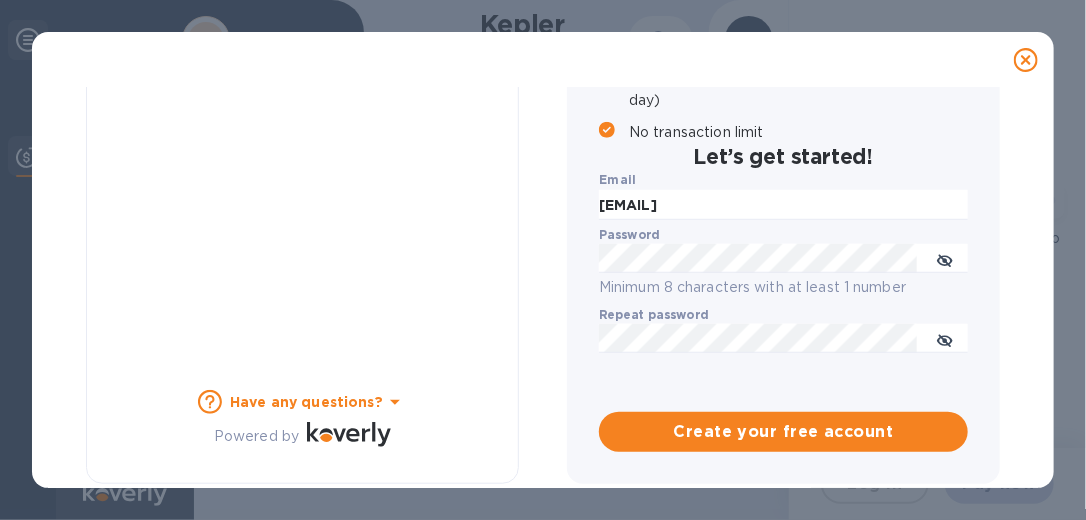 scroll, scrollTop: 448, scrollLeft: 0, axis: vertical 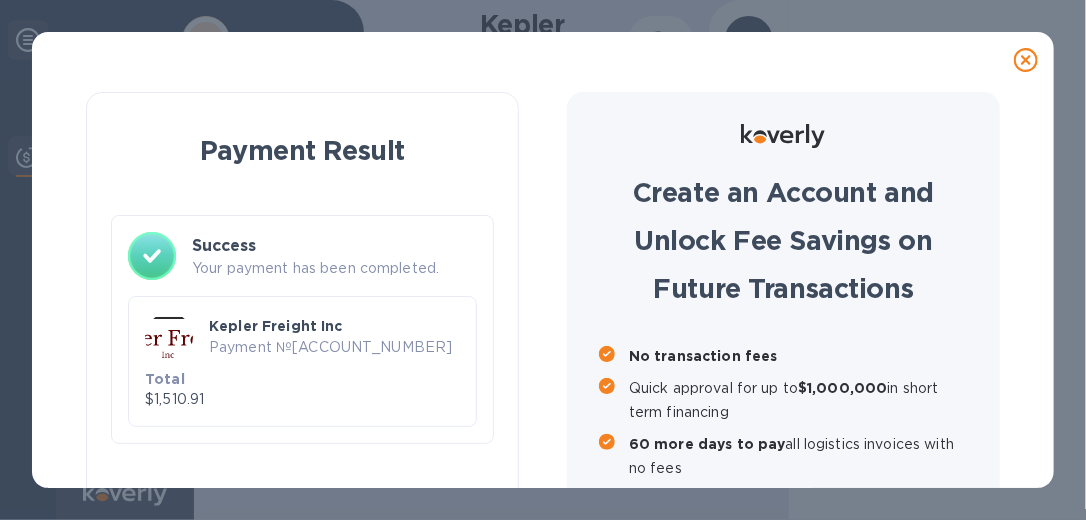 drag, startPoint x: 1017, startPoint y: 3, endPoint x: 614, endPoint y: 188, distance: 443.43433 